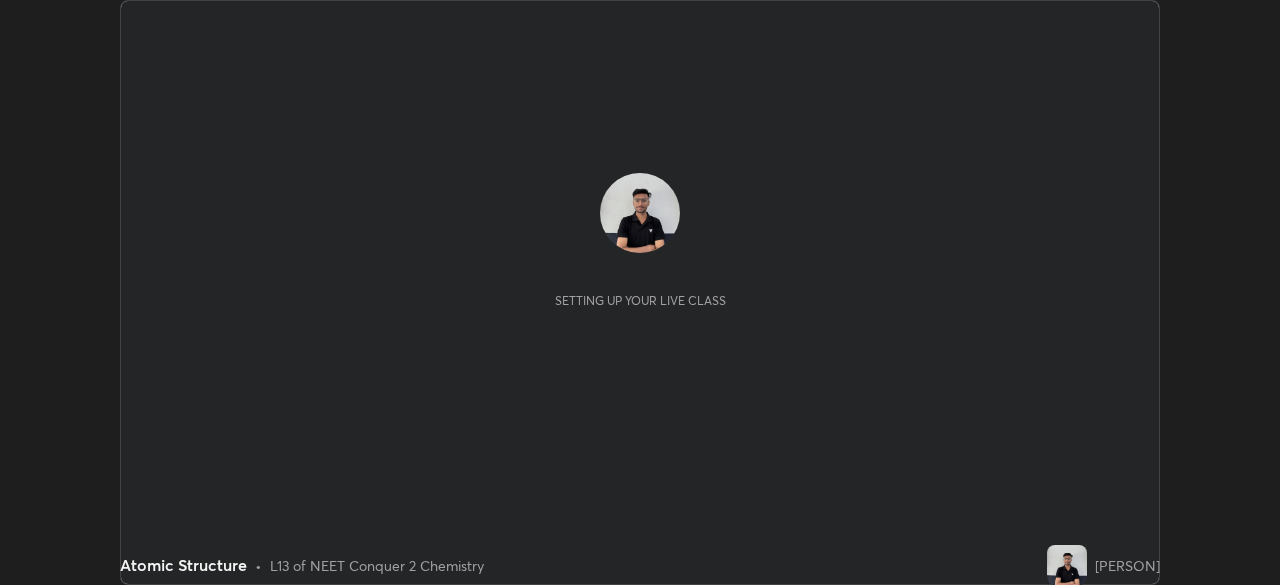scroll, scrollTop: 0, scrollLeft: 0, axis: both 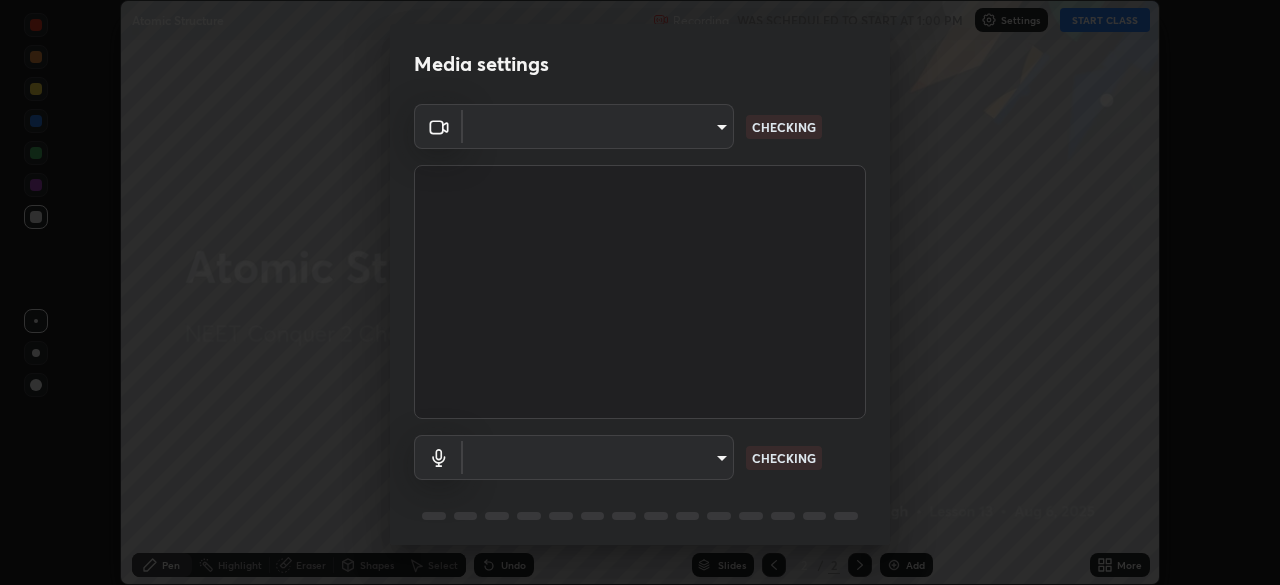 click on "Media settings ​ CHECKING ​ CHECKING 1 / 5 Next" at bounding box center (640, 292) 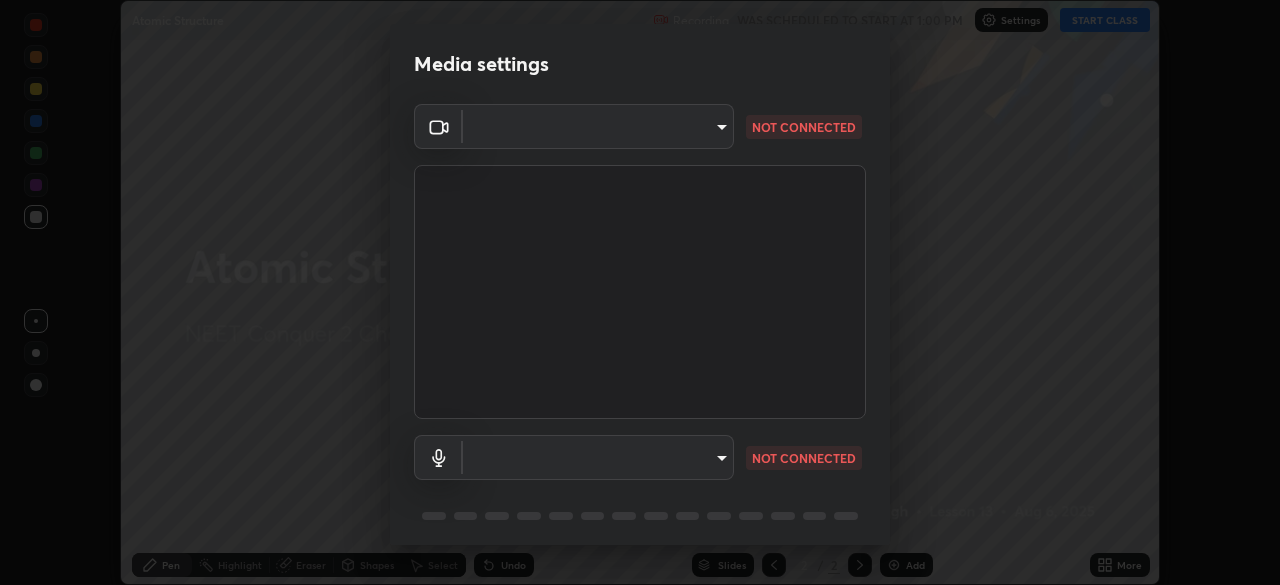 type on "a3d1e63d3991e7523db5491010b6dcb93186c3c444486d9abc4830aae806e346" 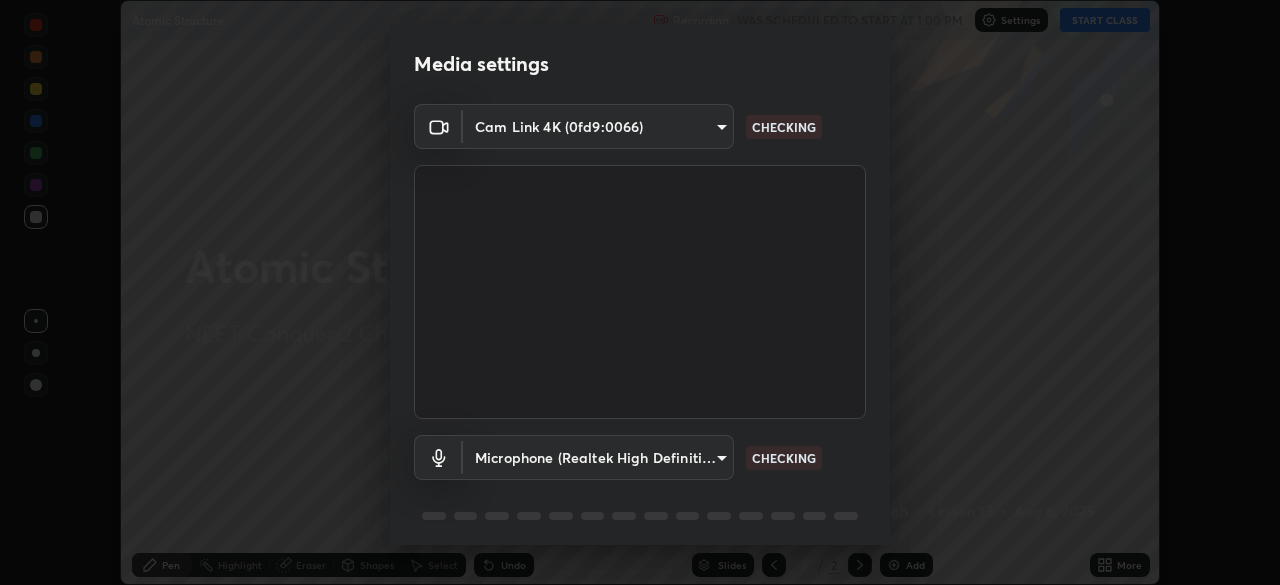 scroll, scrollTop: 71, scrollLeft: 0, axis: vertical 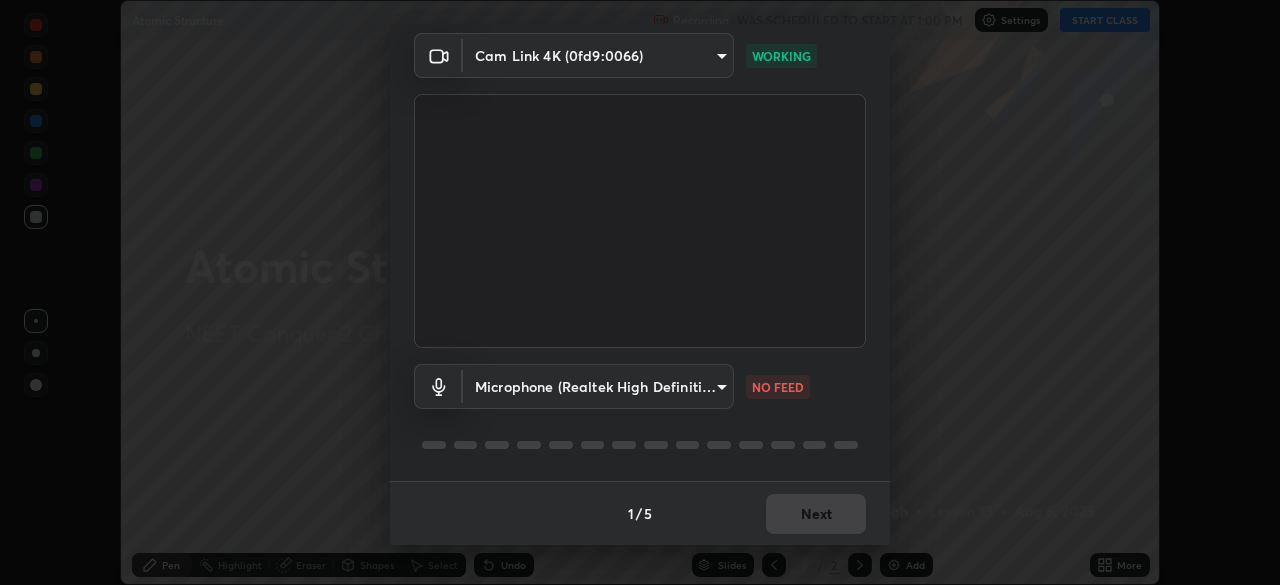 click on "Erase all Atomic Structure Recording WAS SCHEDULED TO START AT  1:00 PM Settings START CLASS Setting up your live class Atomic Structure • L13 of NEET Conquer 2 Chemistry [PERSON] Pen Highlight Eraser Shapes Select Undo Slides 2 / 2 Add More No doubts shared Encourage your learners to ask a doubt for better clarity Report an issue Reason for reporting Buffering Chat not working Audio - Video sync issue Educator video quality low ​ Attach an image Report Media settings Cam Link 4K ([DEVICE_ID]) [HASH] WORKING Microphone (Realtek High Definition Audio) [HASH] NO FEED 1 / 5 Next" at bounding box center [640, 292] 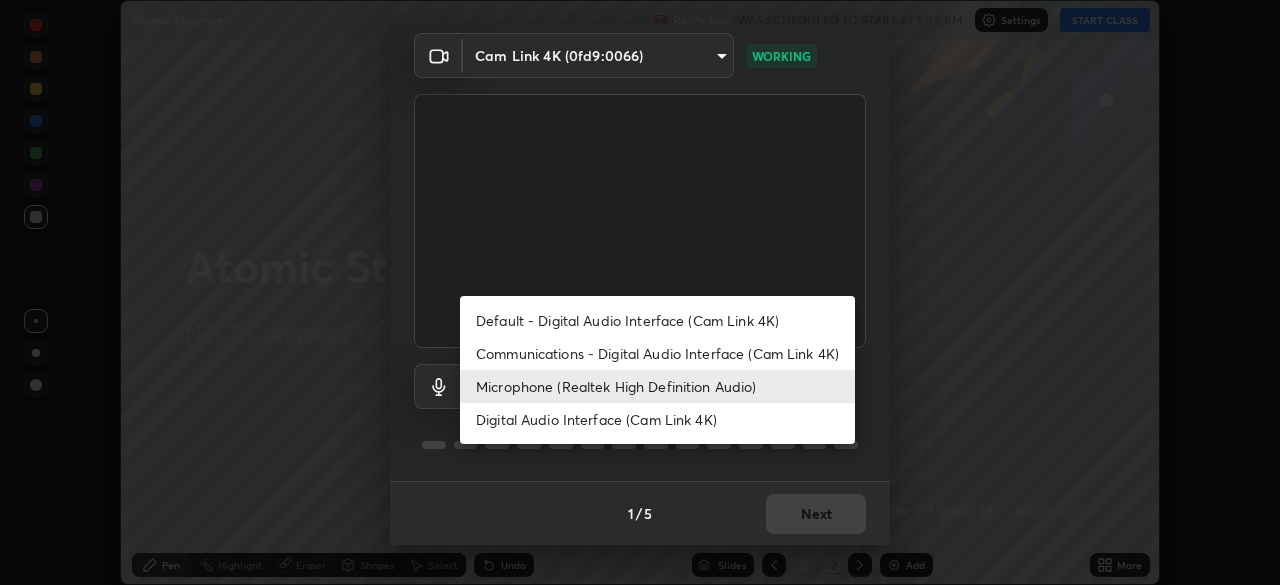 click on "Microphone (Realtek High Definition Audio)" at bounding box center (657, 386) 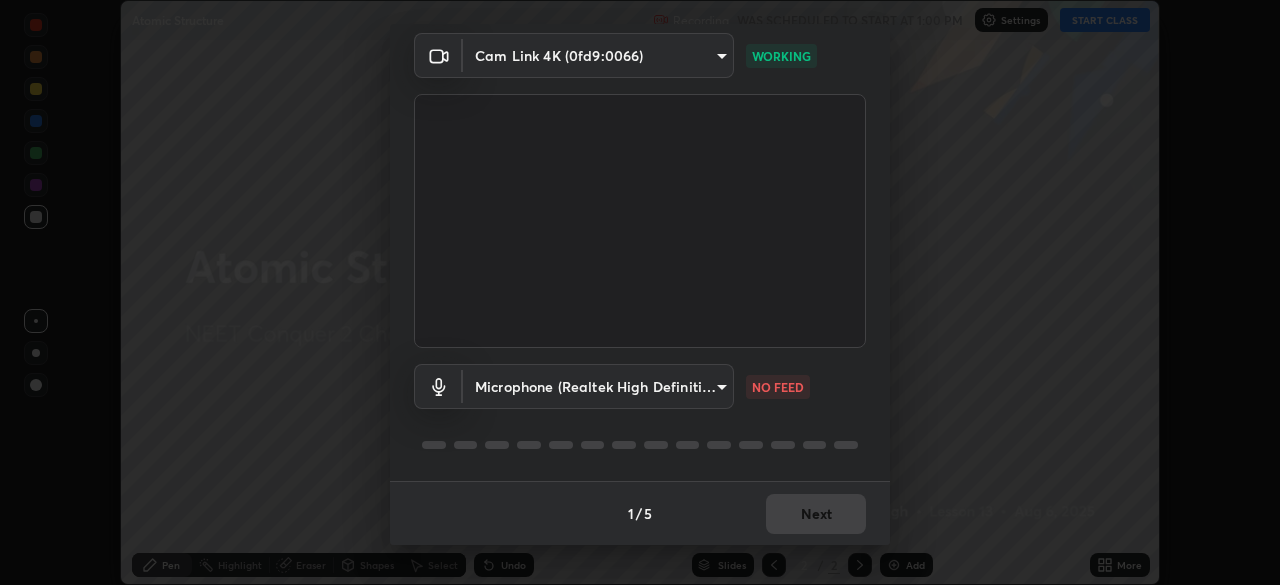 click on "Erase all Atomic Structure Recording WAS SCHEDULED TO START AT  1:00 PM Settings START CLASS Setting up your live class Atomic Structure • L13 of NEET Conquer 2 Chemistry [PERSON] Pen Highlight Eraser Shapes Select Undo Slides 2 / 2 Add More No doubts shared Encourage your learners to ask a doubt for better clarity Report an issue Reason for reporting Buffering Chat not working Audio - Video sync issue Educator video quality low ​ Attach an image Report Media settings Cam Link 4K ([DEVICE_ID]) [HASH] WORKING Microphone (Realtek High Definition Audio) [HASH] NO FEED 1 / 5 Next" at bounding box center [640, 292] 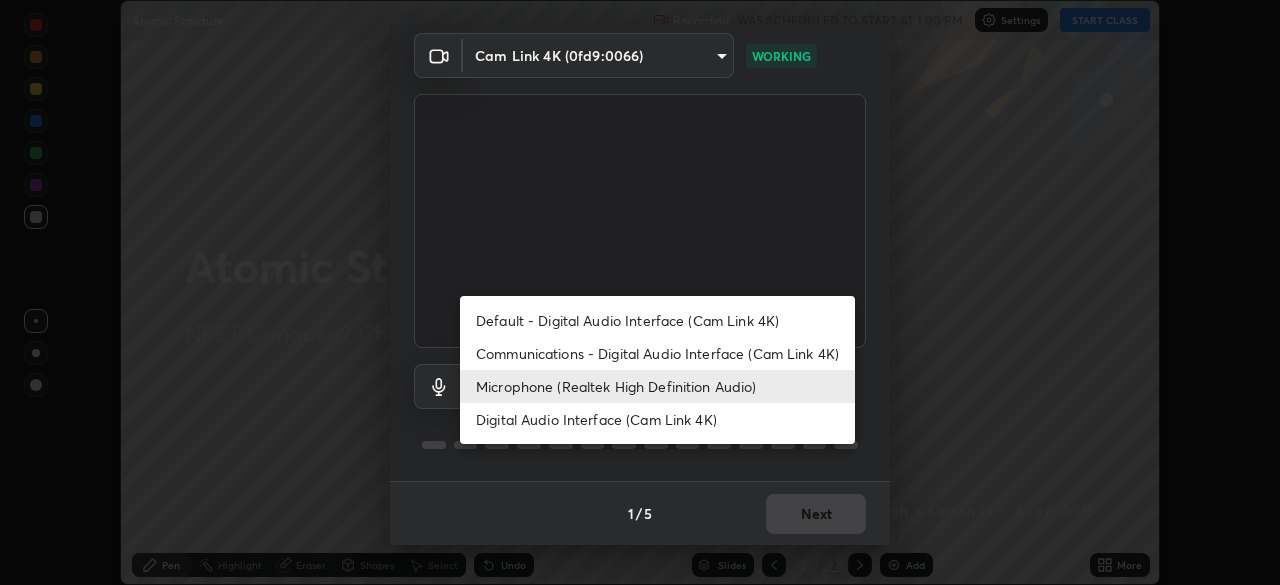click on "Digital Audio Interface (Cam Link 4K)" at bounding box center (657, 419) 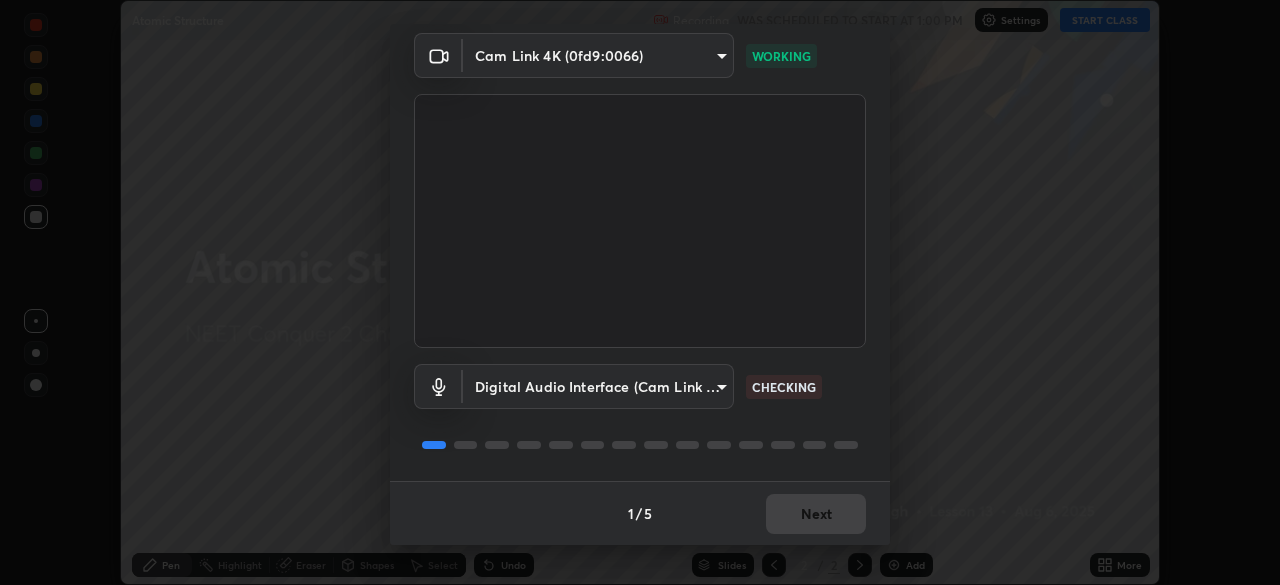 click on "Erase all Atomic Structure Recording WAS SCHEDULED TO START AT  1:00 PM Settings START CLASS Setting up your live class Atomic Structure • L13 of NEET Conquer 2 Chemistry [PERSON] Pen Highlight Eraser Shapes Select Undo Slides 2 / 2 Add More No doubts shared Encourage your learners to ask a doubt for better clarity Report an issue Reason for reporting Buffering Chat not working Audio - Video sync issue Educator video quality low ​ Attach an image Report Media settings Cam Link 4K ([DEVICE_ID]) [HASH] WORKING Digital Audio Interface (Cam Link 4K) [HASH] CHECKING 1 / 5 Next" at bounding box center [640, 292] 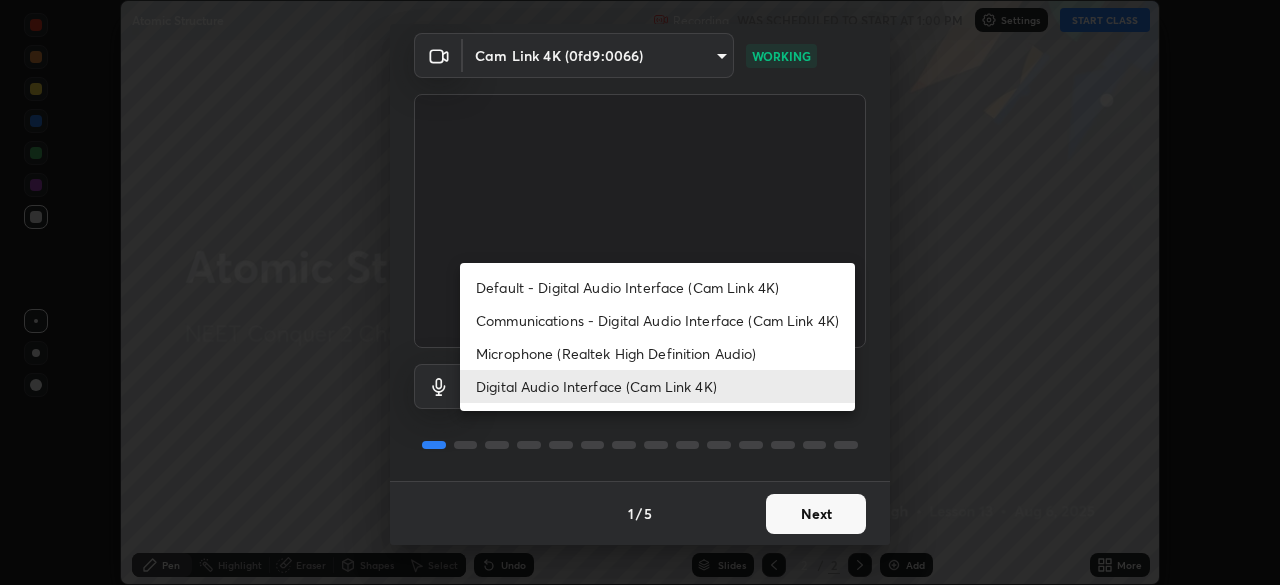 click on "Microphone (Realtek High Definition Audio)" at bounding box center (657, 353) 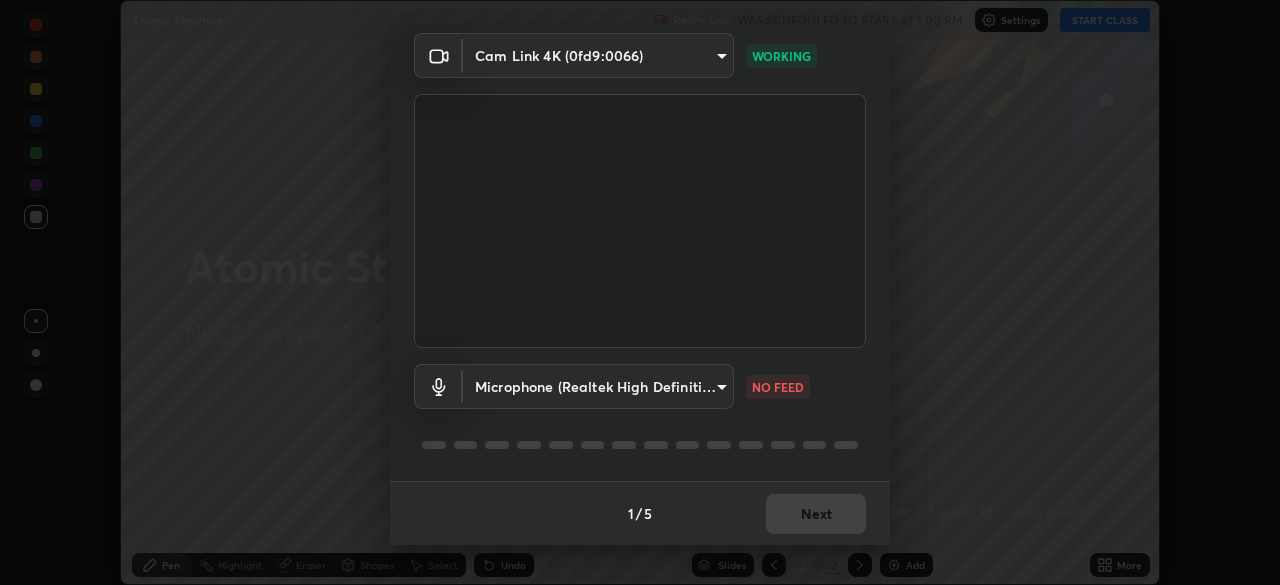click on "Erase all Atomic Structure Recording WAS SCHEDULED TO START AT  1:00 PM Settings START CLASS Setting up your live class Atomic Structure • L13 of NEET Conquer 2 Chemistry [PERSON] Pen Highlight Eraser Shapes Select Undo Slides 2 / 2 Add More No doubts shared Encourage your learners to ask a doubt for better clarity Report an issue Reason for reporting Buffering Chat not working Audio - Video sync issue Educator video quality low ​ Attach an image Report Media settings Cam Link 4K ([DEVICE_ID]) [HASH] WORKING Microphone (Realtek High Definition Audio) [HASH] NO FEED 1 / 5 Next" at bounding box center [640, 292] 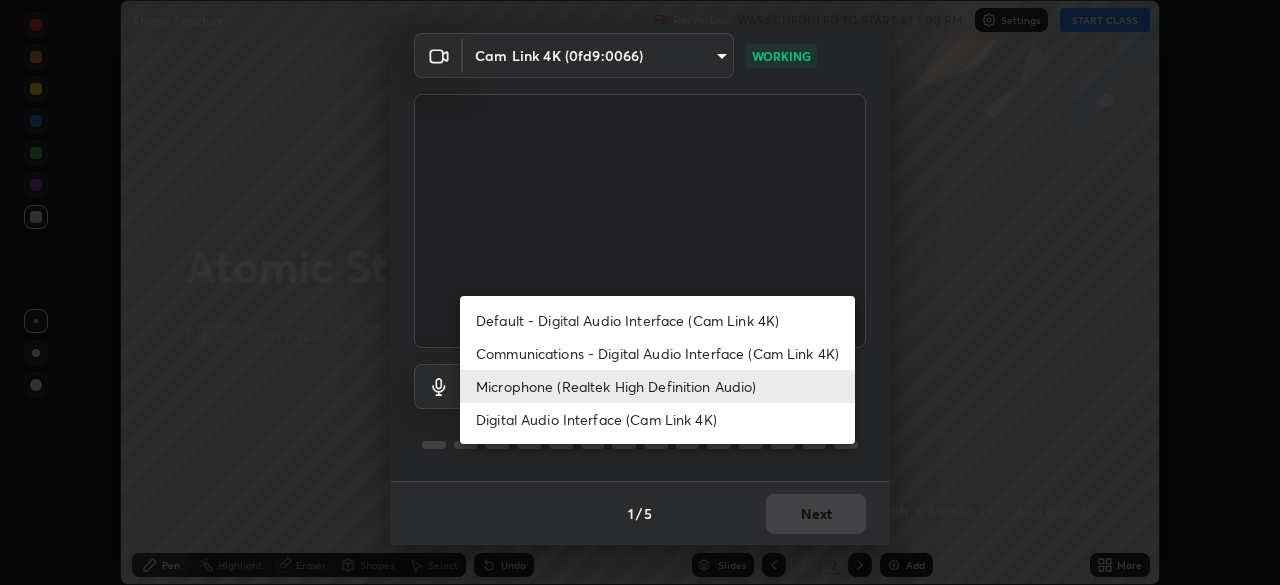 click on "Default - Digital Audio Interface (Cam Link 4K)" at bounding box center (657, 320) 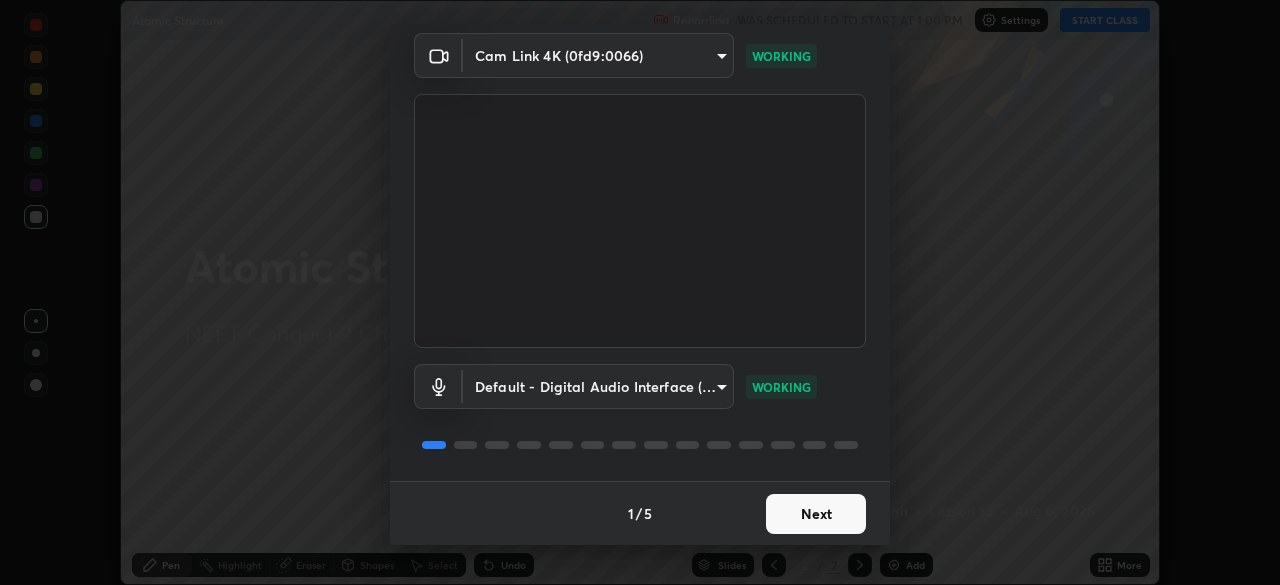 click on "Next" at bounding box center (816, 514) 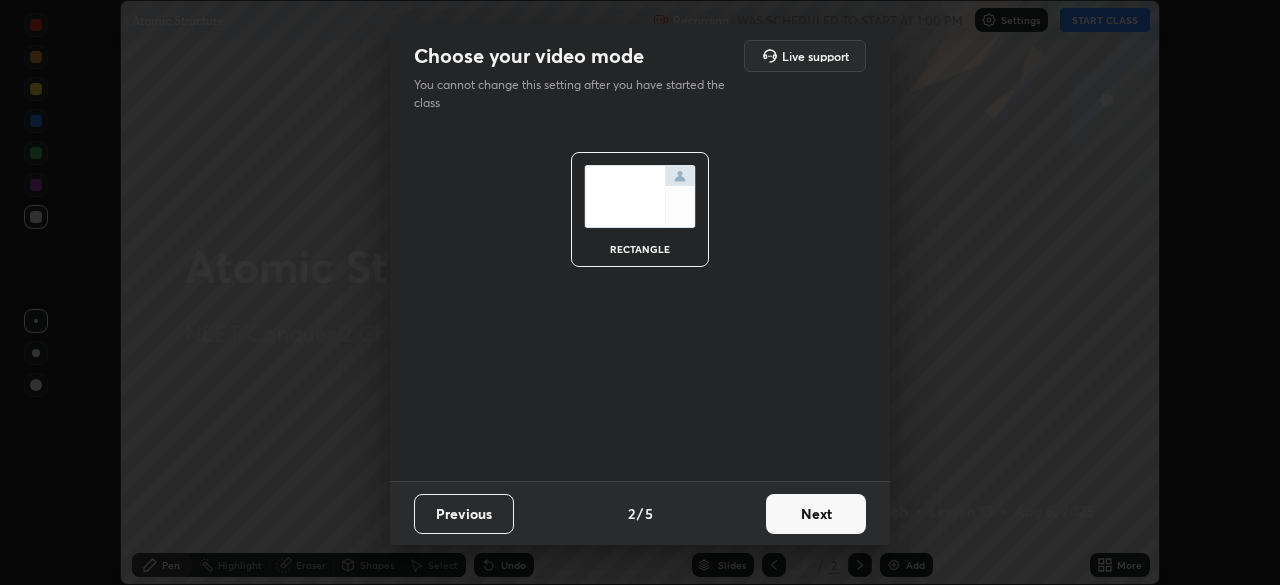 scroll, scrollTop: 0, scrollLeft: 0, axis: both 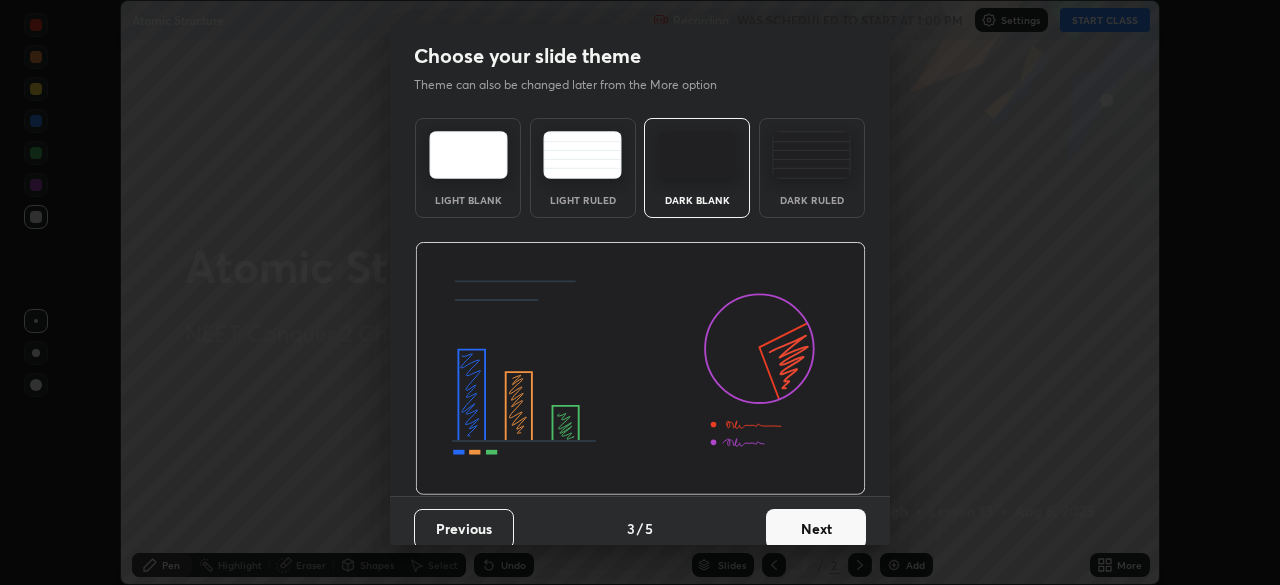click on "Dark Ruled" at bounding box center [812, 200] 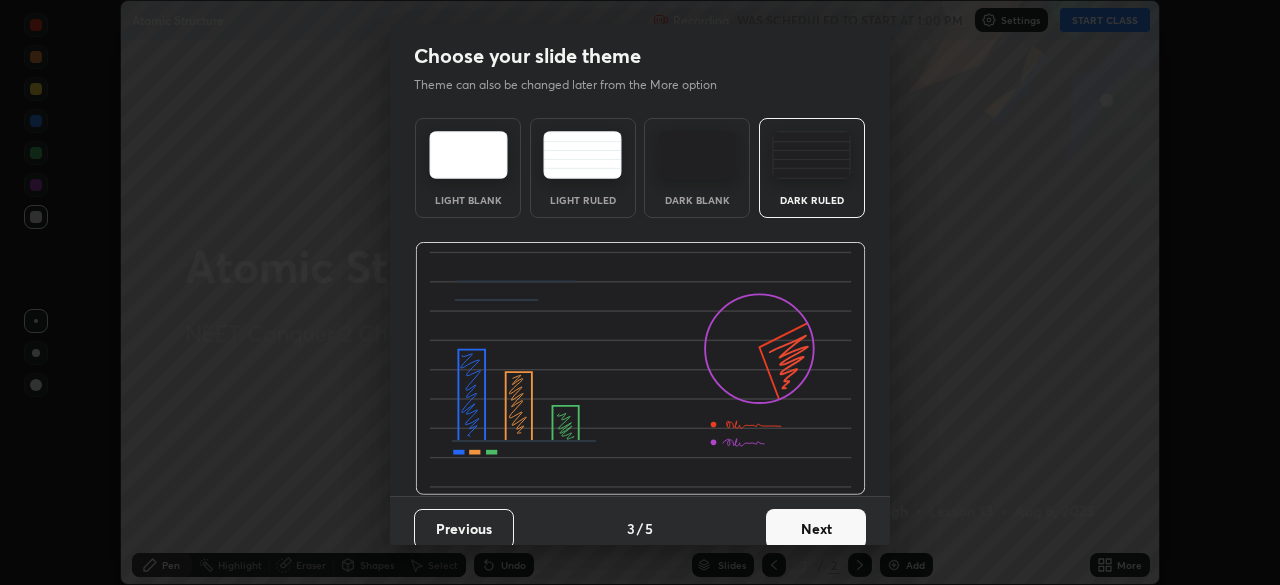 click on "Next" at bounding box center [816, 529] 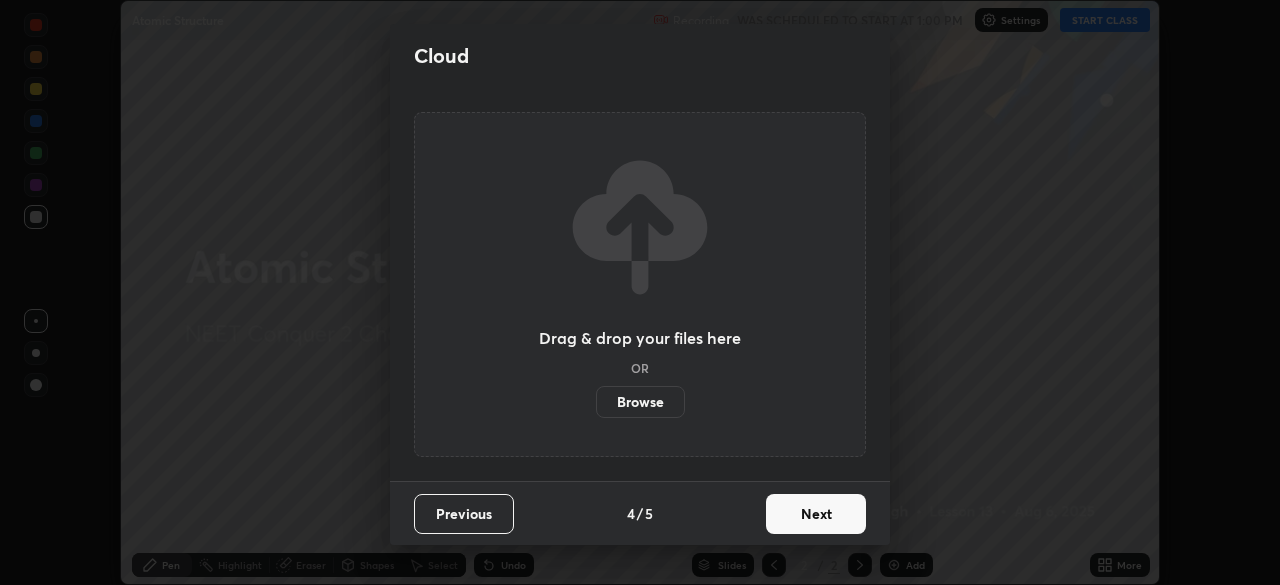 click on "Next" at bounding box center [816, 514] 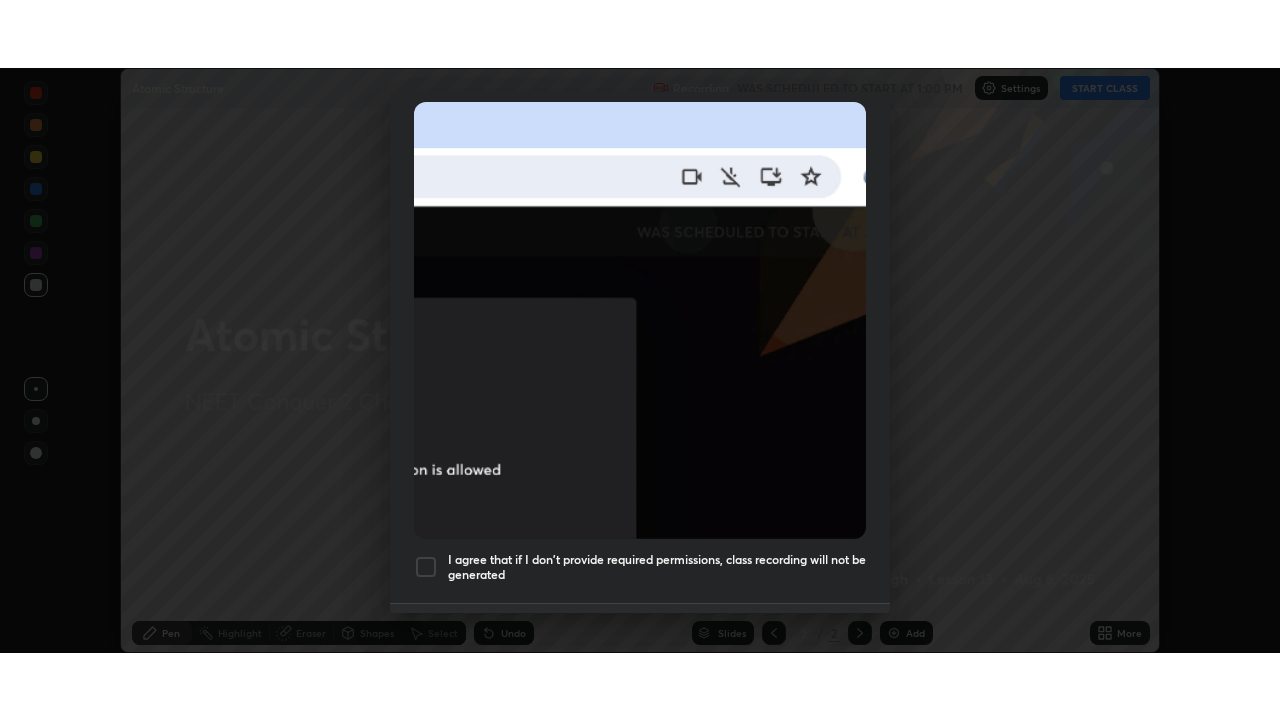 scroll, scrollTop: 479, scrollLeft: 0, axis: vertical 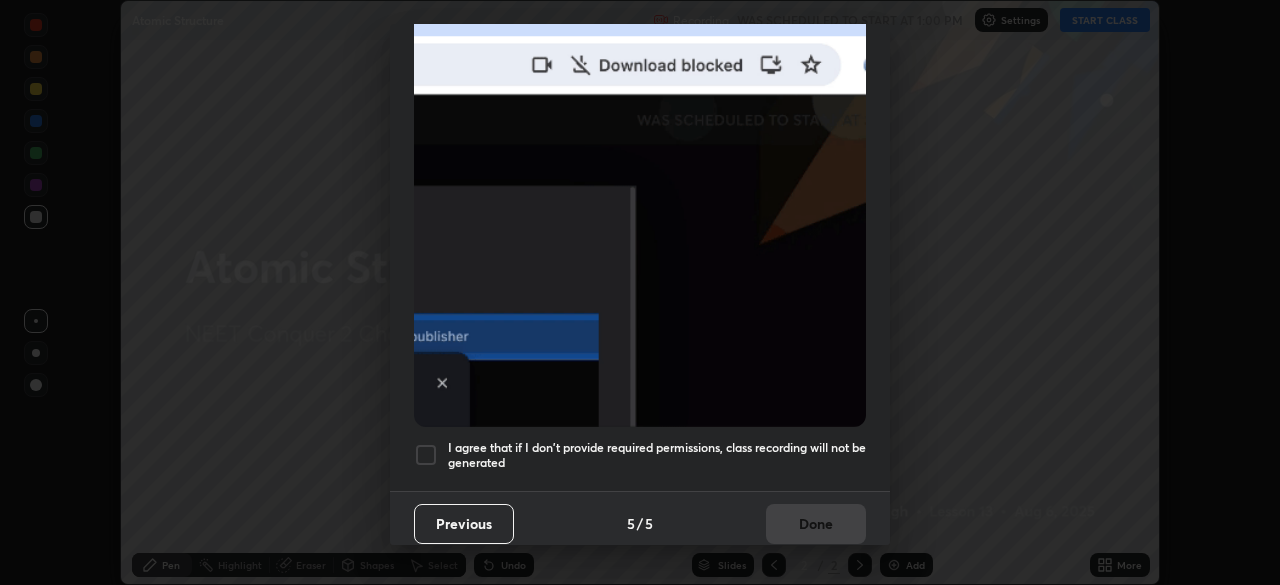 click at bounding box center (426, 455) 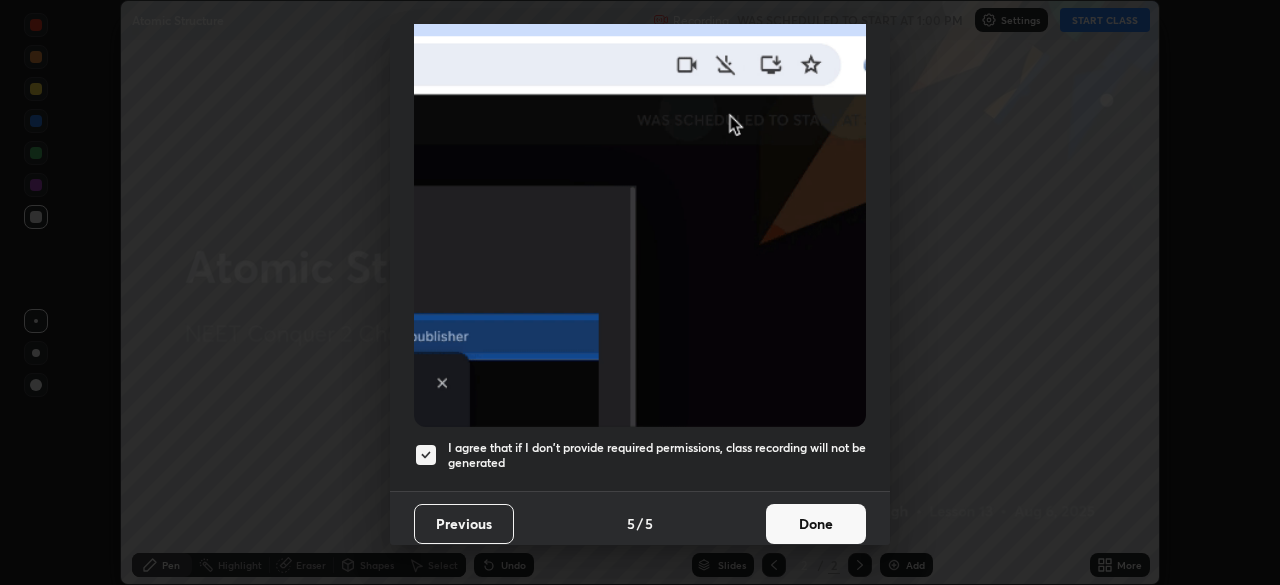 click on "Done" at bounding box center (816, 524) 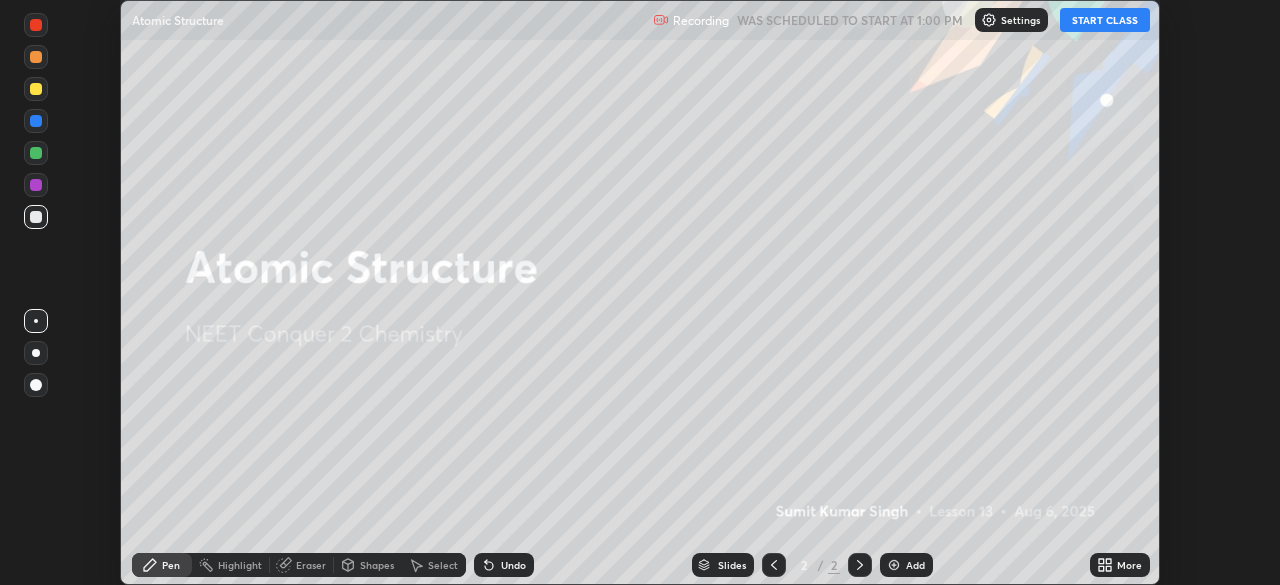 click 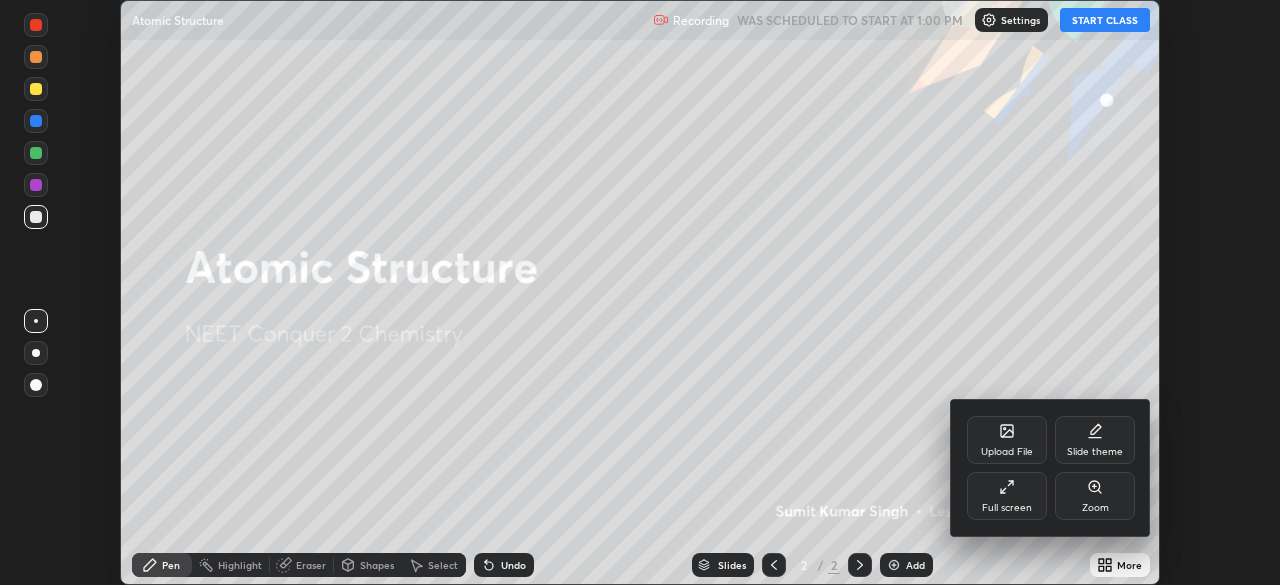 click on "Full screen" at bounding box center (1007, 496) 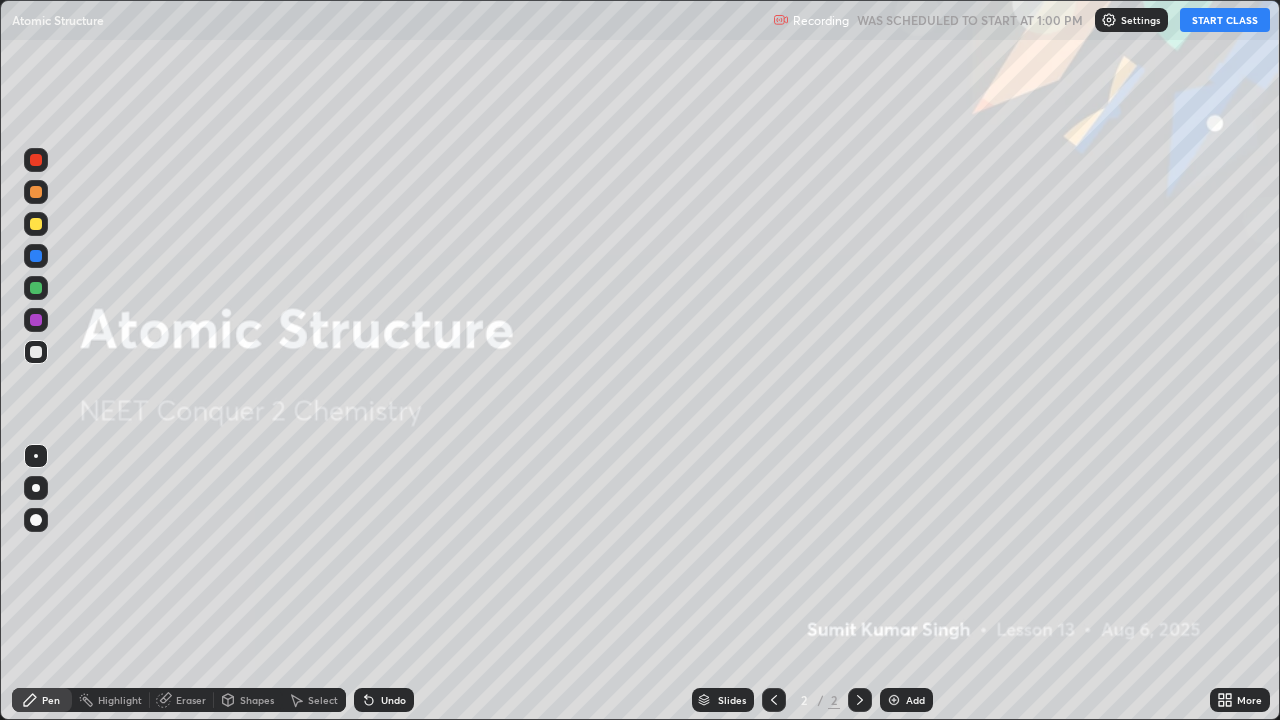 scroll, scrollTop: 99280, scrollLeft: 98720, axis: both 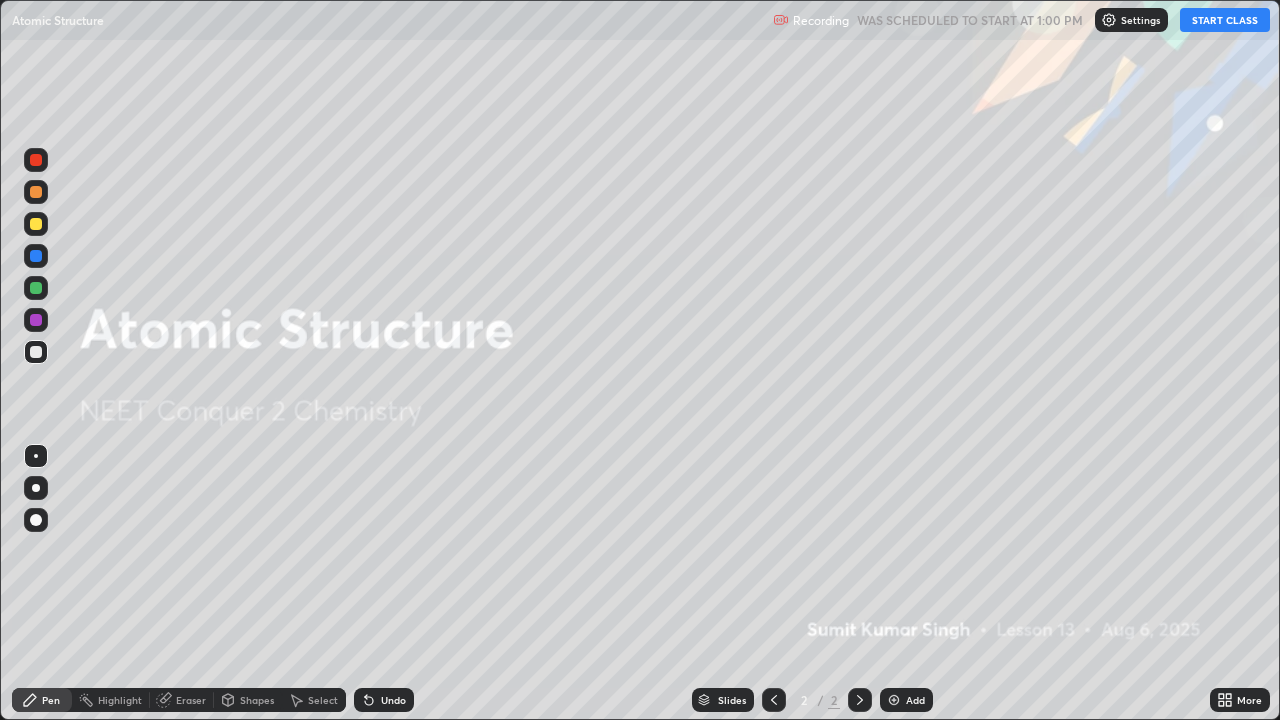 click on "Shapes" at bounding box center (257, 700) 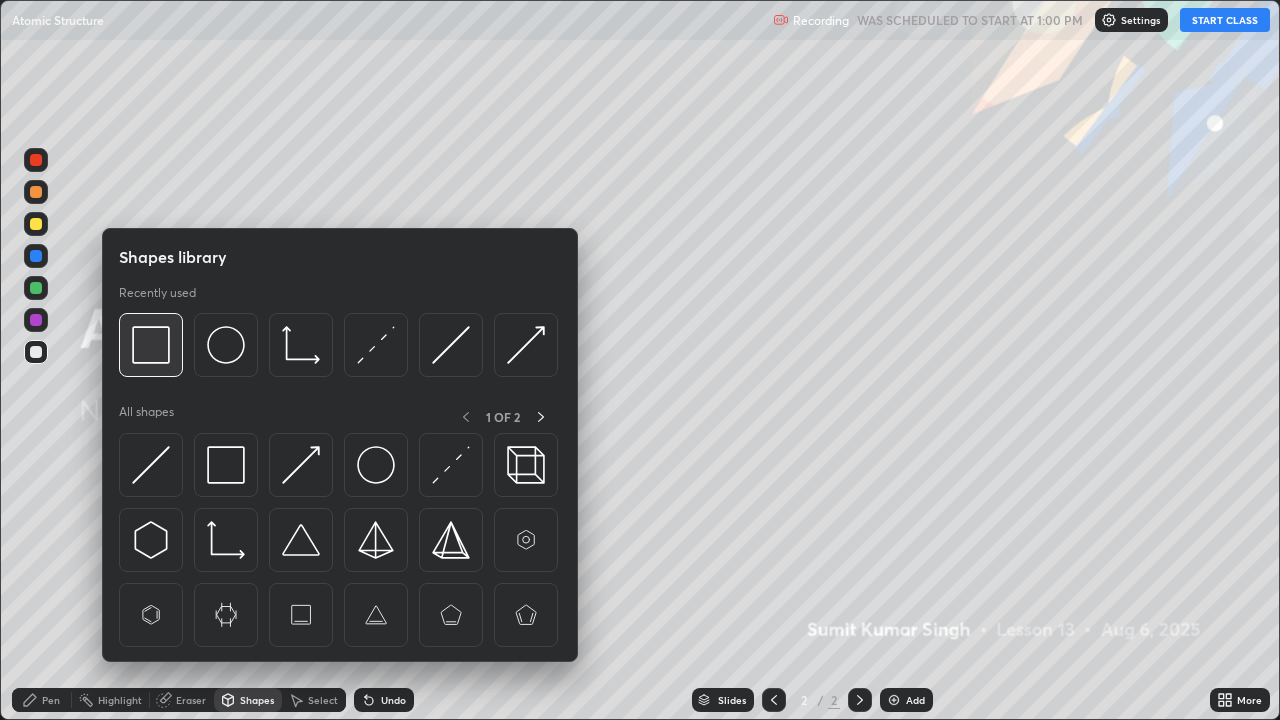 click at bounding box center (151, 345) 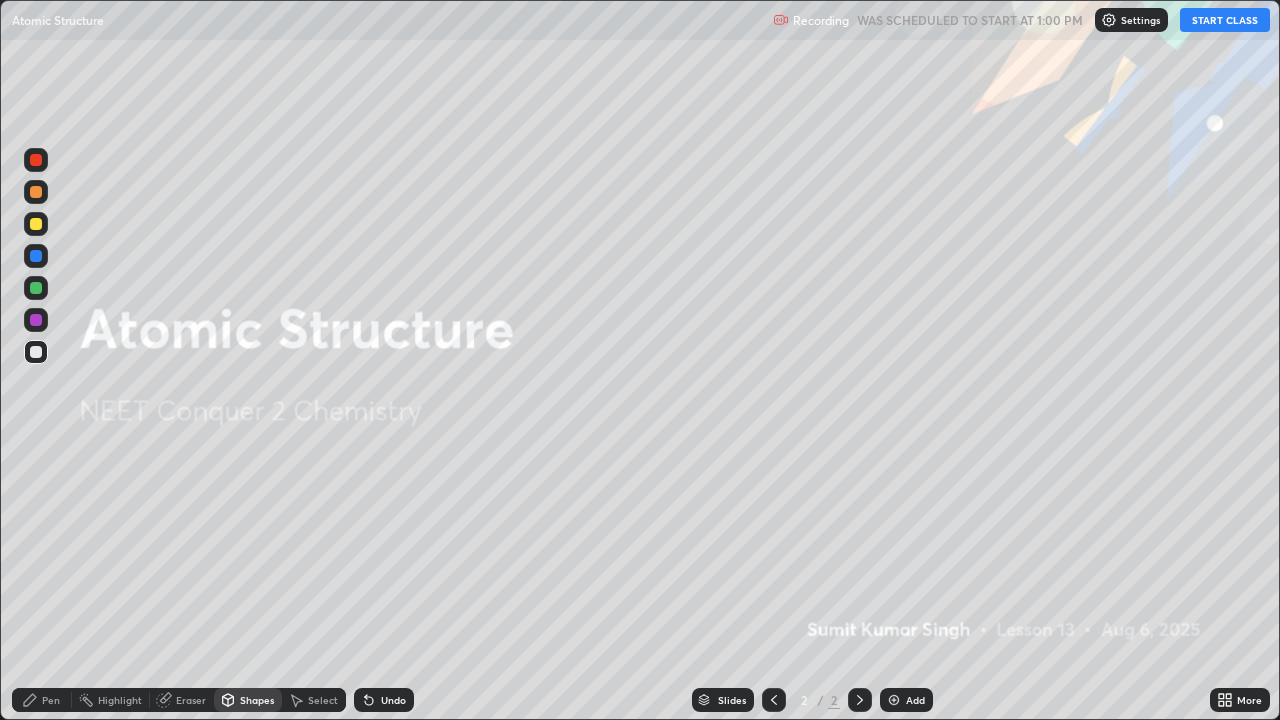 click at bounding box center [36, 320] 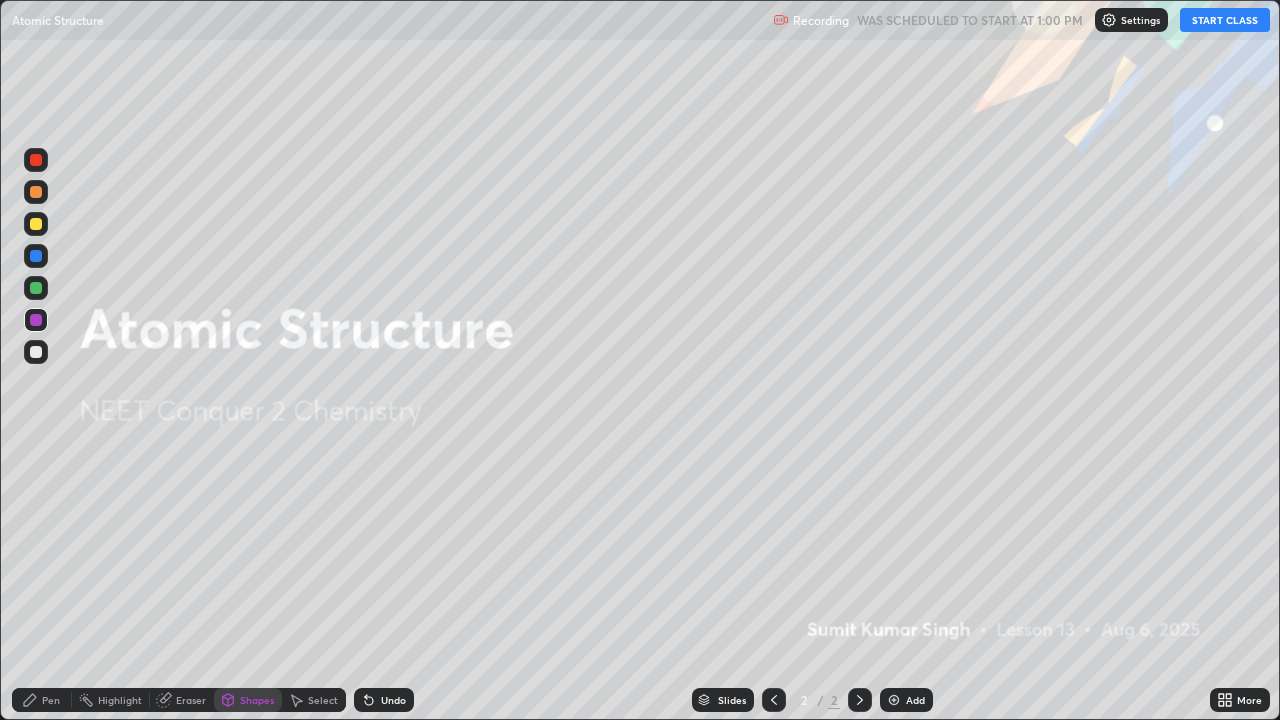 click at bounding box center [36, 352] 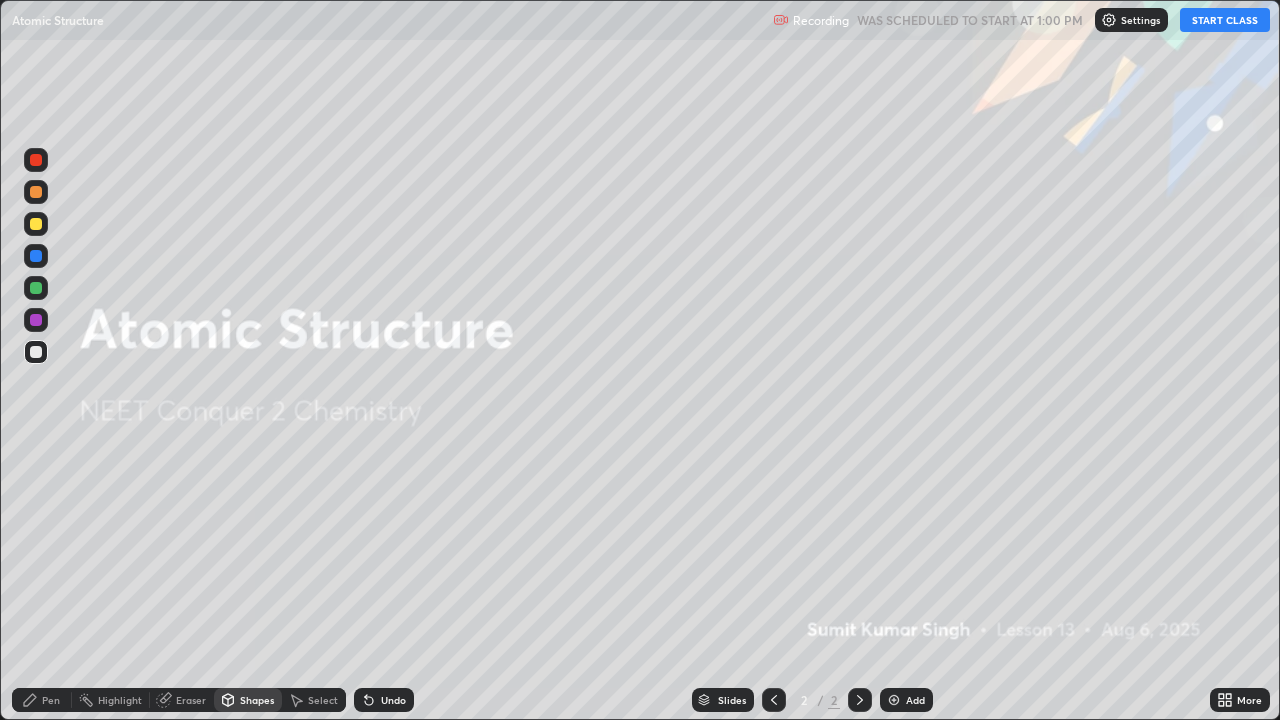 click on "Pen" at bounding box center [51, 700] 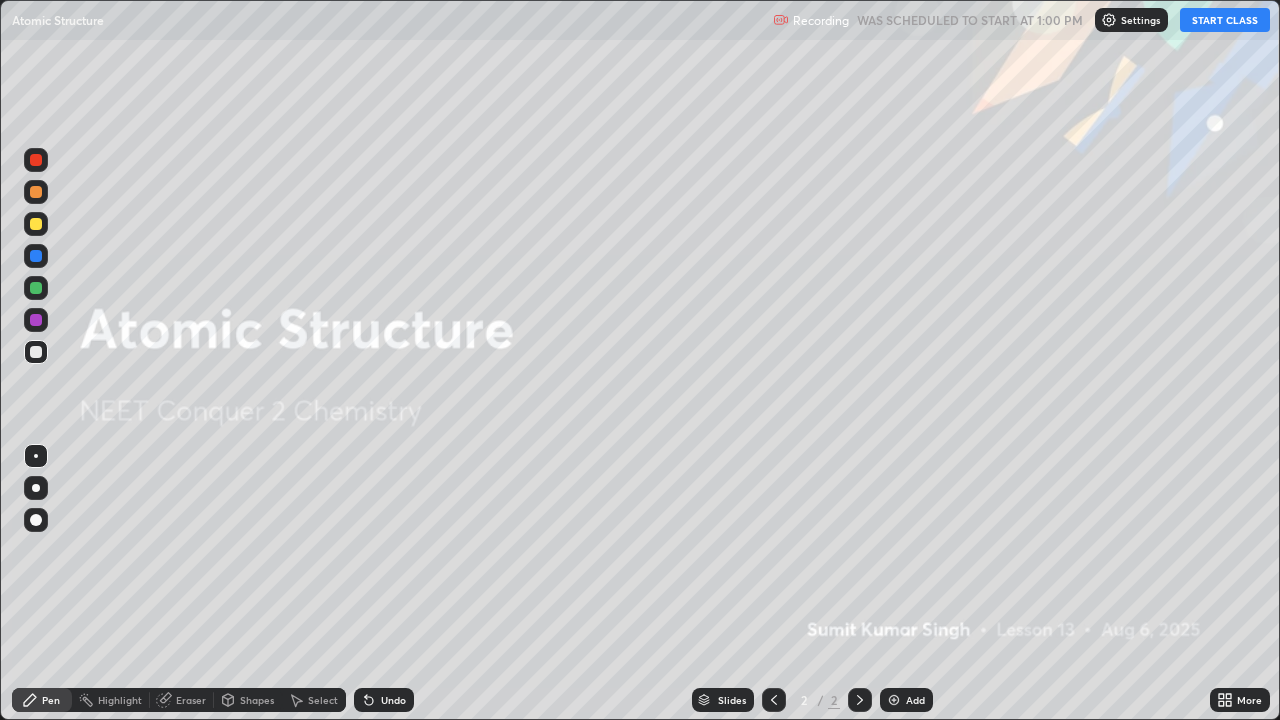 click at bounding box center [36, 520] 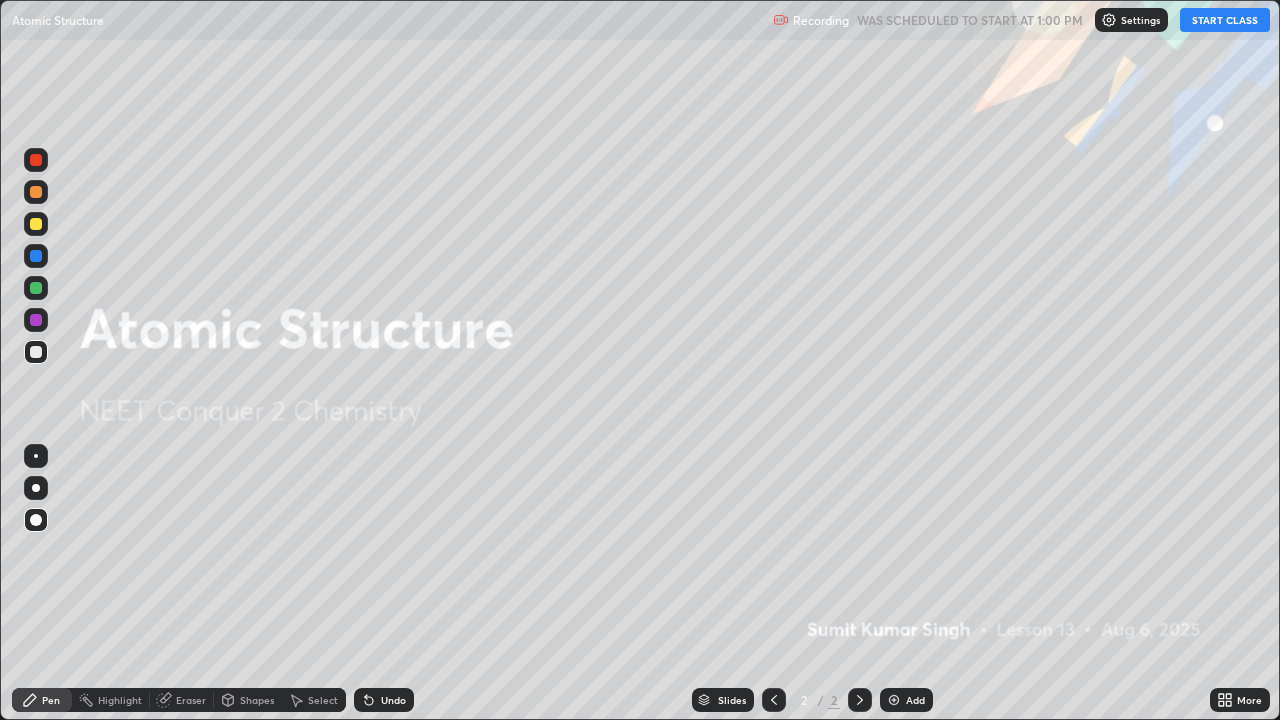click at bounding box center [894, 700] 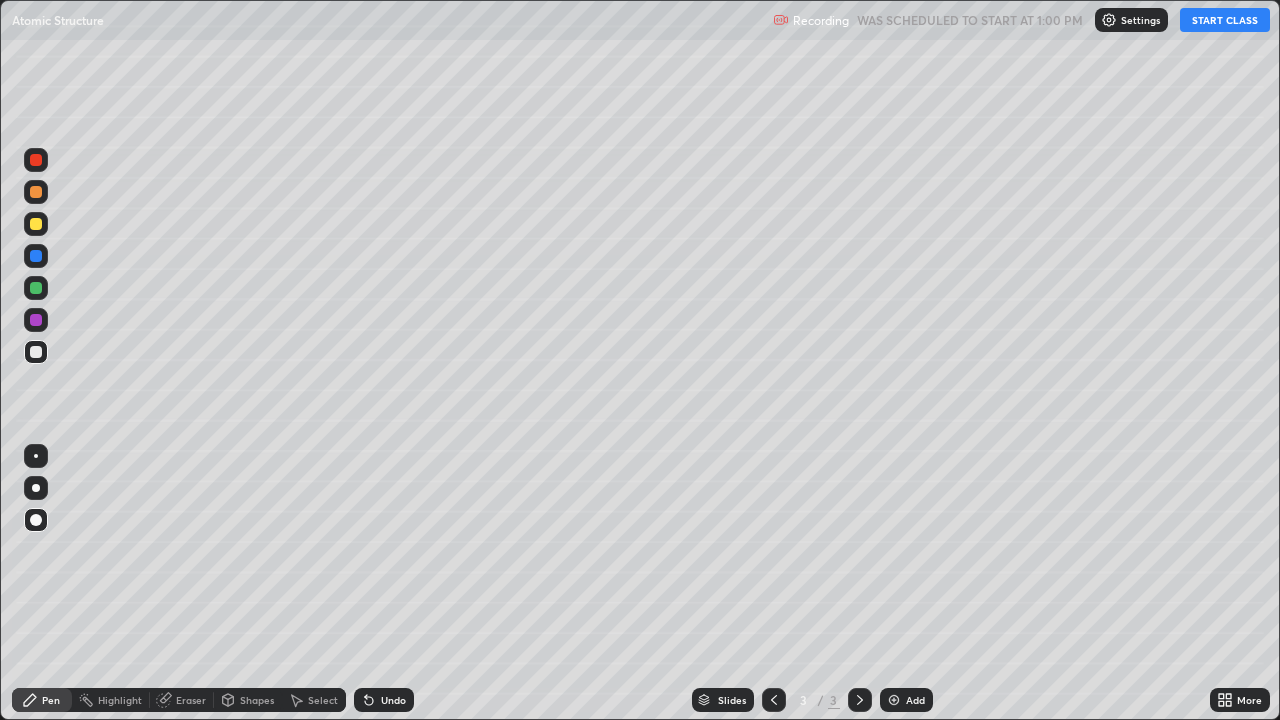 click 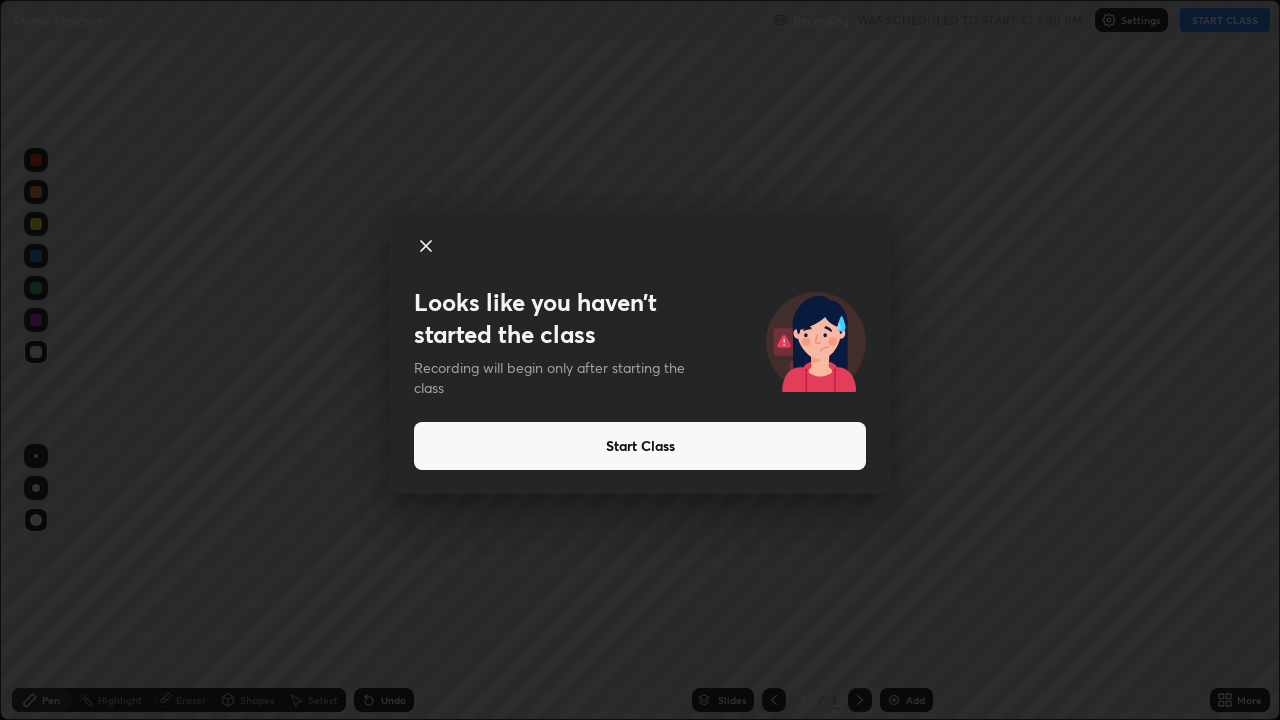 click on "Start Class" at bounding box center [640, 446] 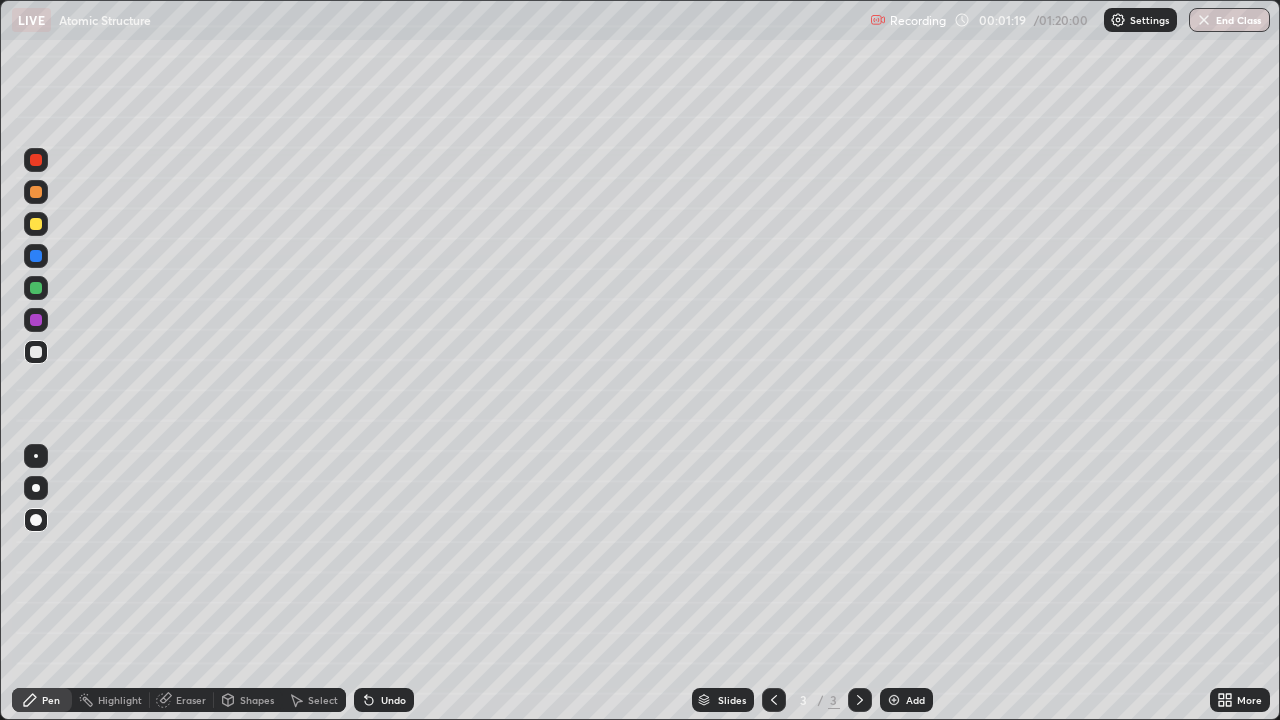 click at bounding box center [894, 700] 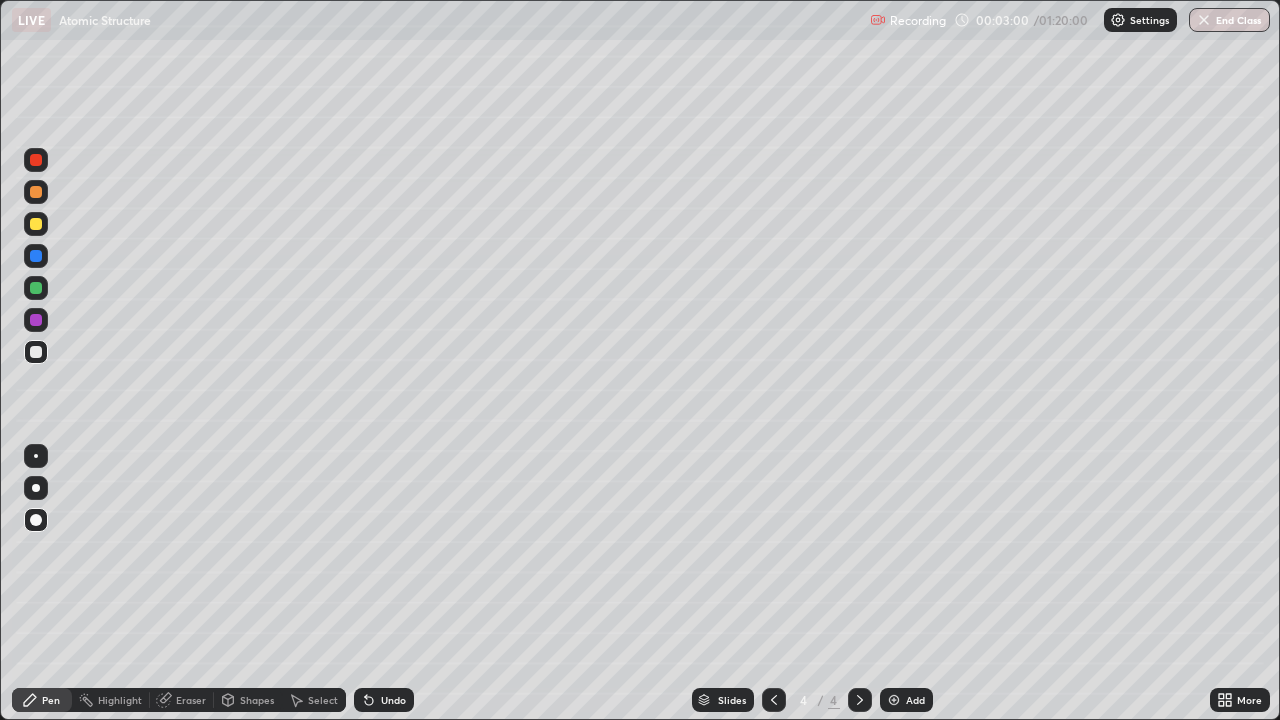 click at bounding box center [894, 700] 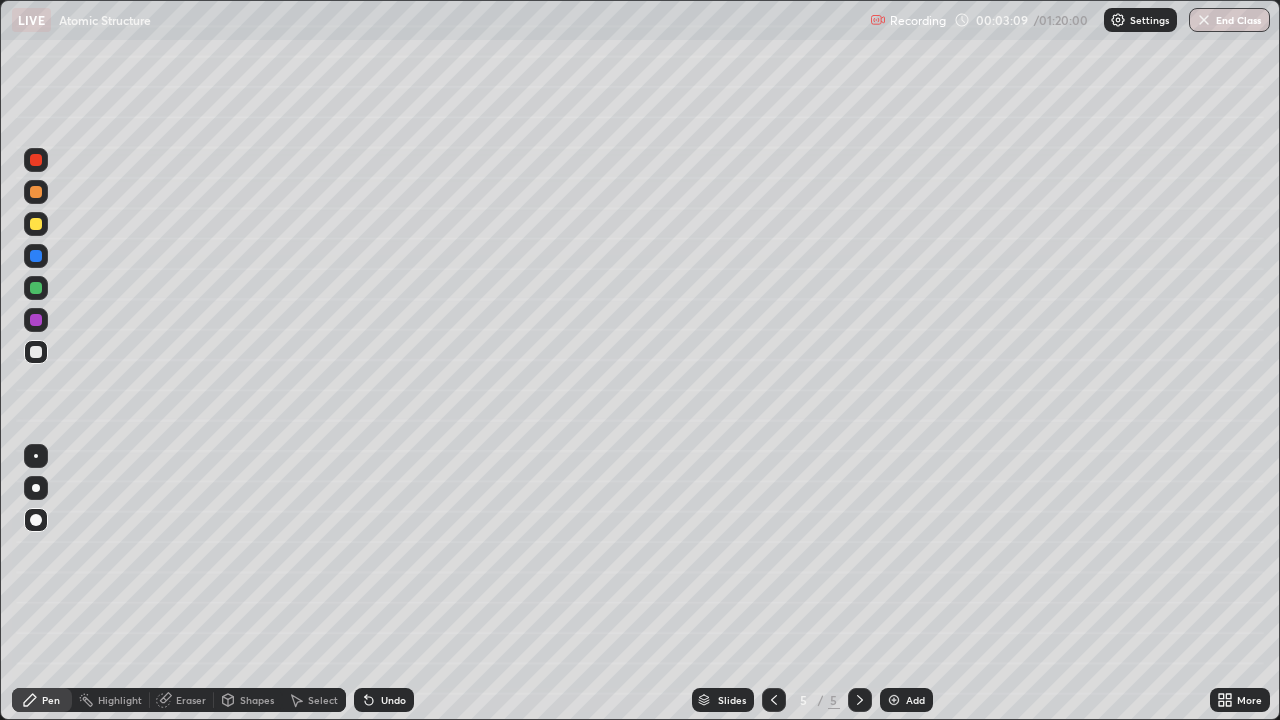 click on "Undo" at bounding box center (393, 700) 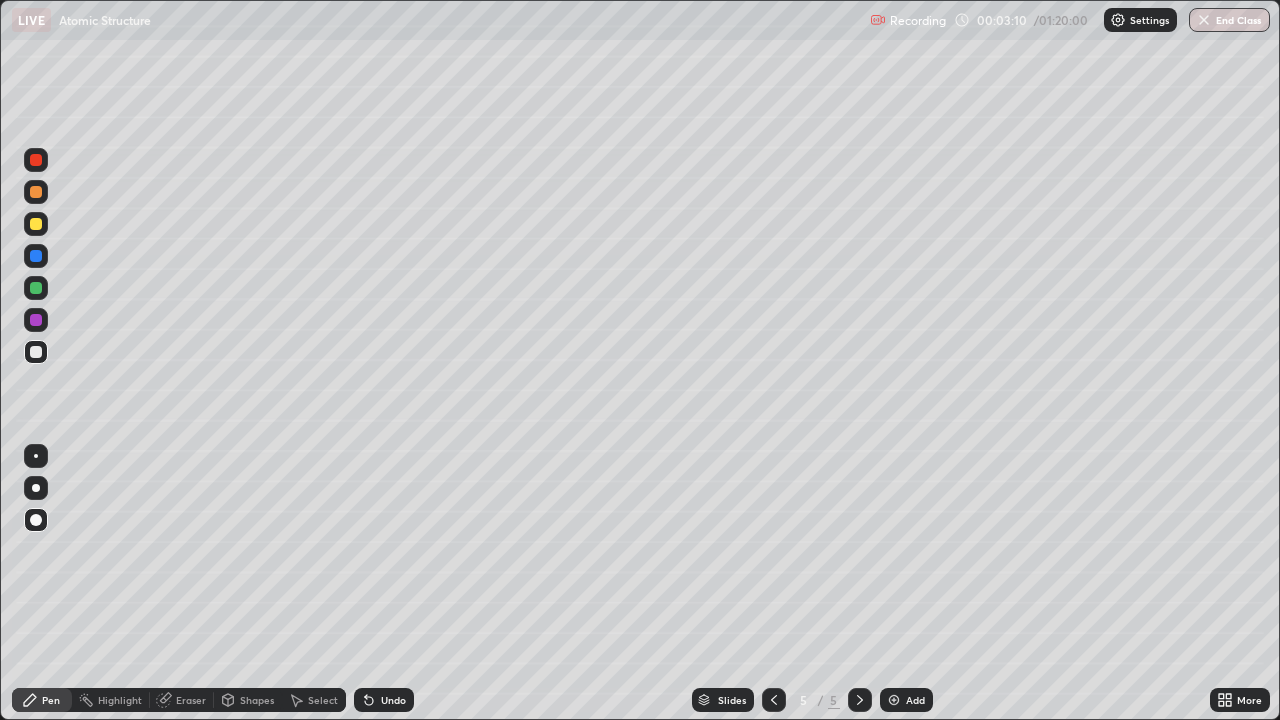 click on "Undo" at bounding box center (380, 700) 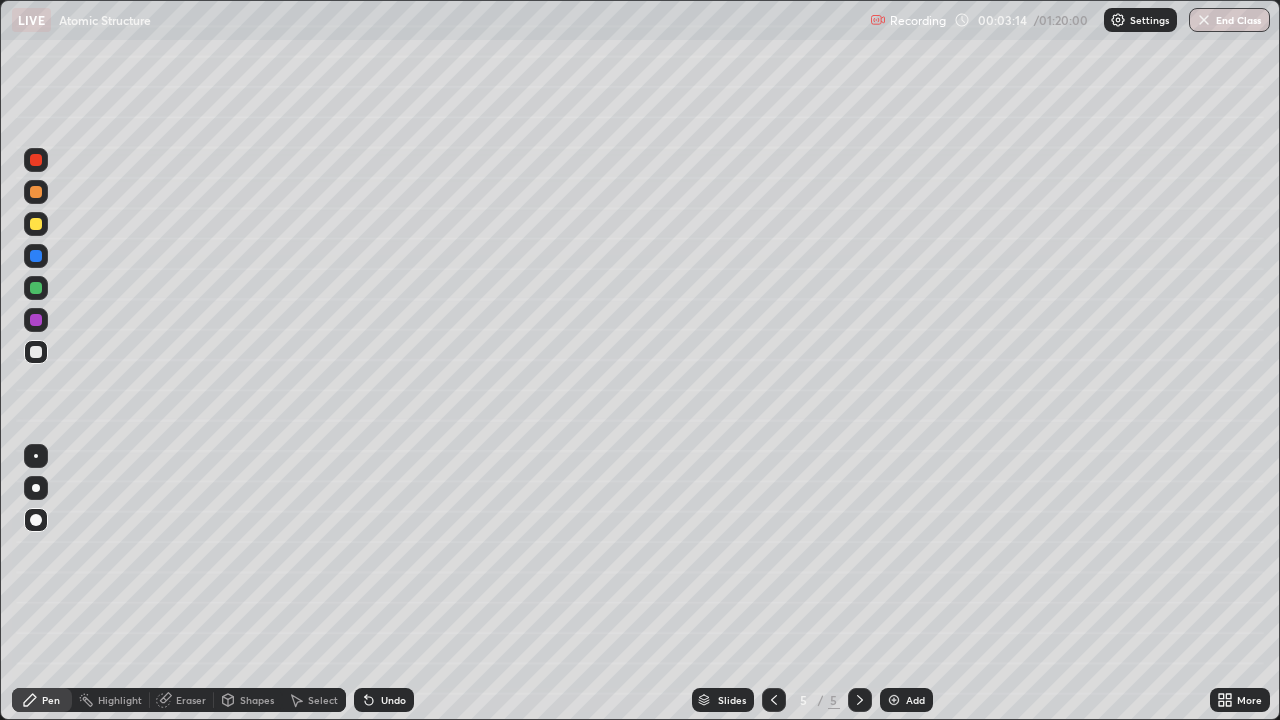 click on "Undo" at bounding box center [384, 700] 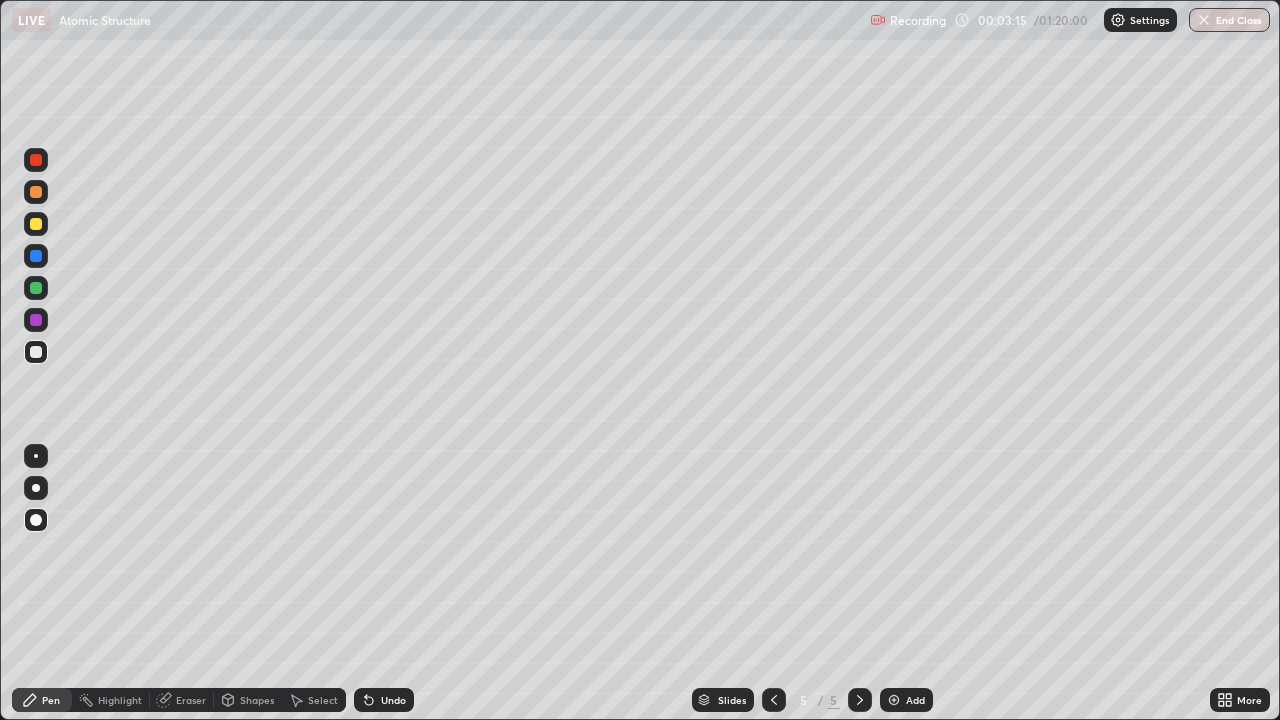 click 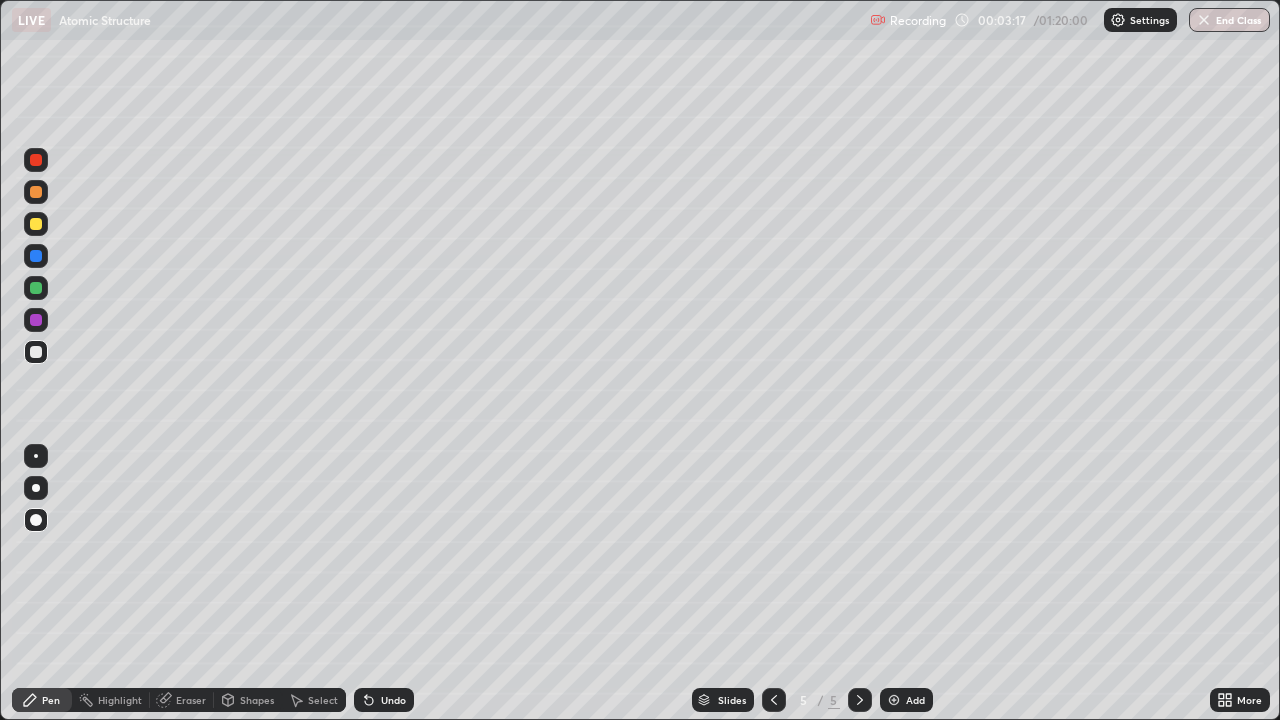 click on "Eraser" at bounding box center [191, 700] 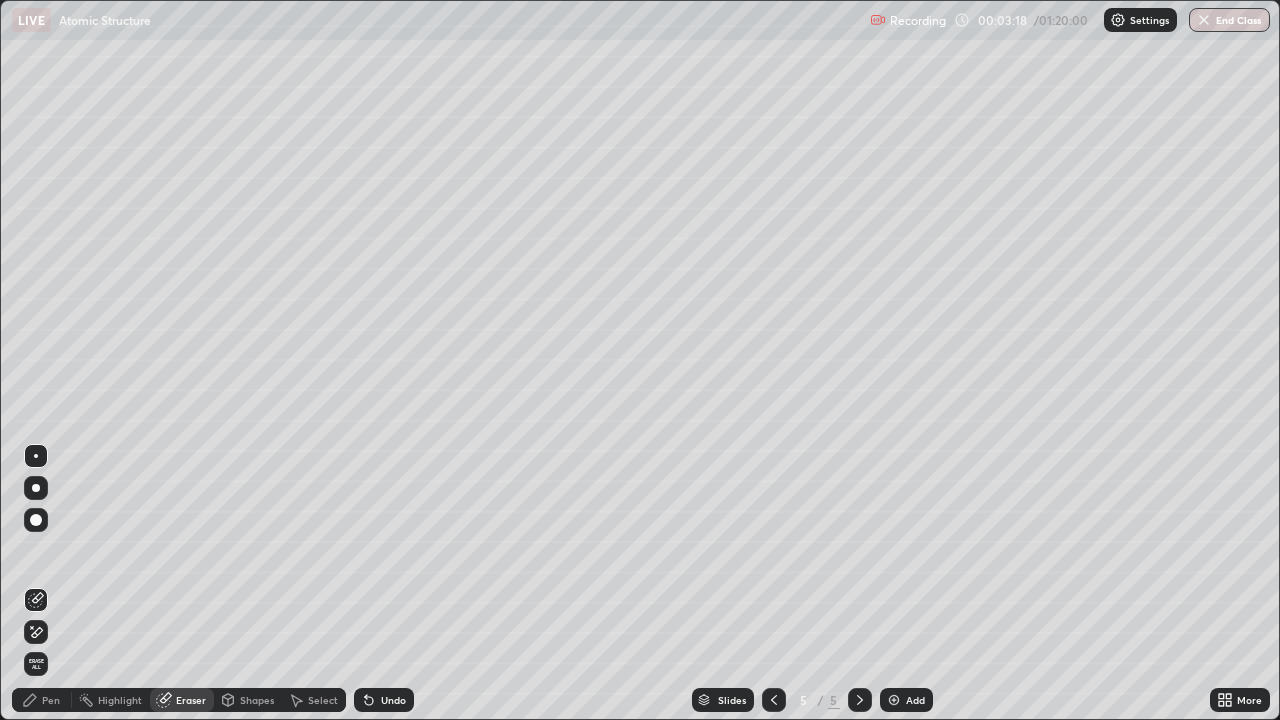 click on "Erase all" at bounding box center [36, 664] 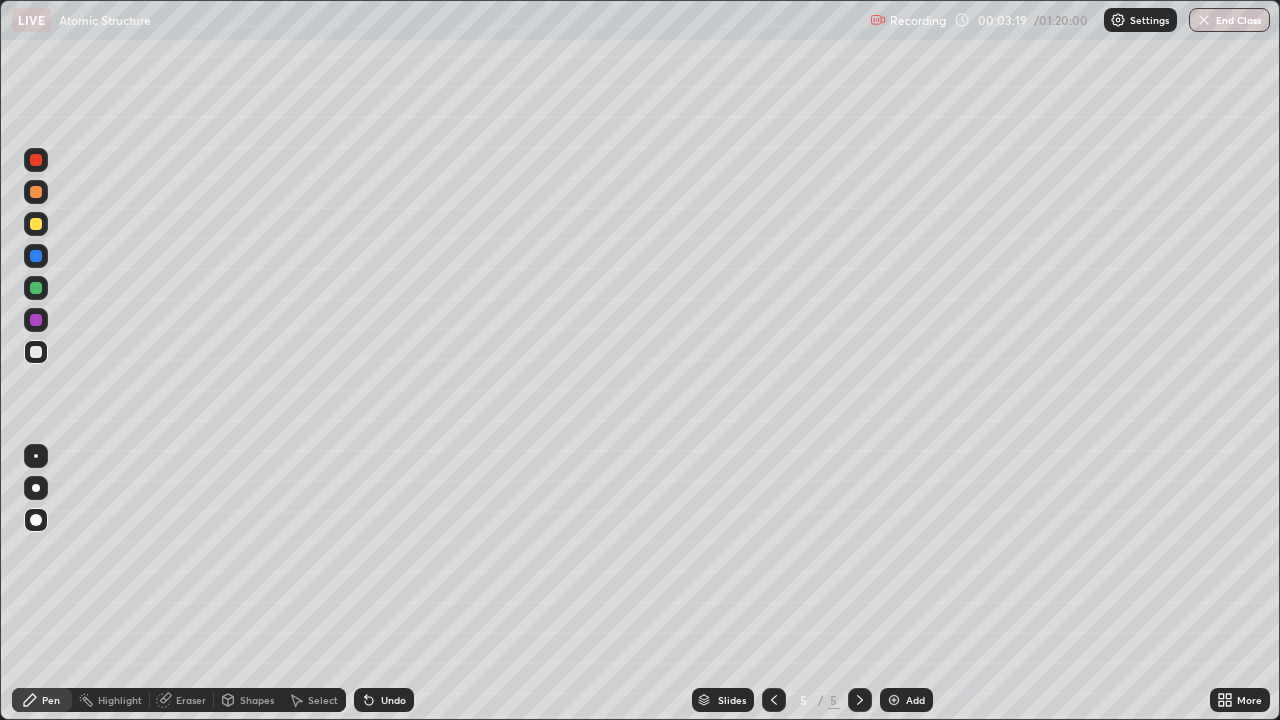 click on "Pen" at bounding box center (51, 700) 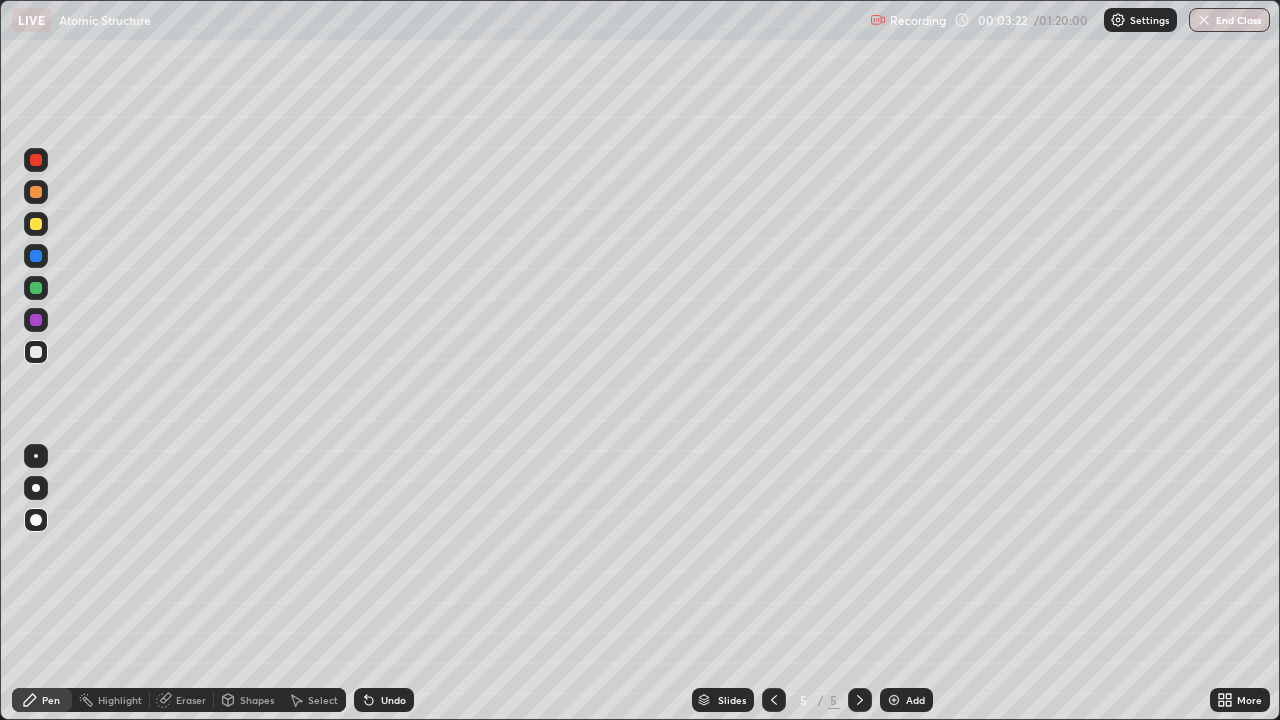 click on "Shapes" at bounding box center (257, 700) 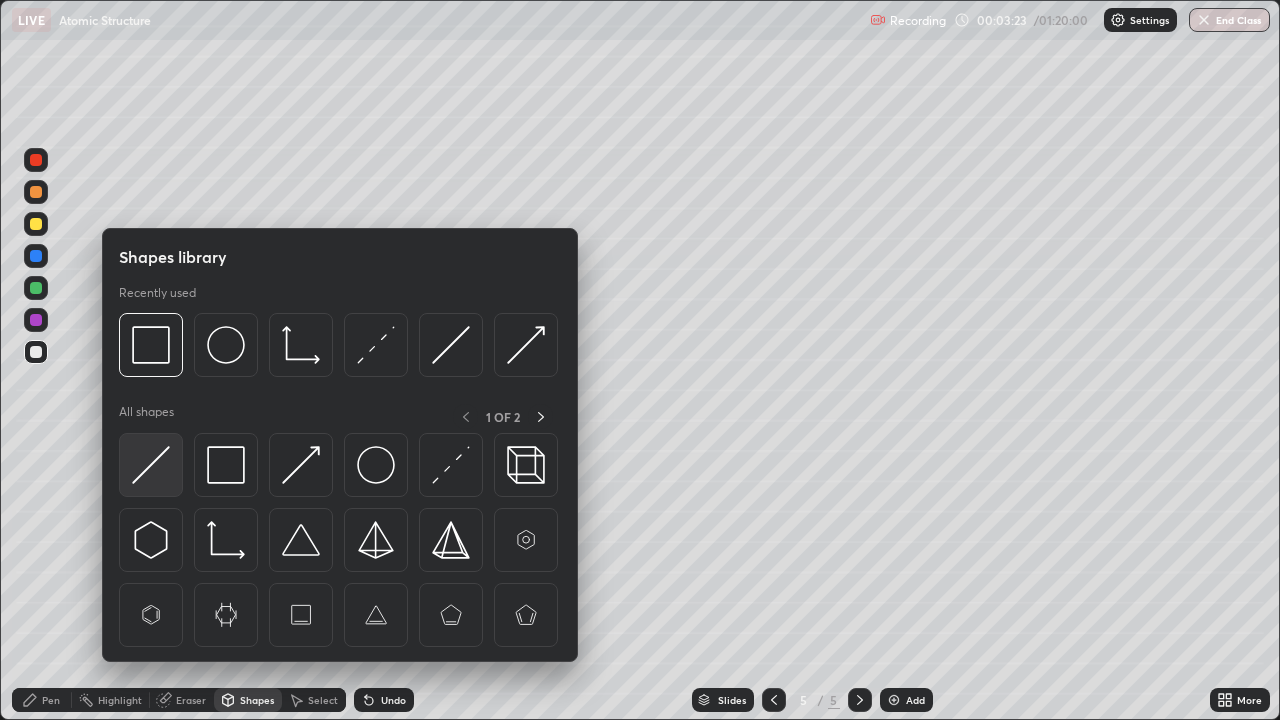 click at bounding box center (151, 465) 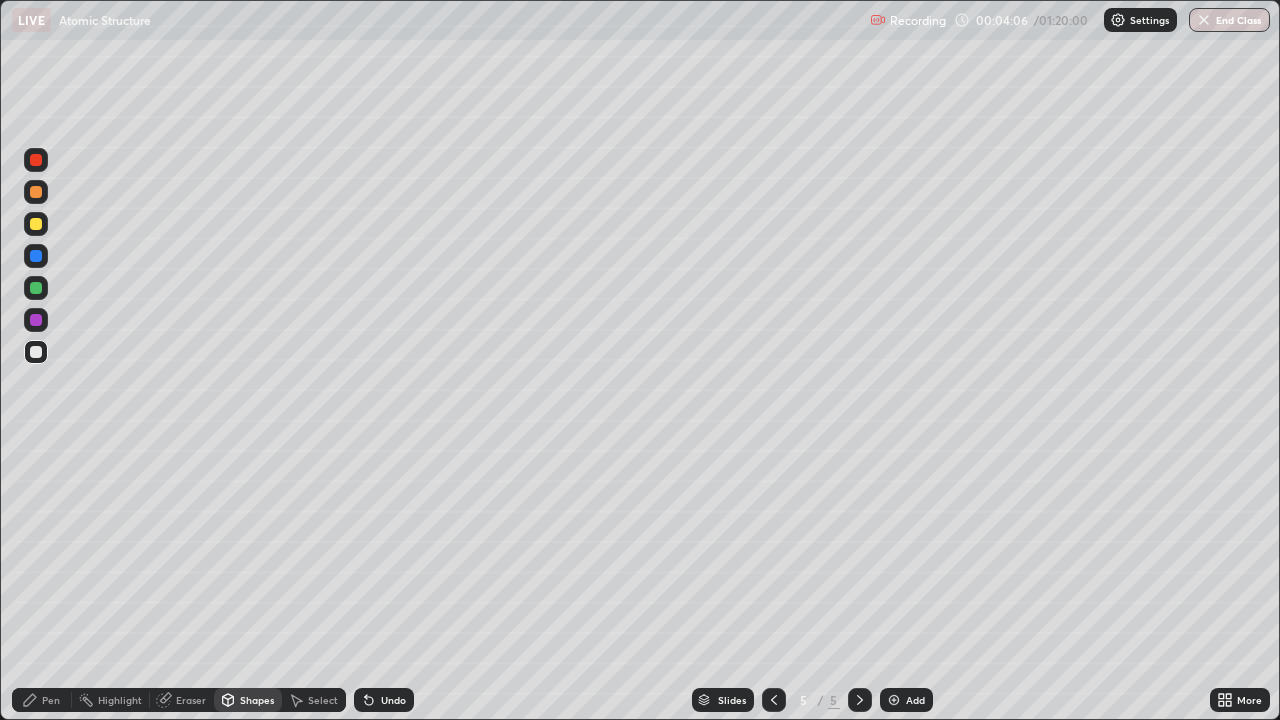 click on "Pen" at bounding box center [51, 700] 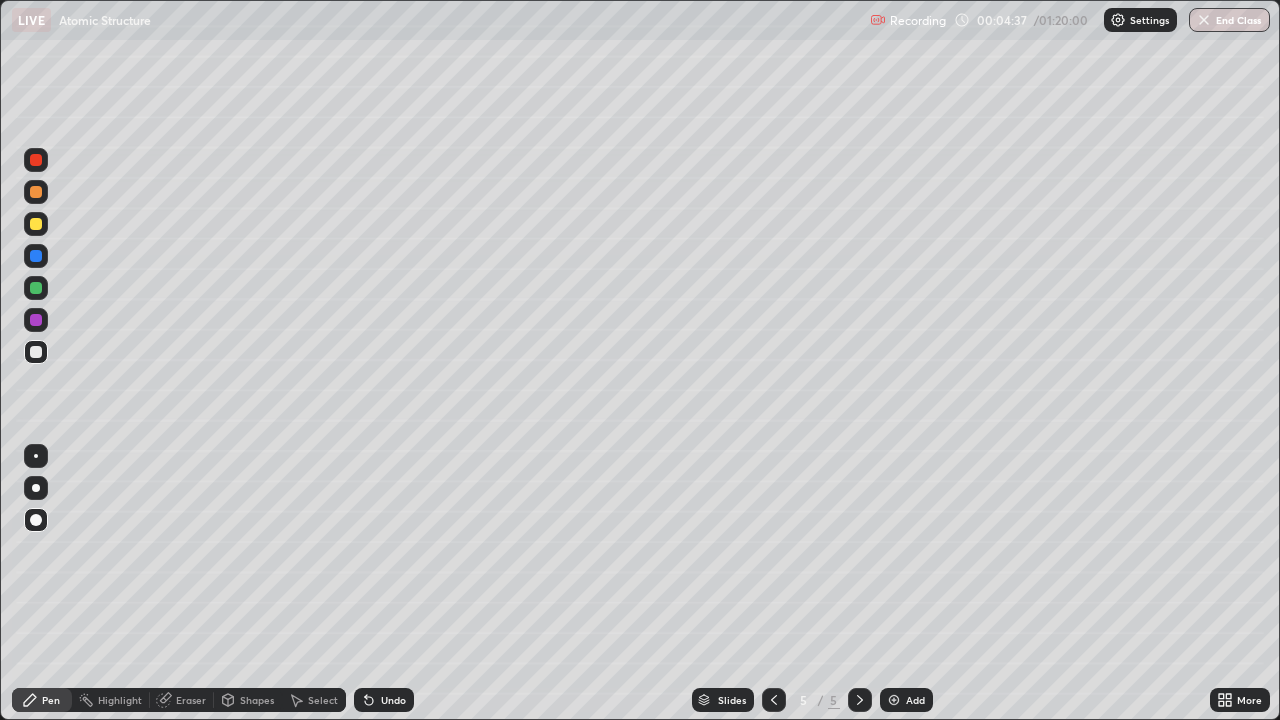 click on "Eraser" at bounding box center (191, 700) 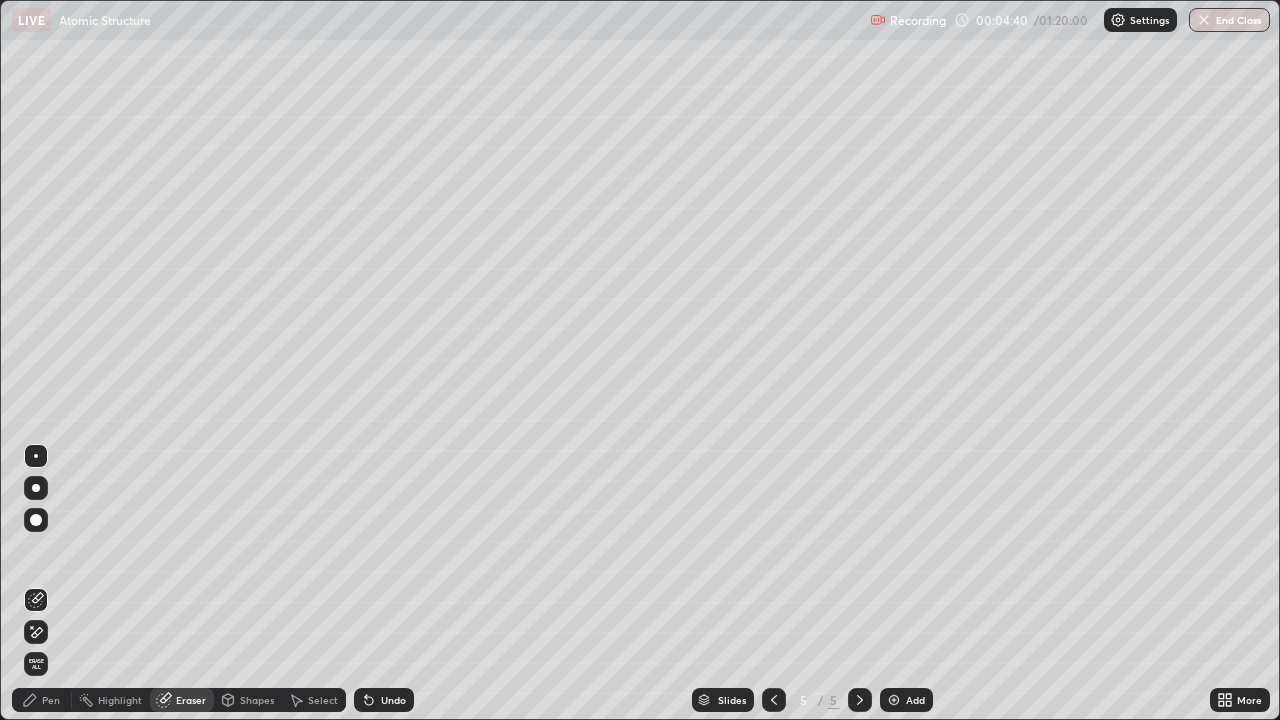 click on "Shapes" at bounding box center (248, 700) 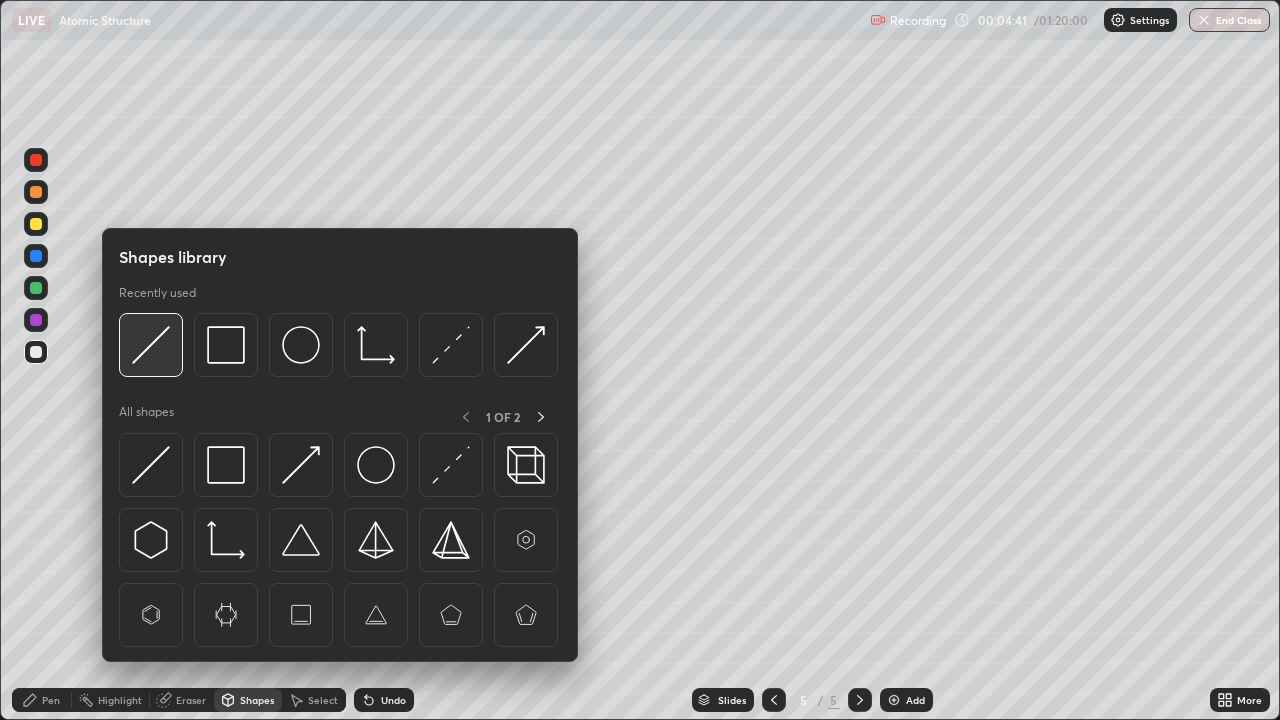 click at bounding box center [151, 345] 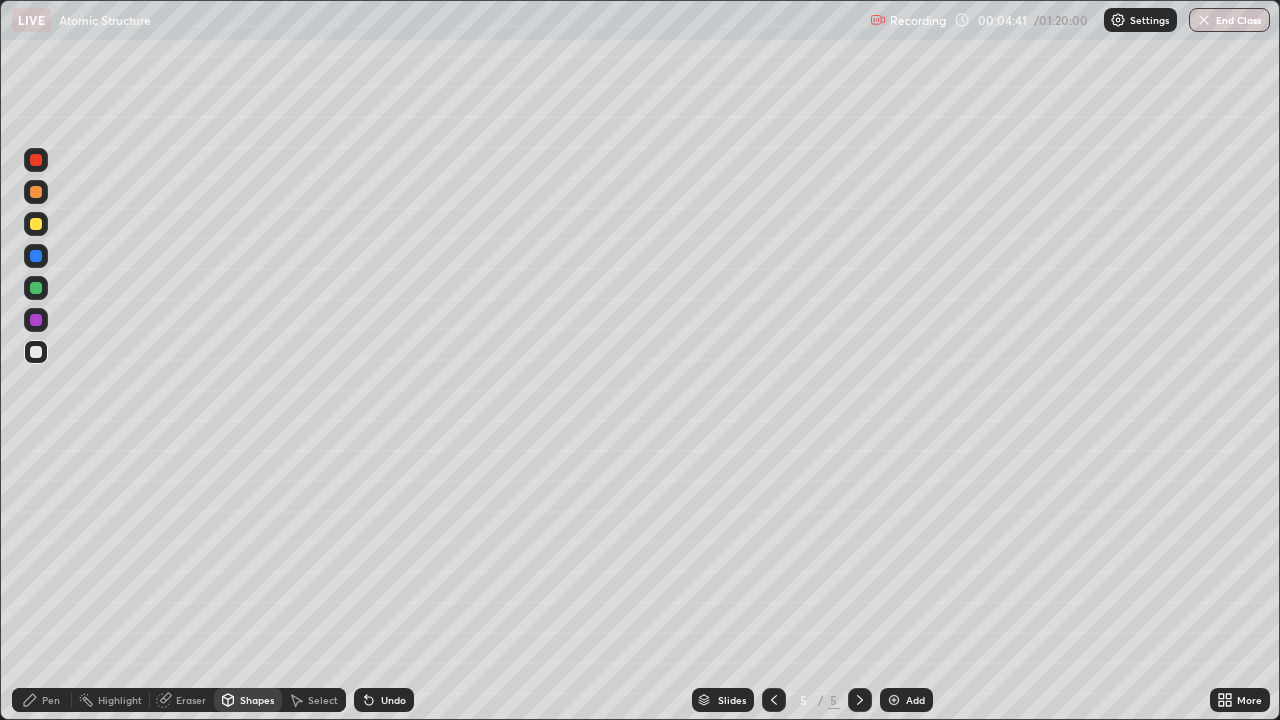 click at bounding box center [36, 320] 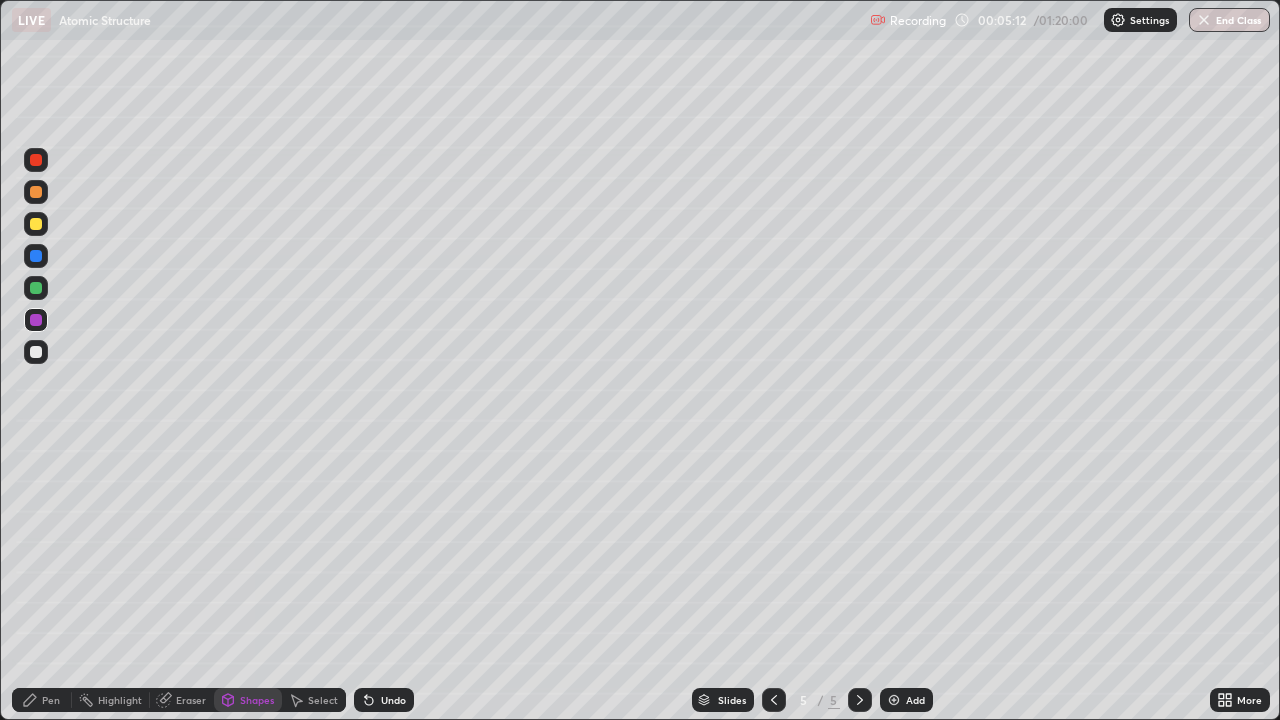 click on "Pen" at bounding box center [51, 700] 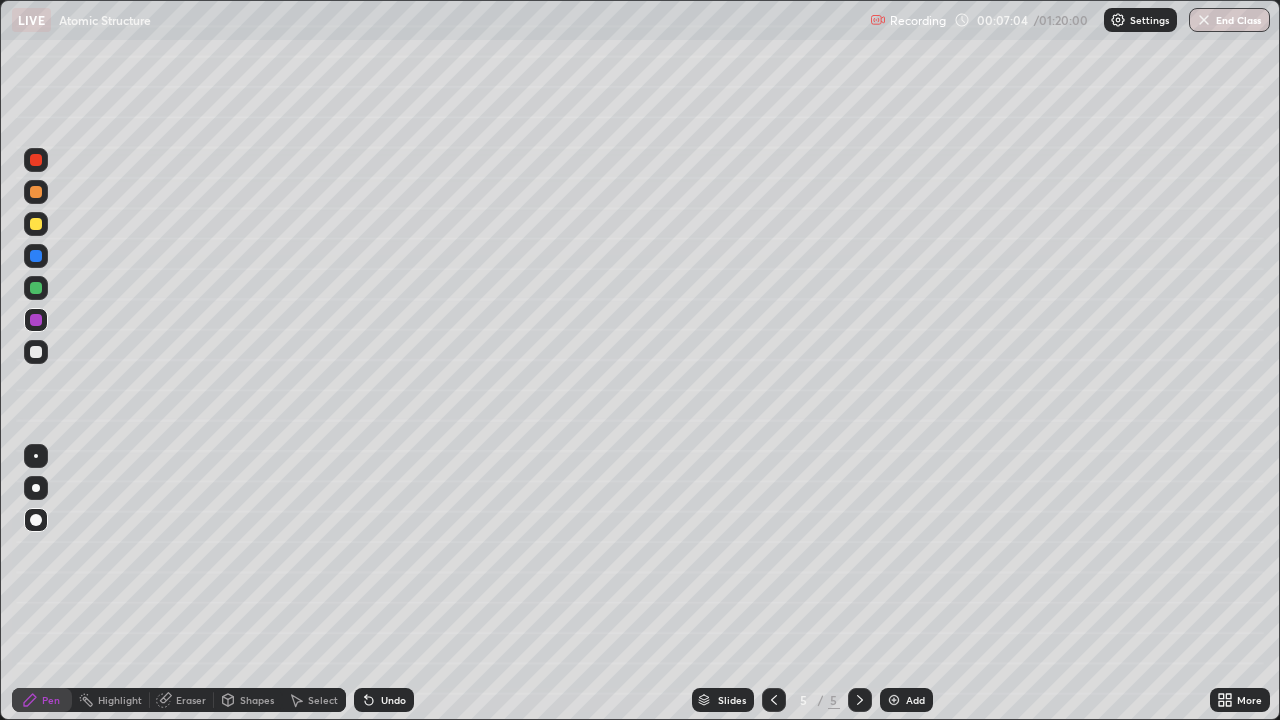 click at bounding box center [36, 520] 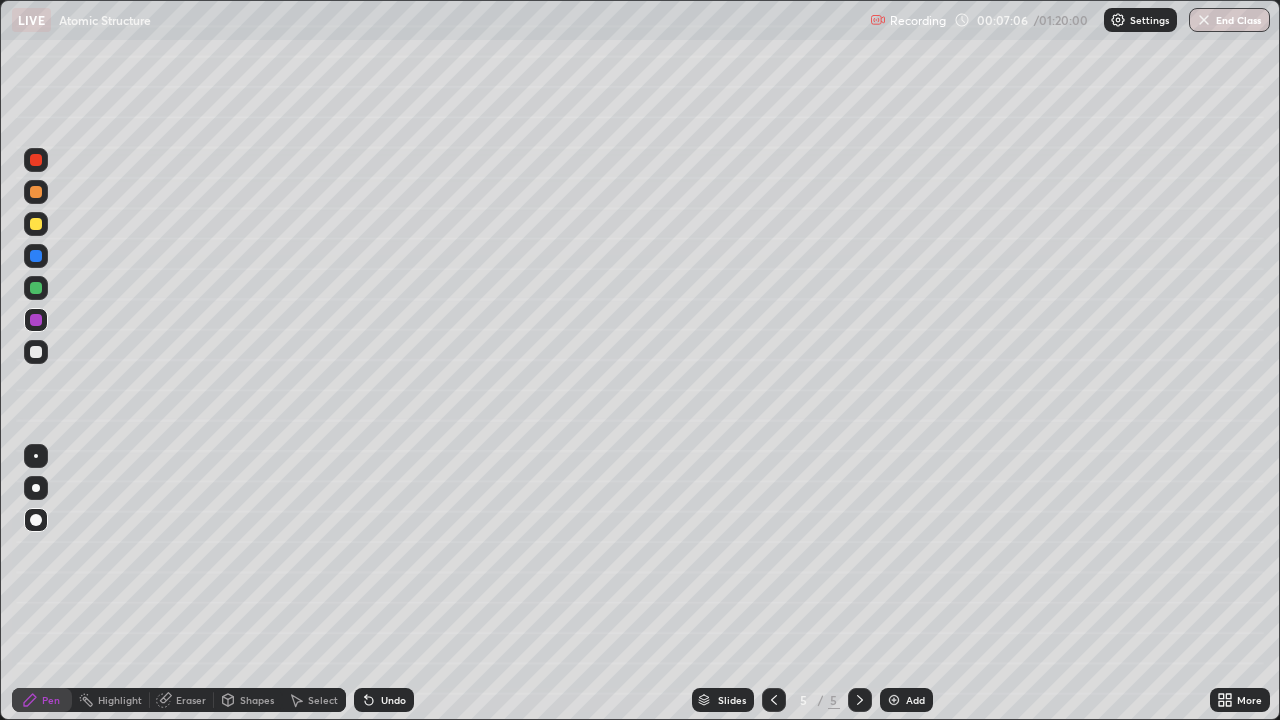 click at bounding box center [36, 352] 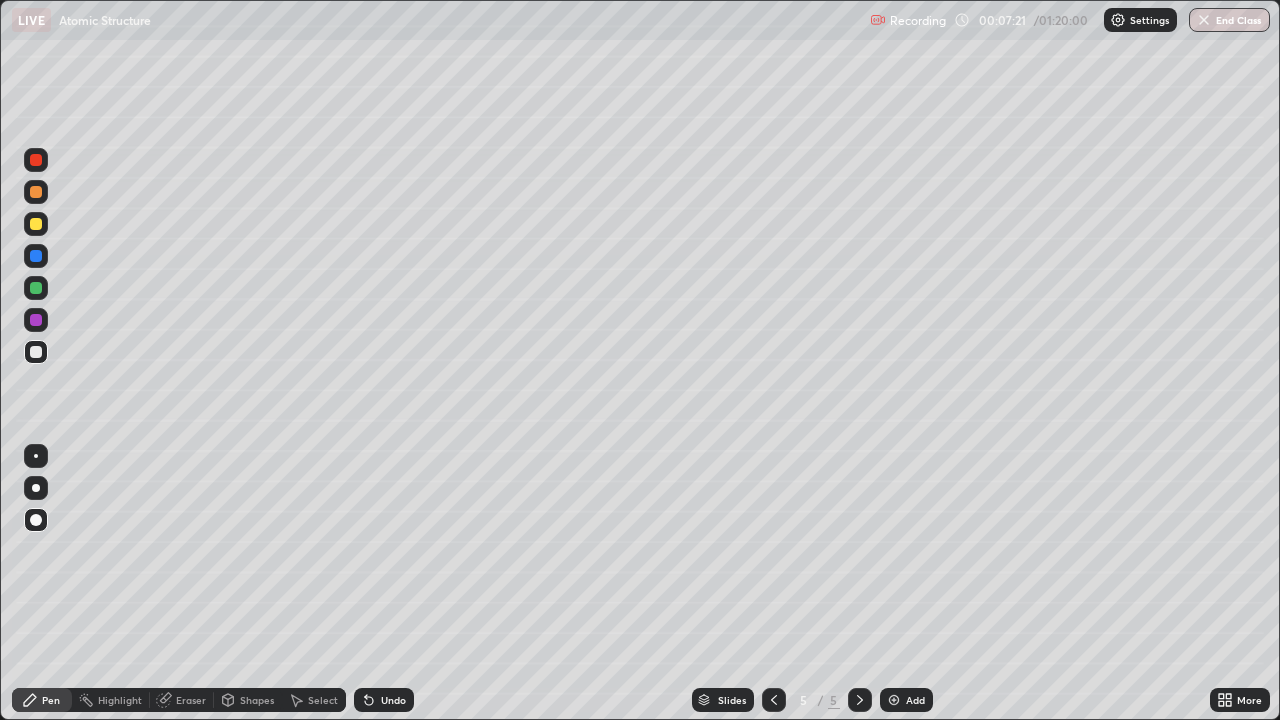 click 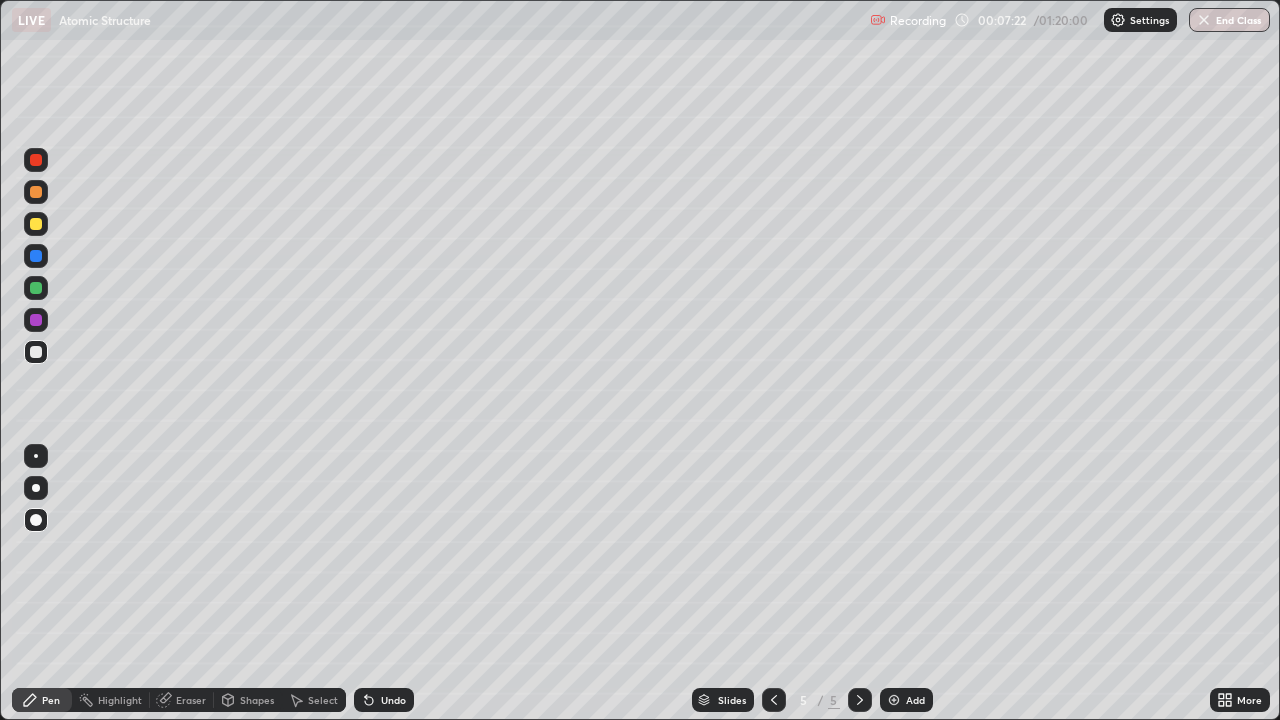 click 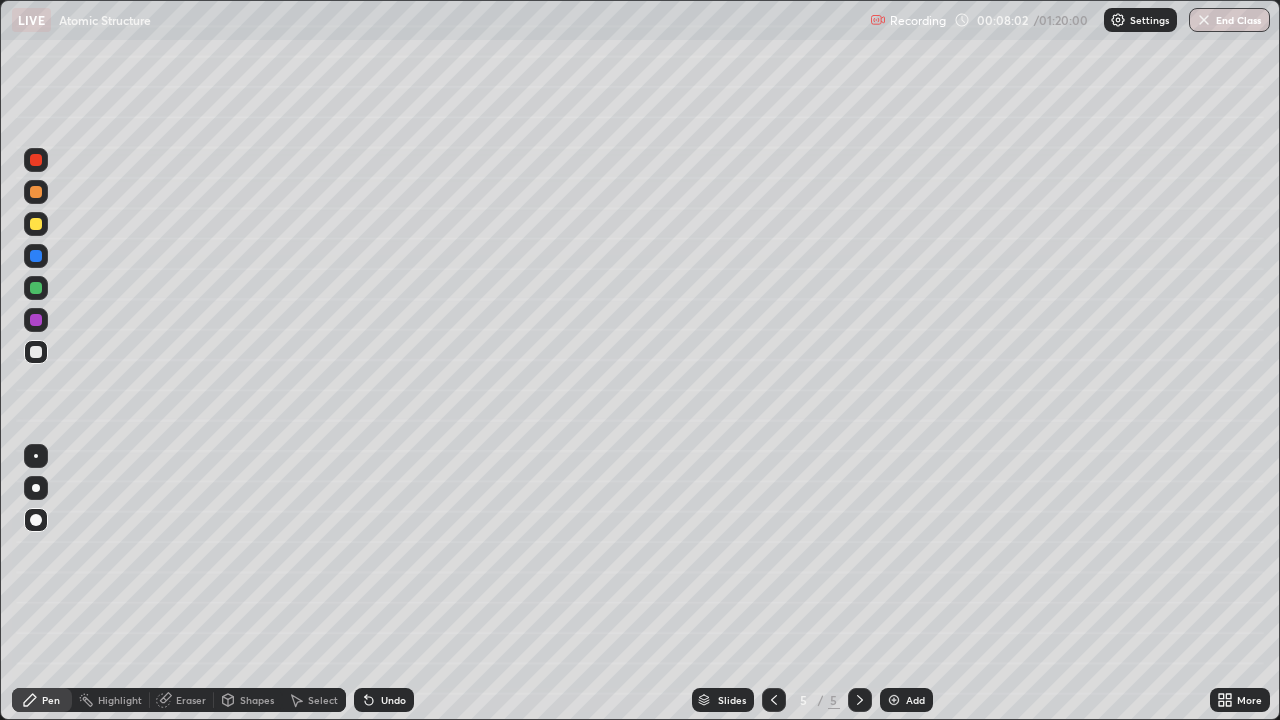 click at bounding box center [894, 700] 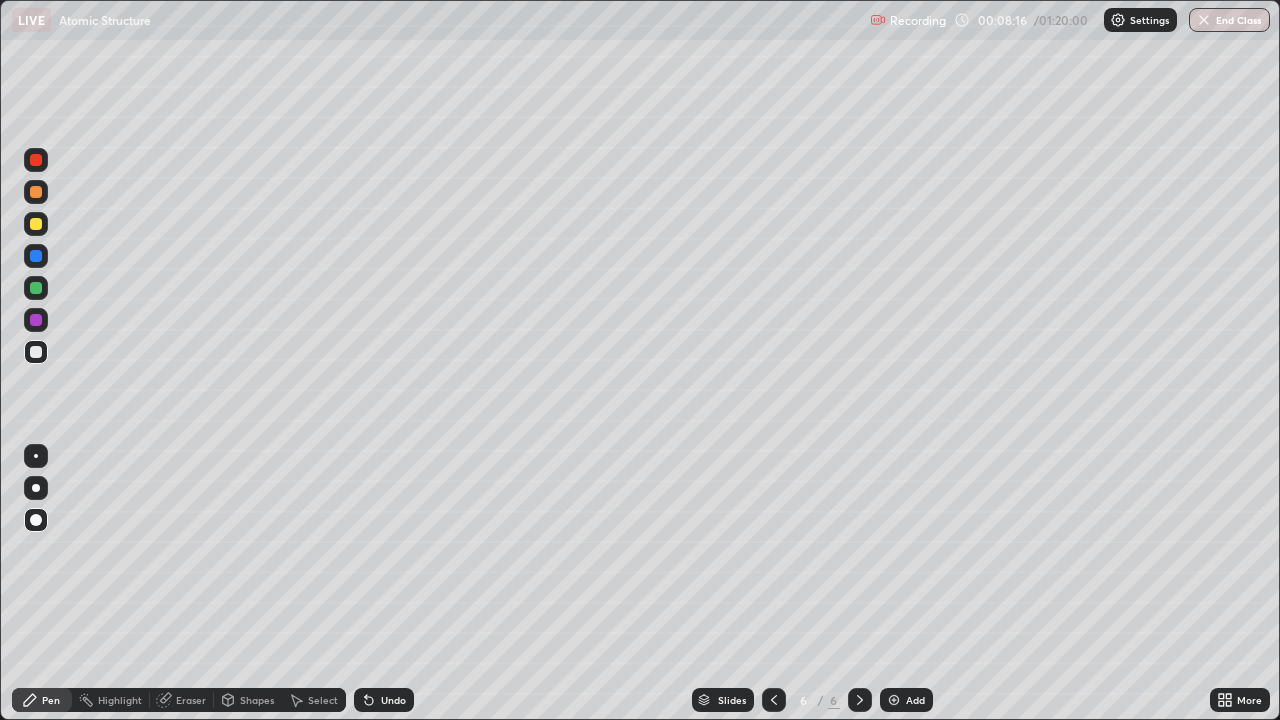 click at bounding box center [36, 320] 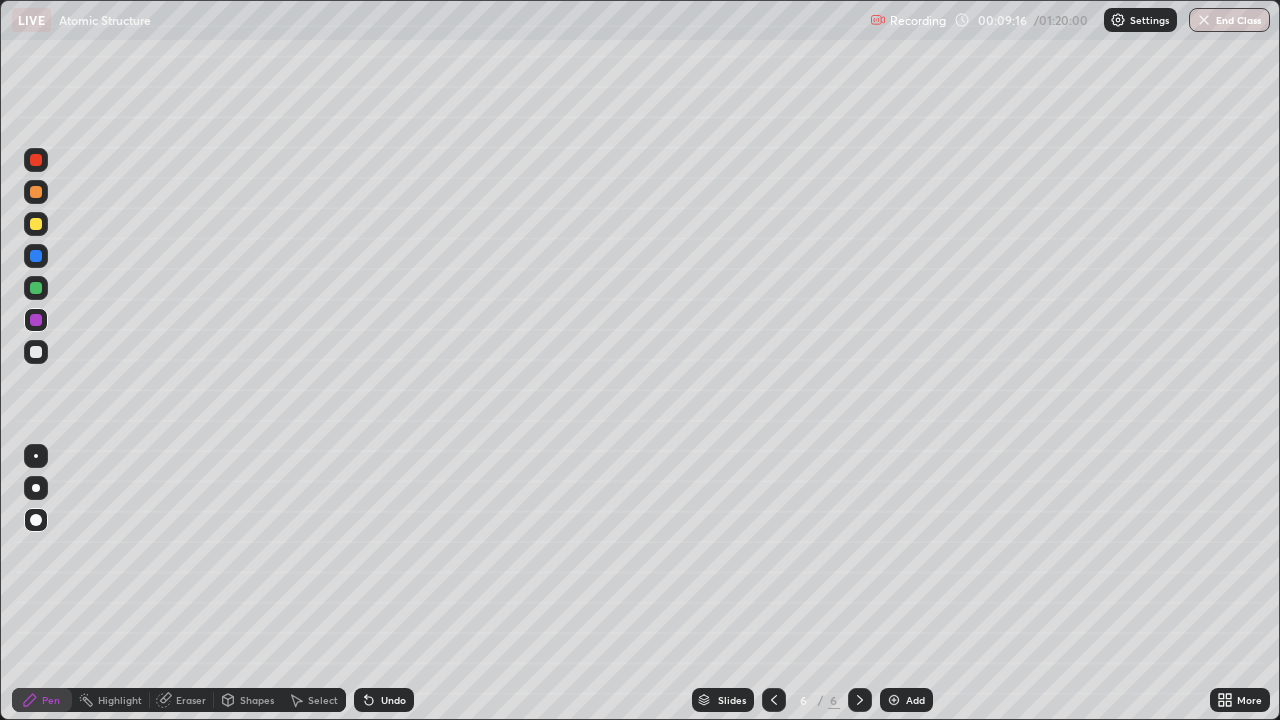 click on "Undo" at bounding box center (393, 700) 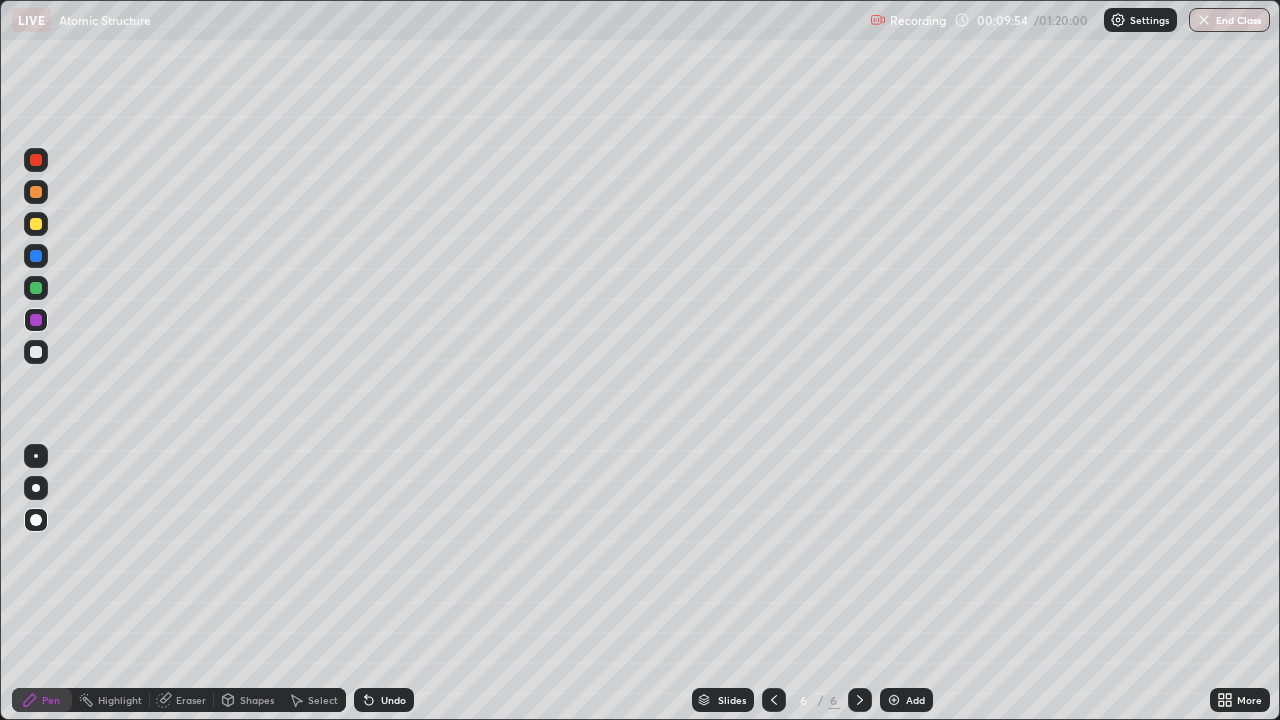 click 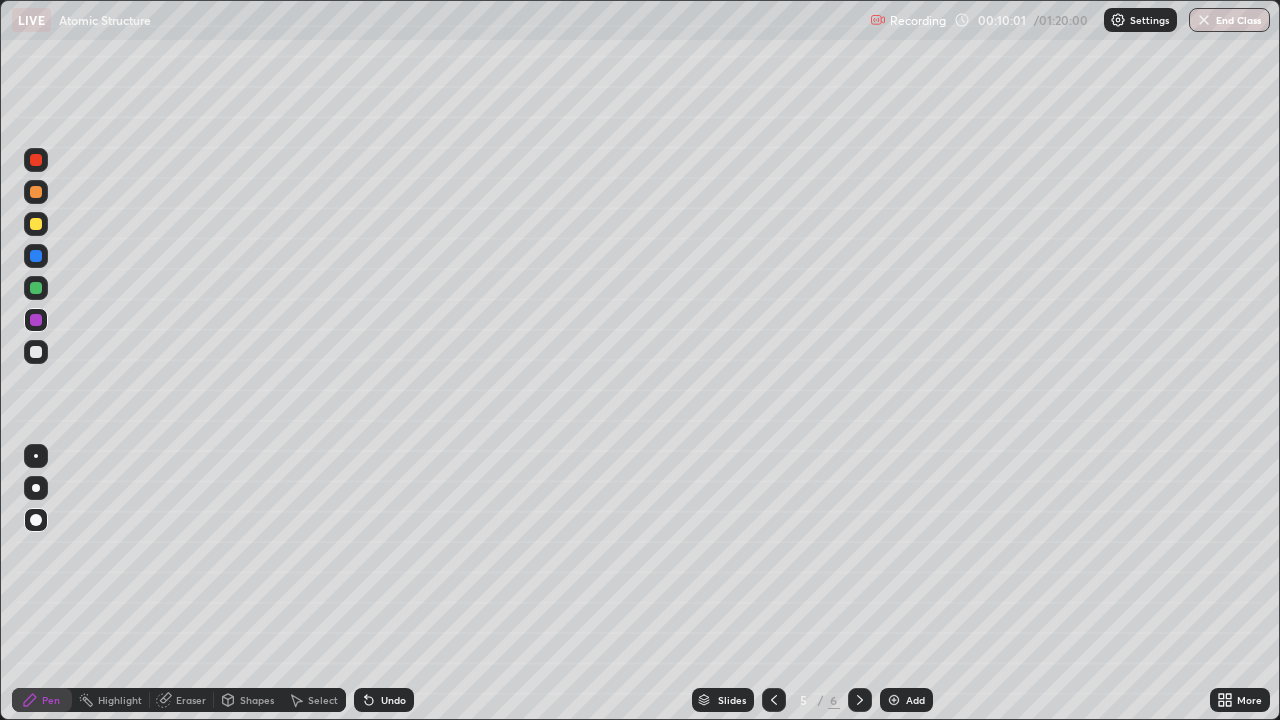 click at bounding box center [860, 700] 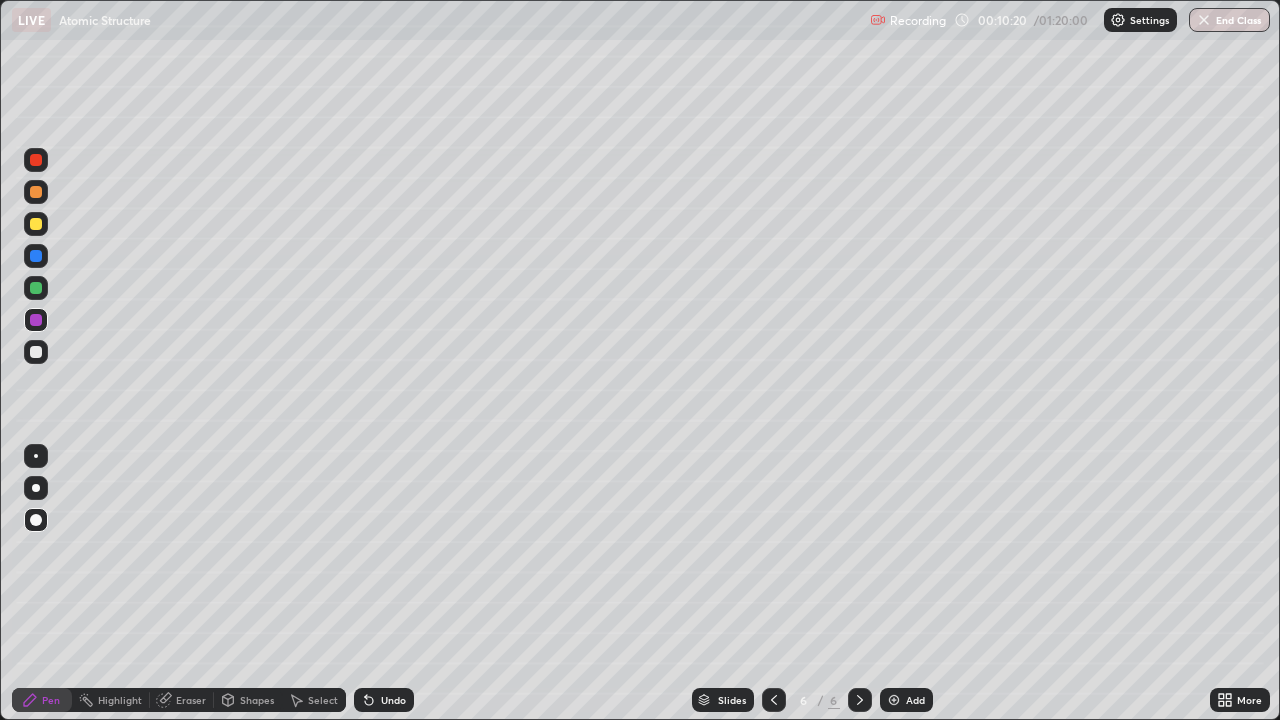 click on "Add" at bounding box center [906, 700] 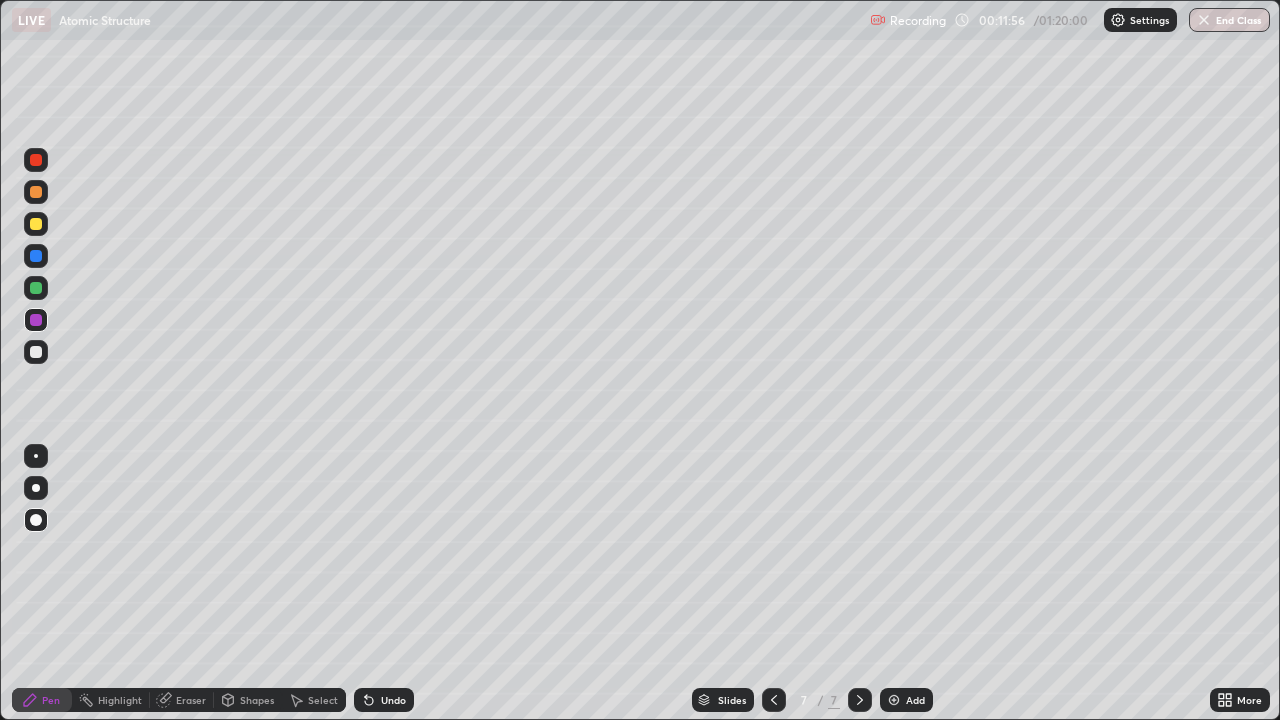 click at bounding box center [36, 352] 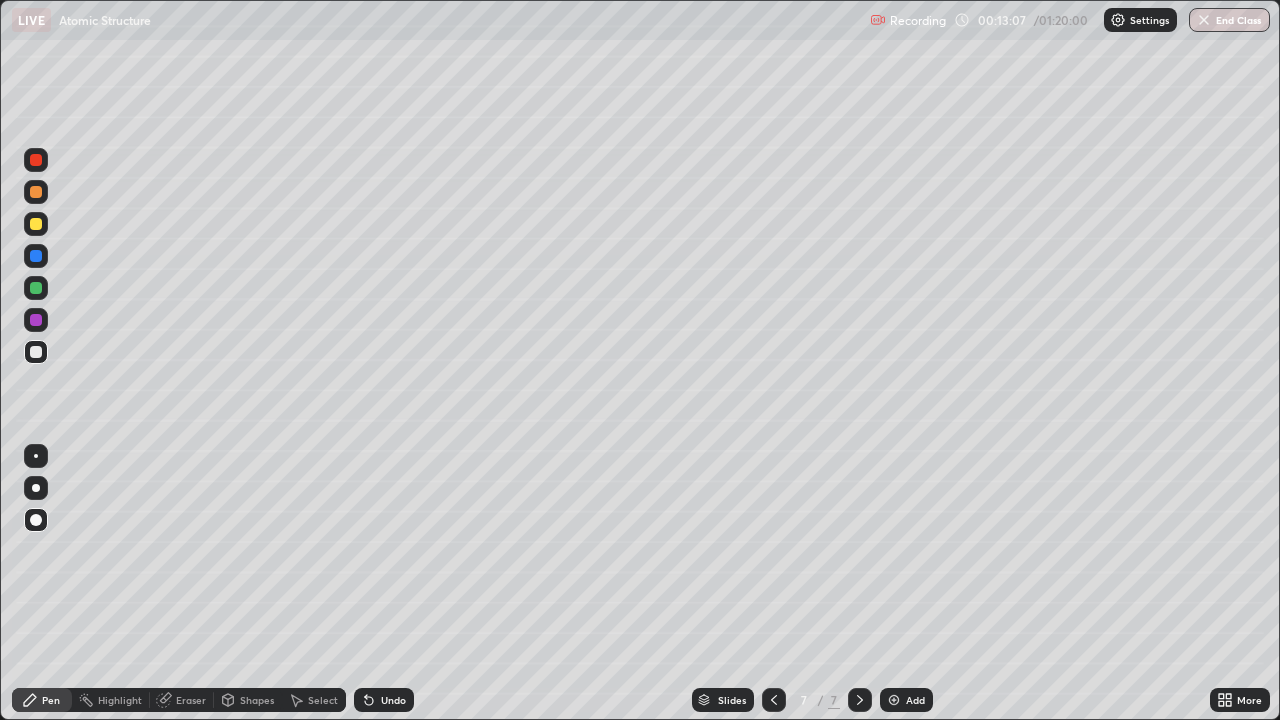 click on "Slides 7 / 7 Add" at bounding box center [812, 700] 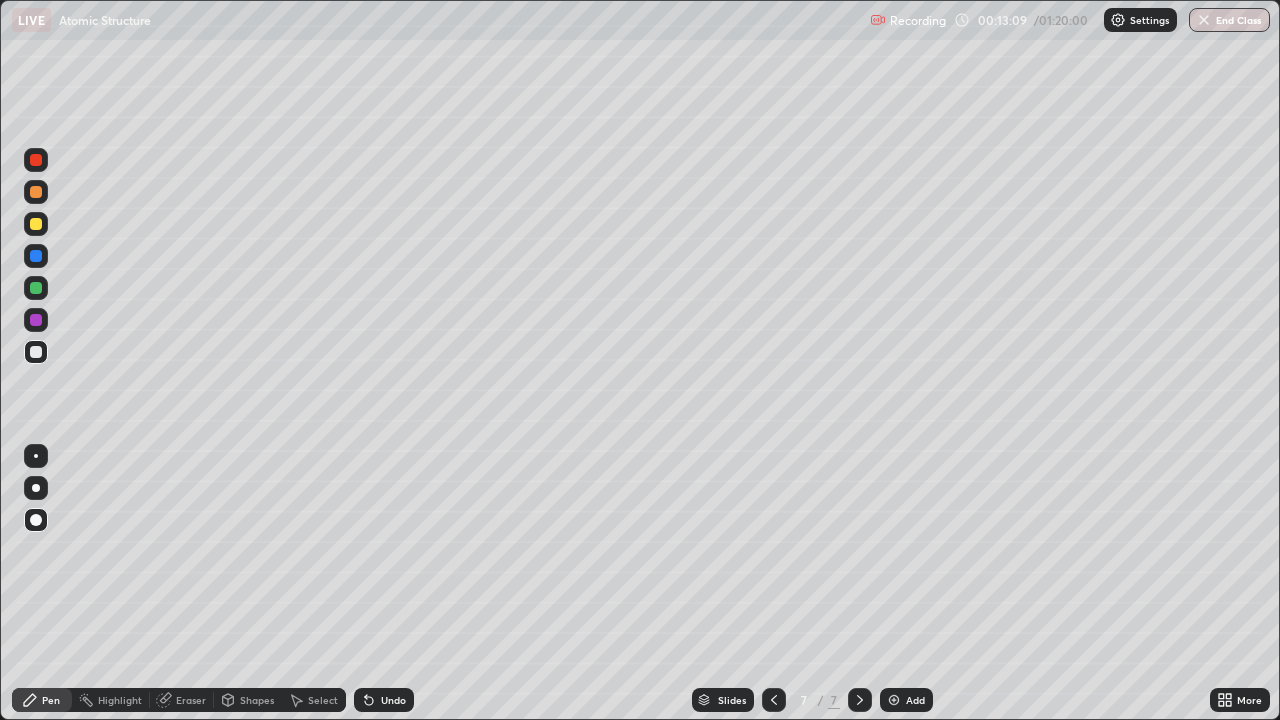 click on "Add" at bounding box center (906, 700) 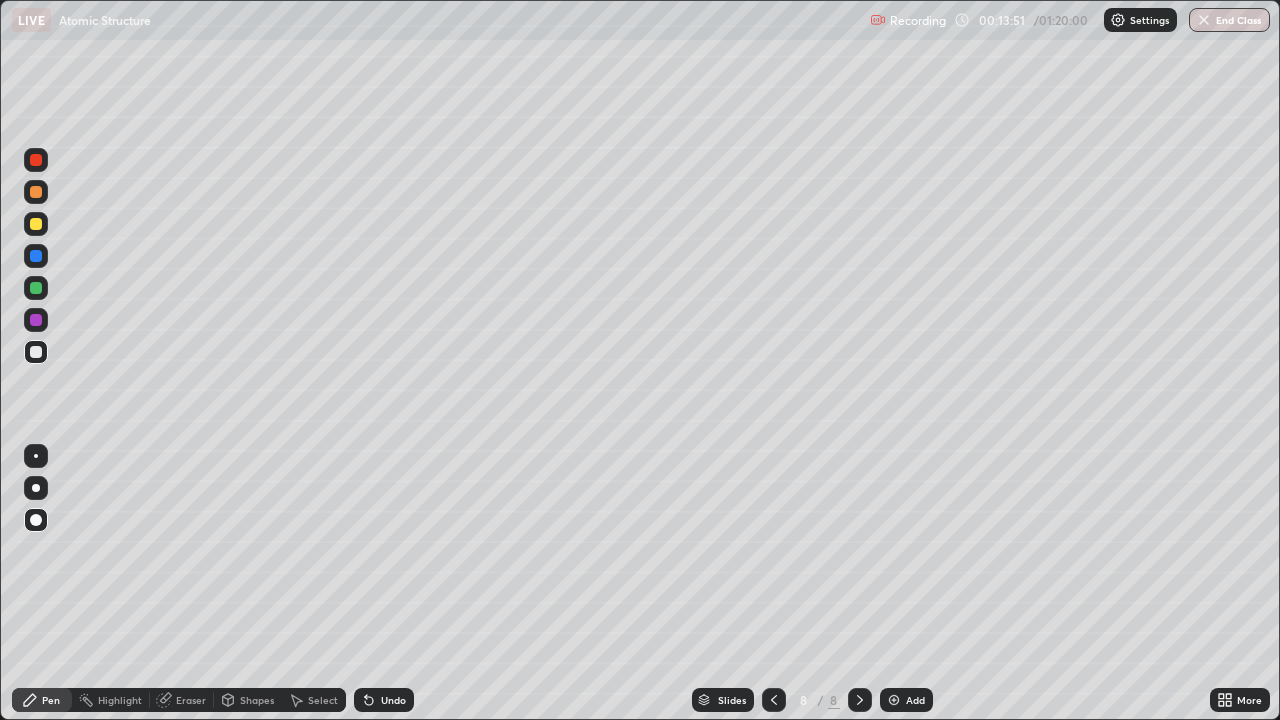 click 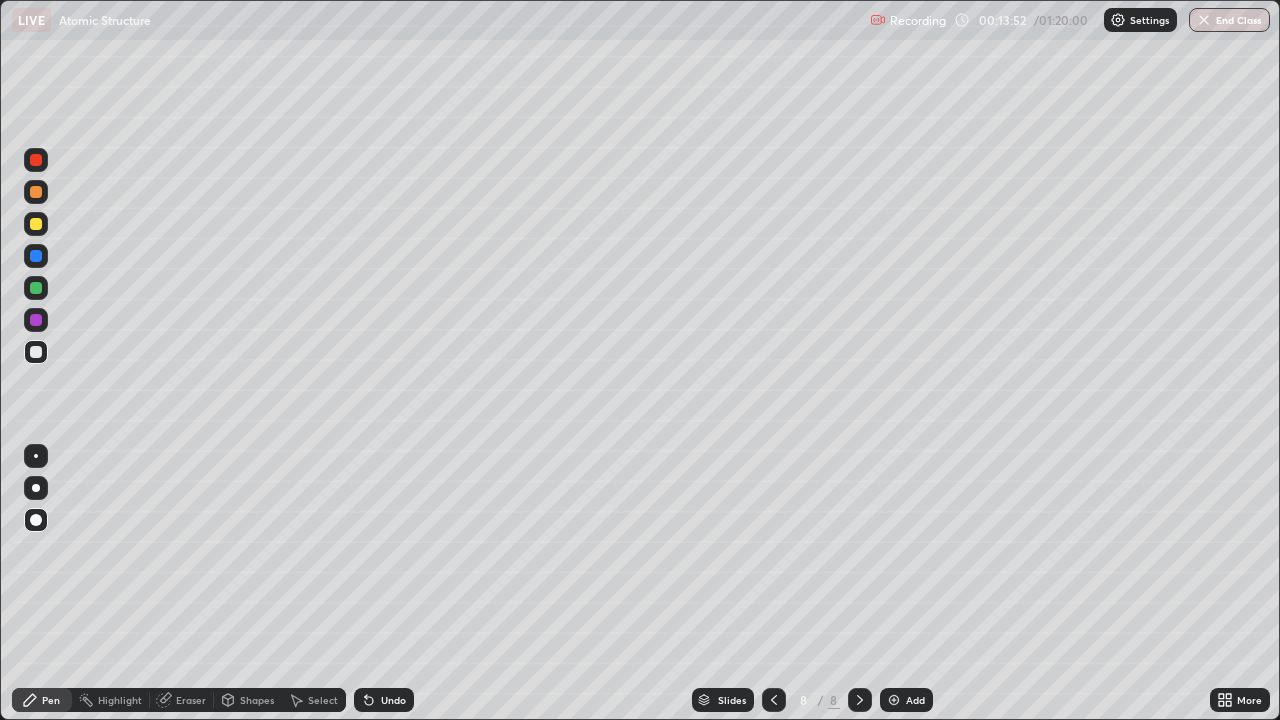 click 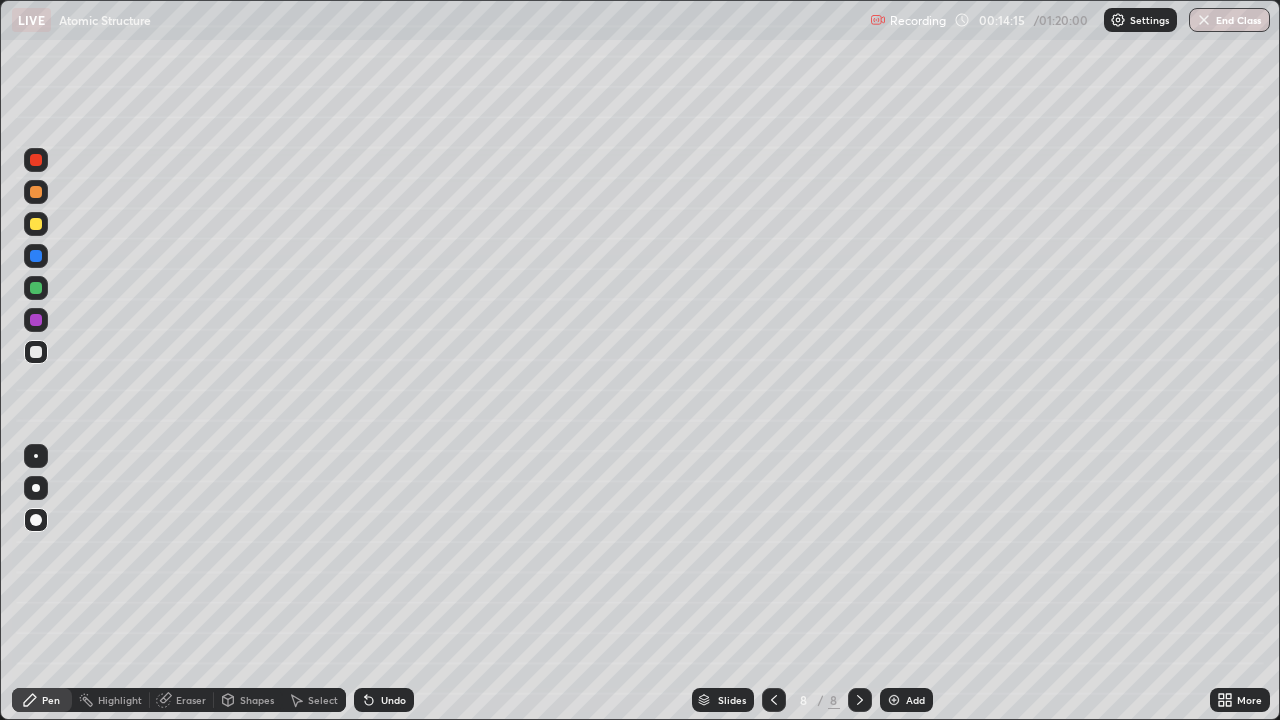 click on "Undo" at bounding box center (393, 700) 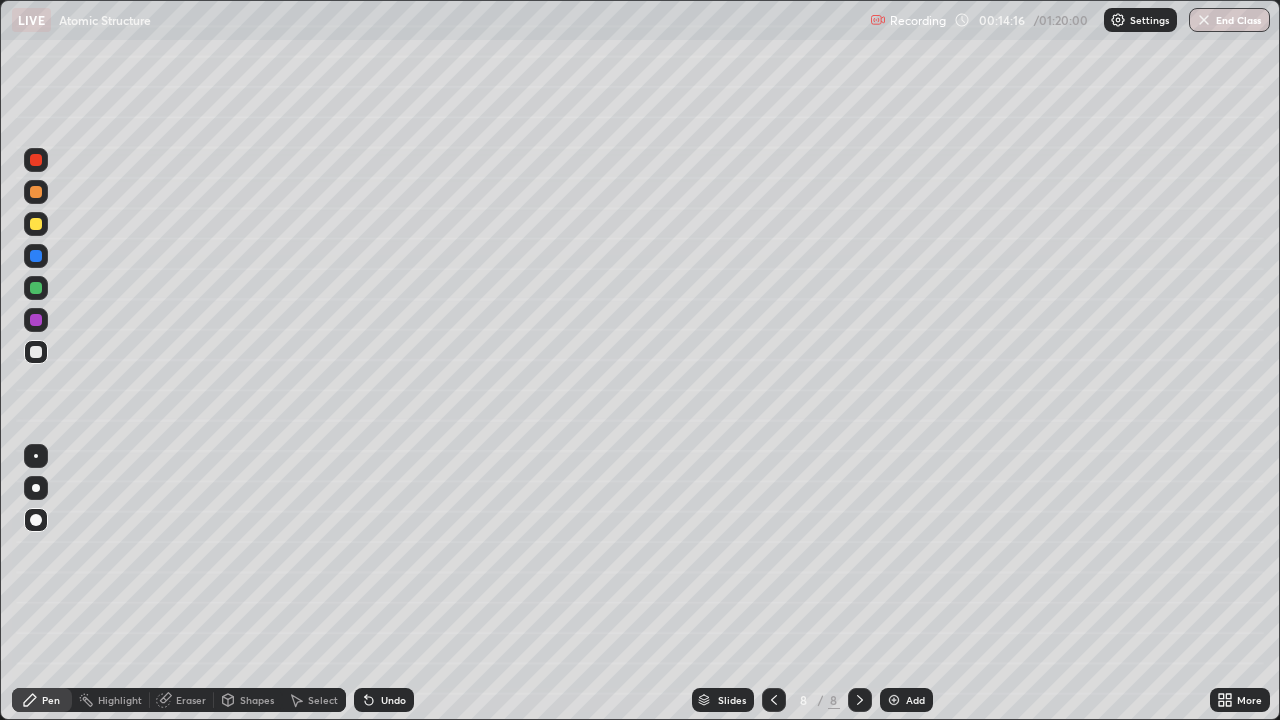 click 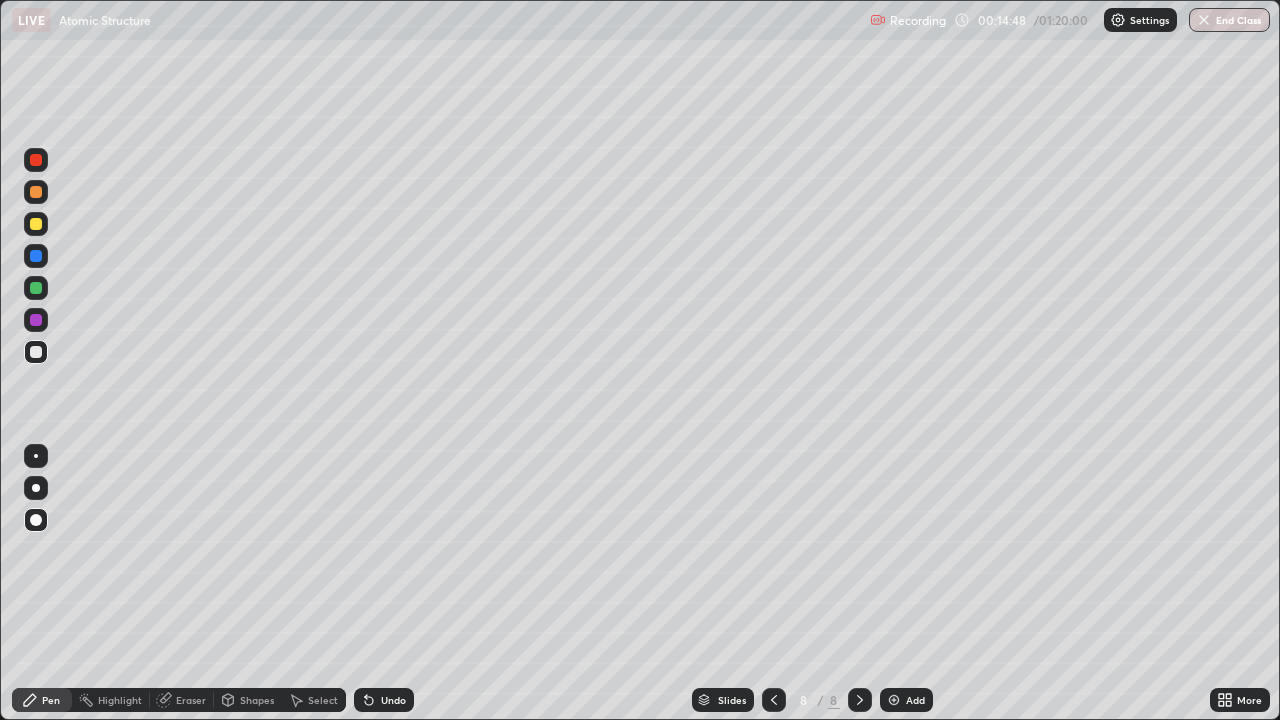 click at bounding box center [774, 700] 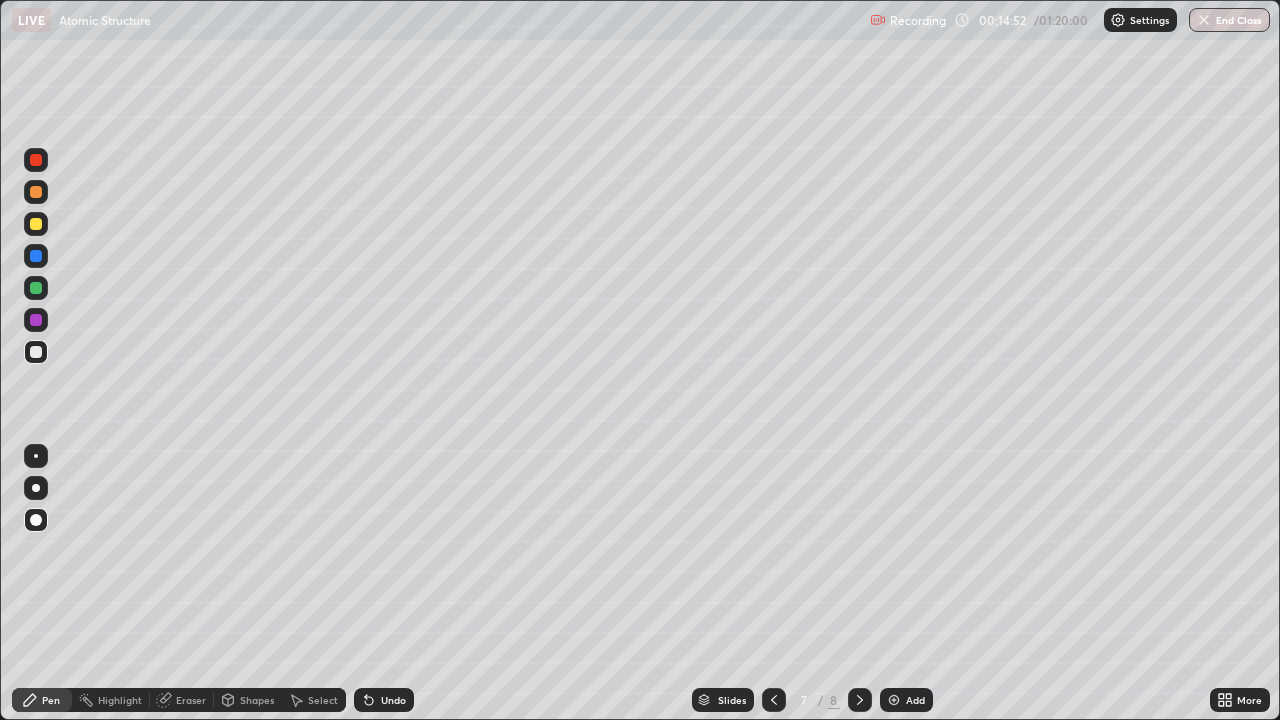 click 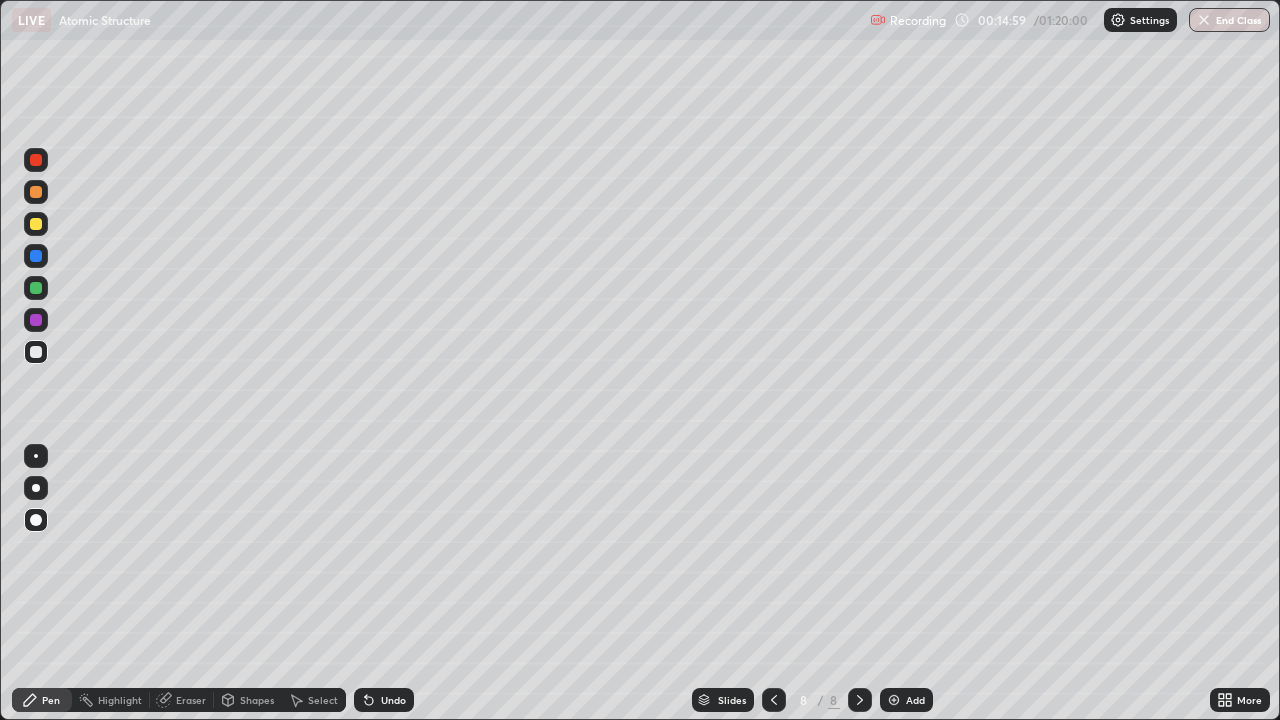 click 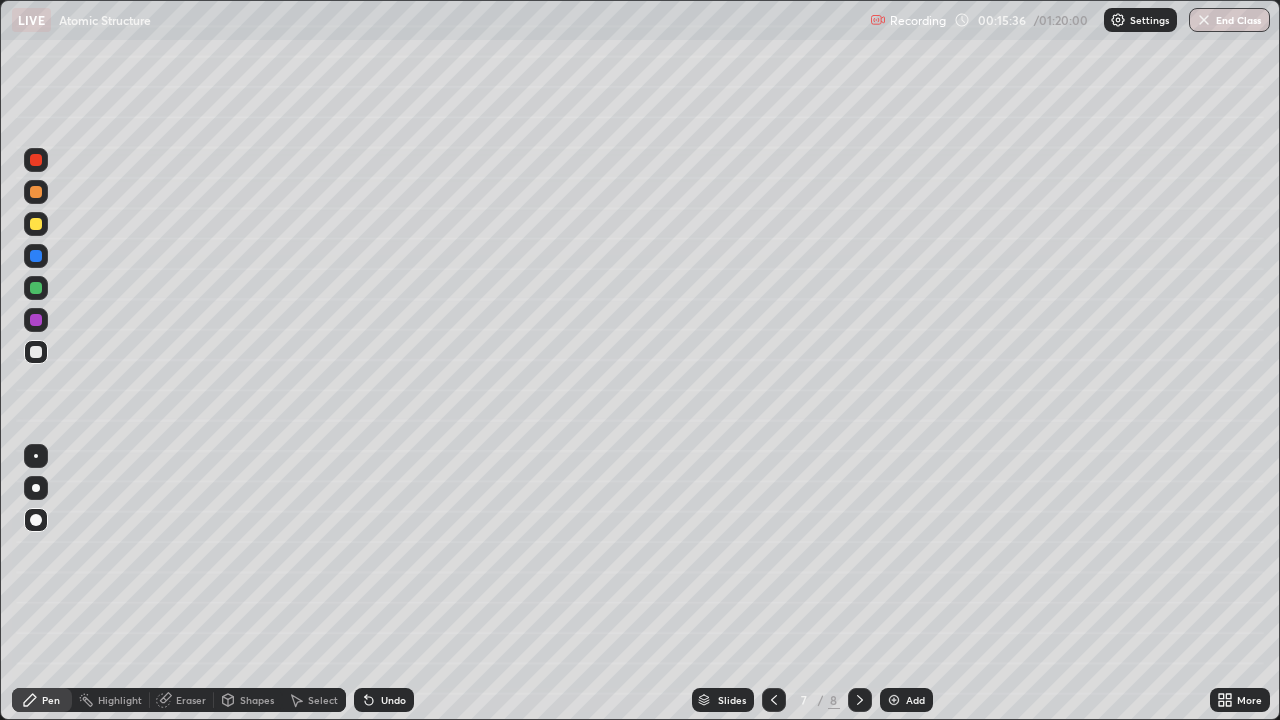 click 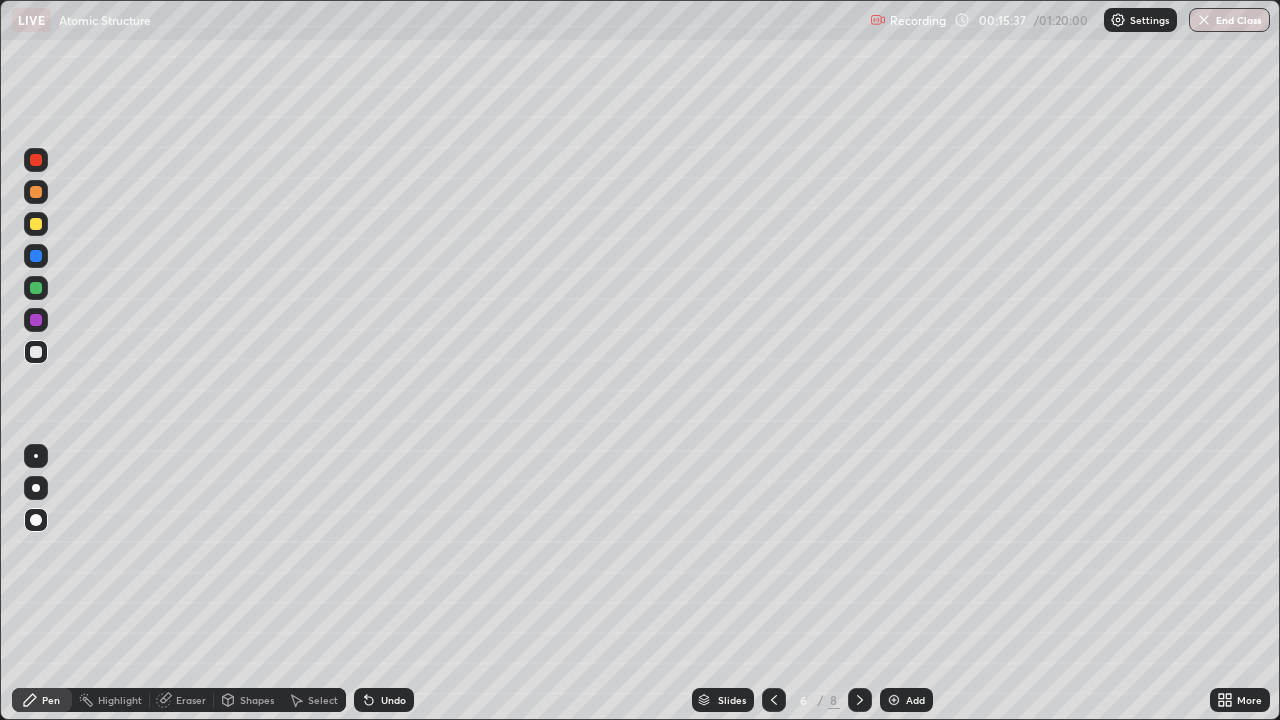 click at bounding box center (860, 700) 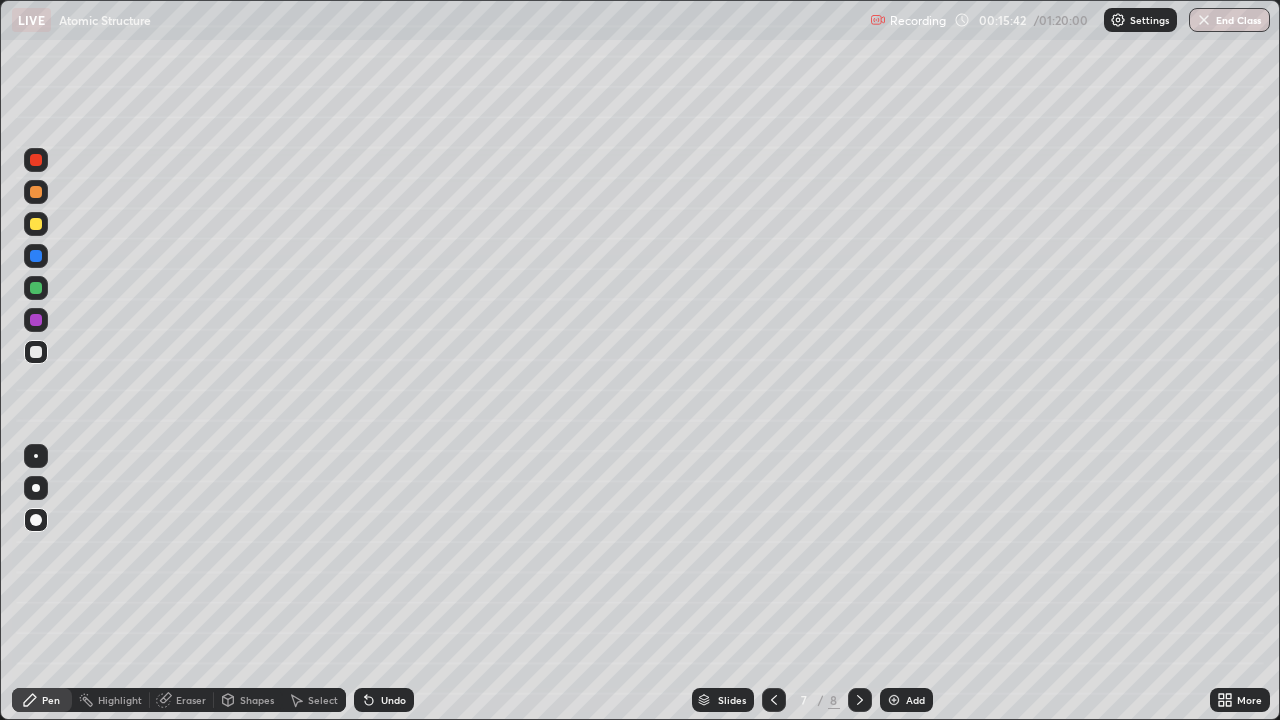 click 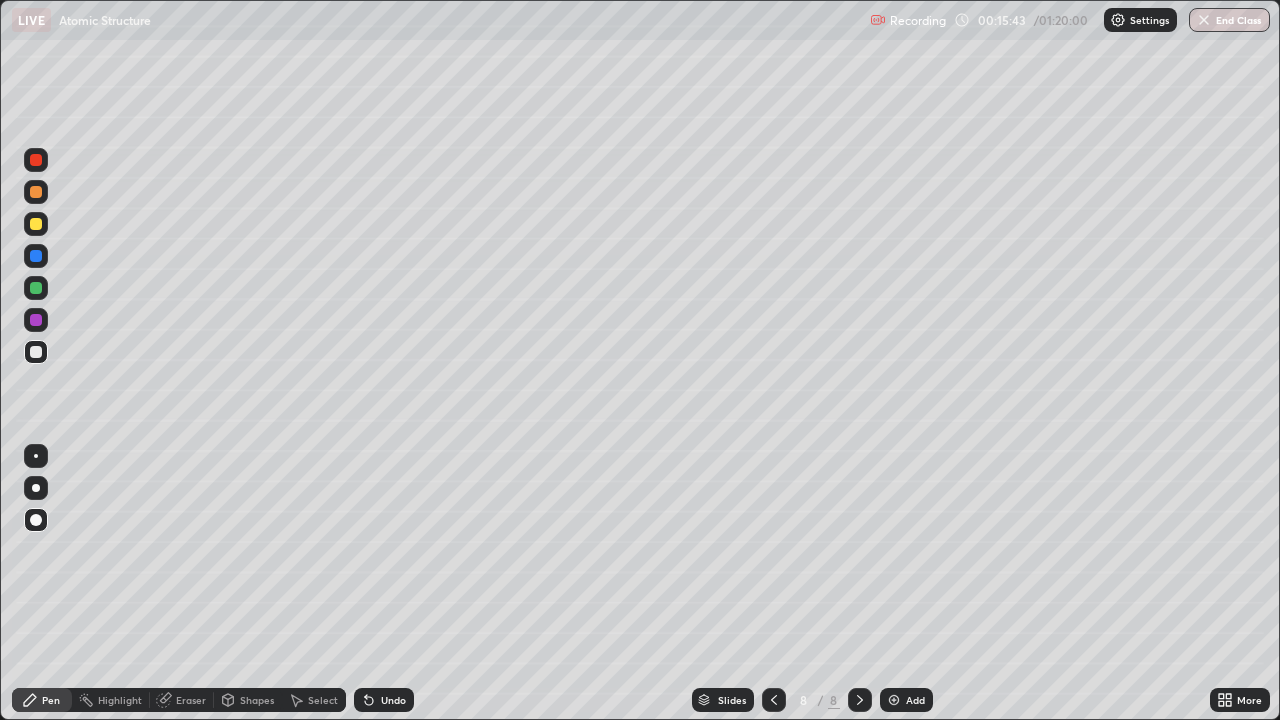 click at bounding box center [894, 700] 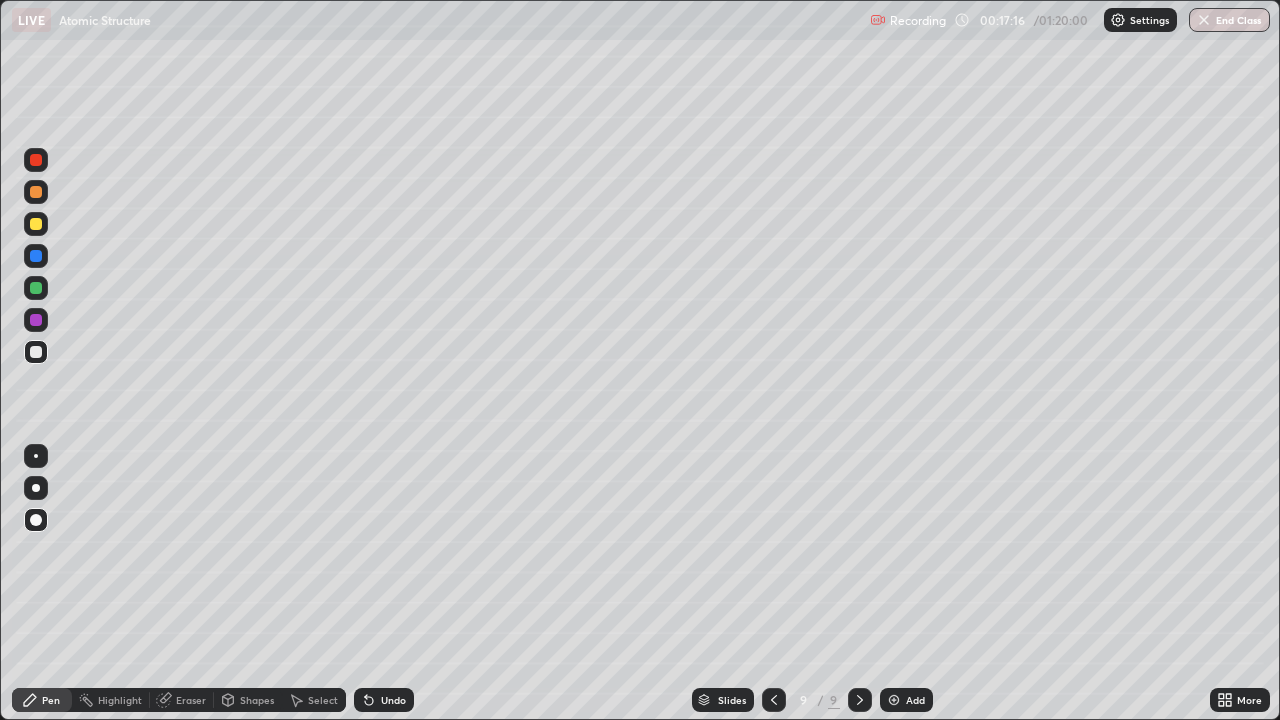 click 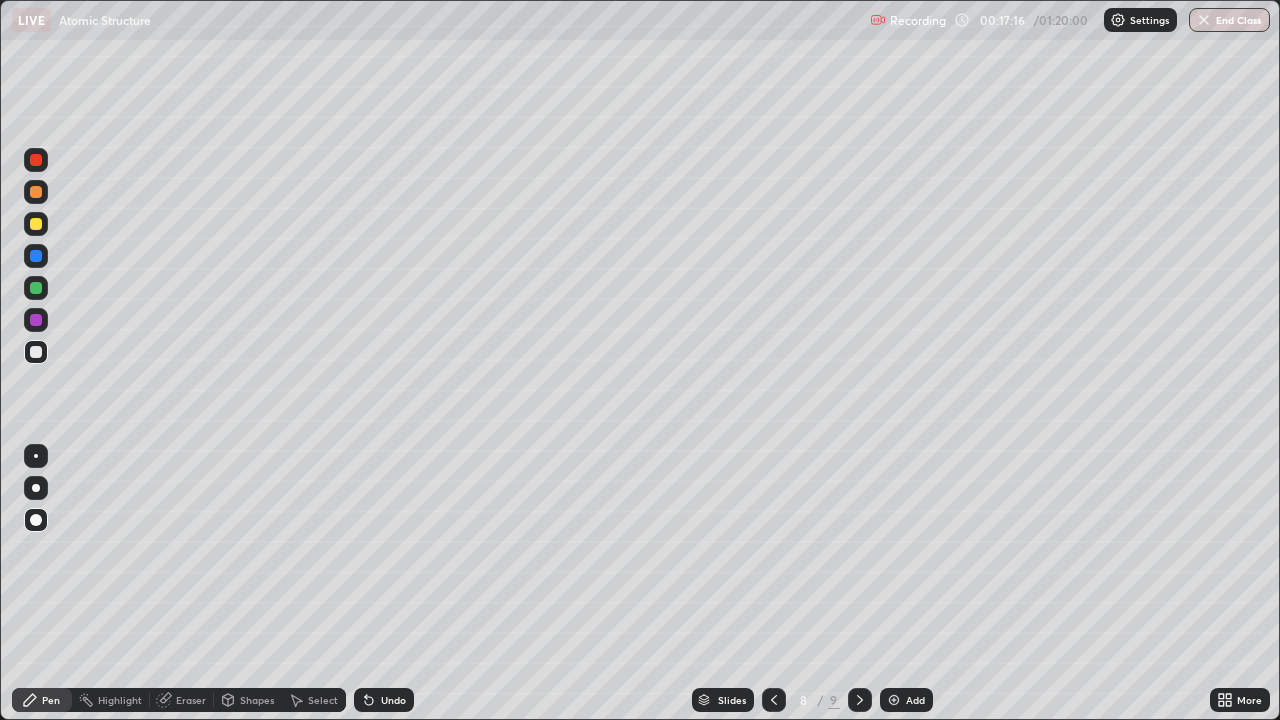 click 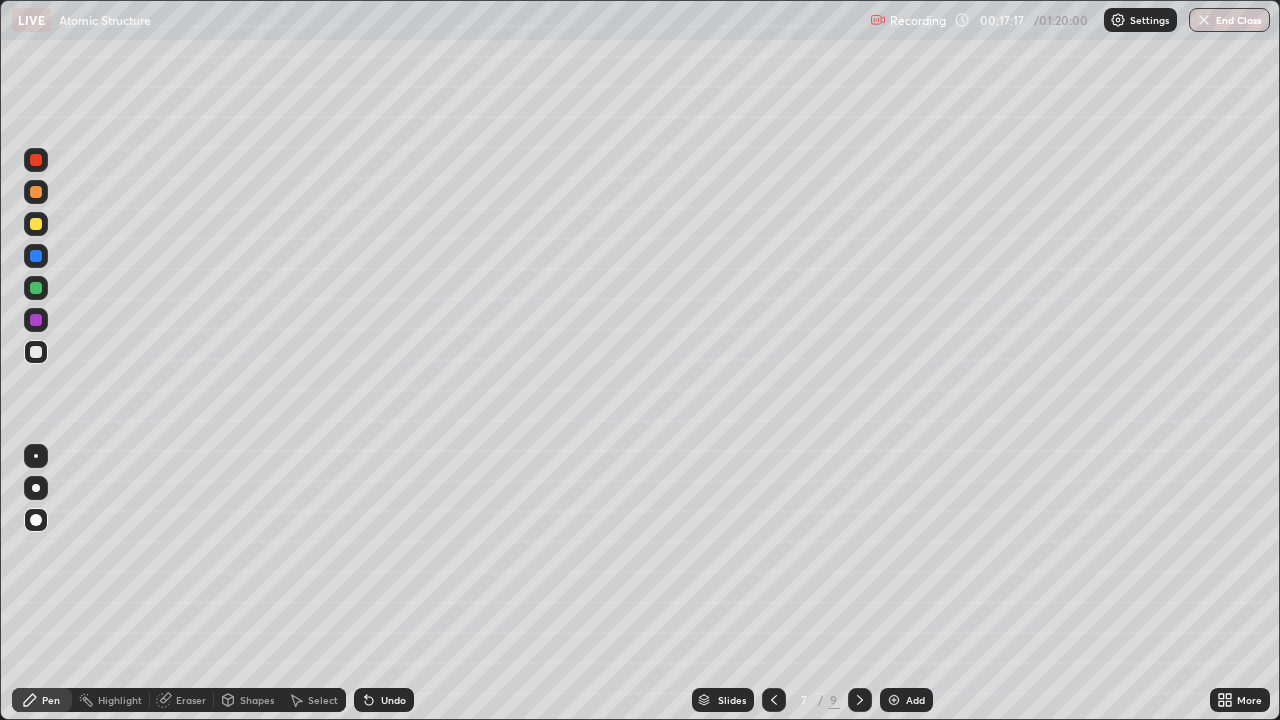 click 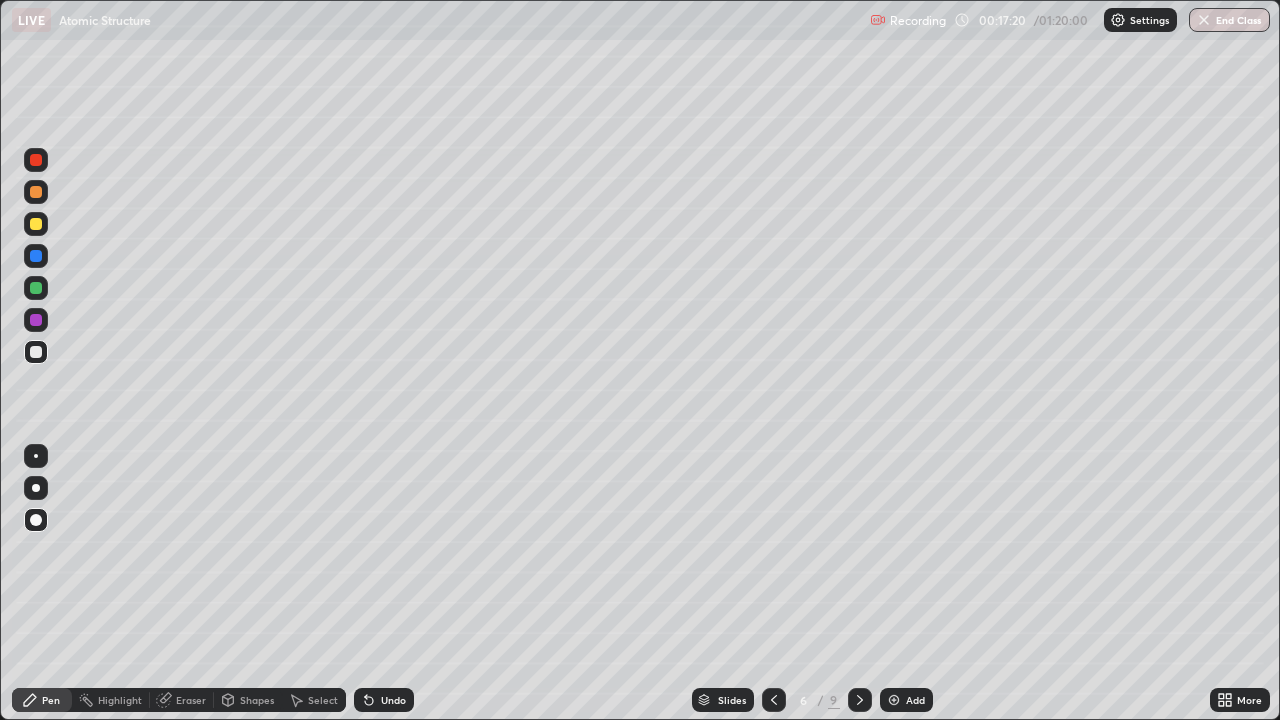 click 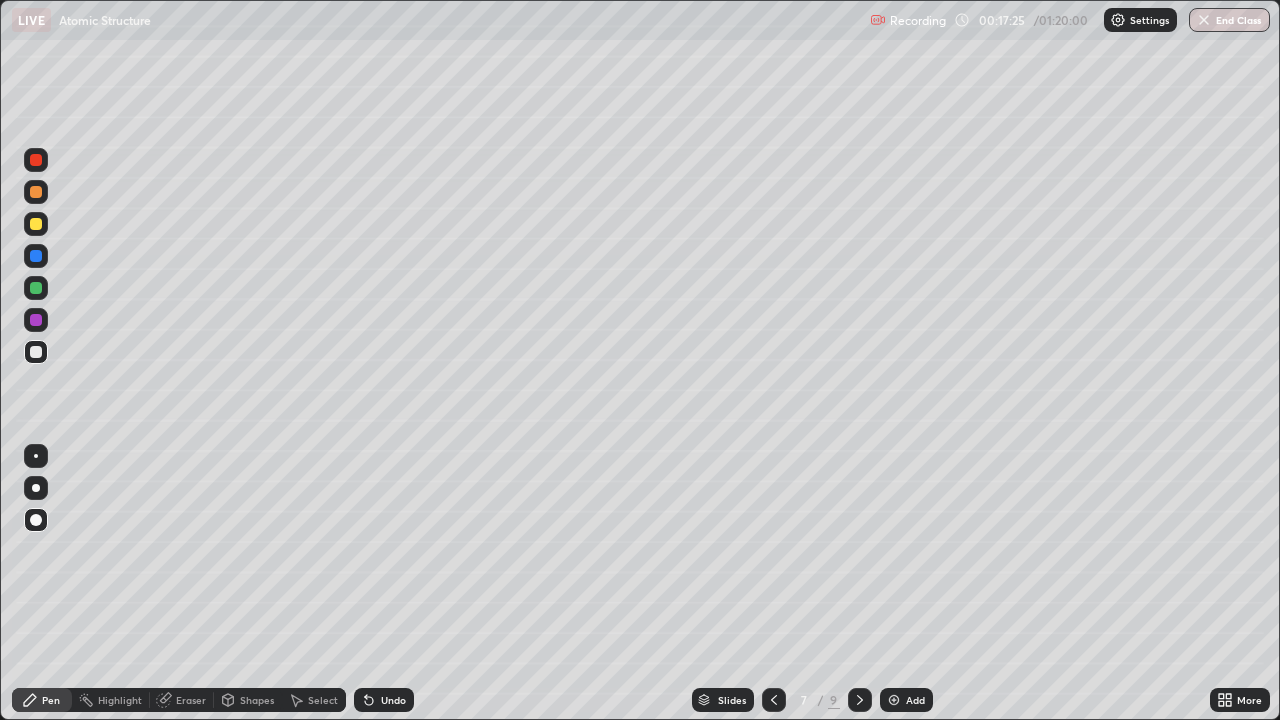 click on "Select" at bounding box center (314, 700) 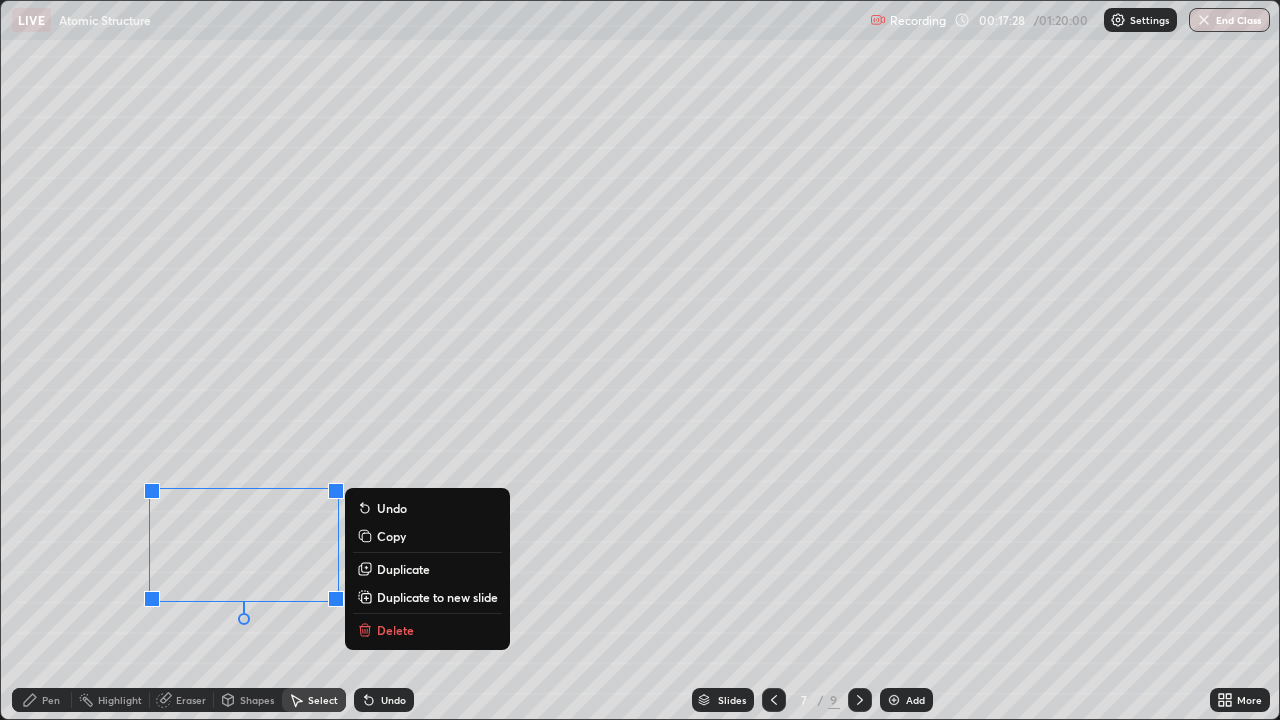 click on "Delete" at bounding box center (427, 630) 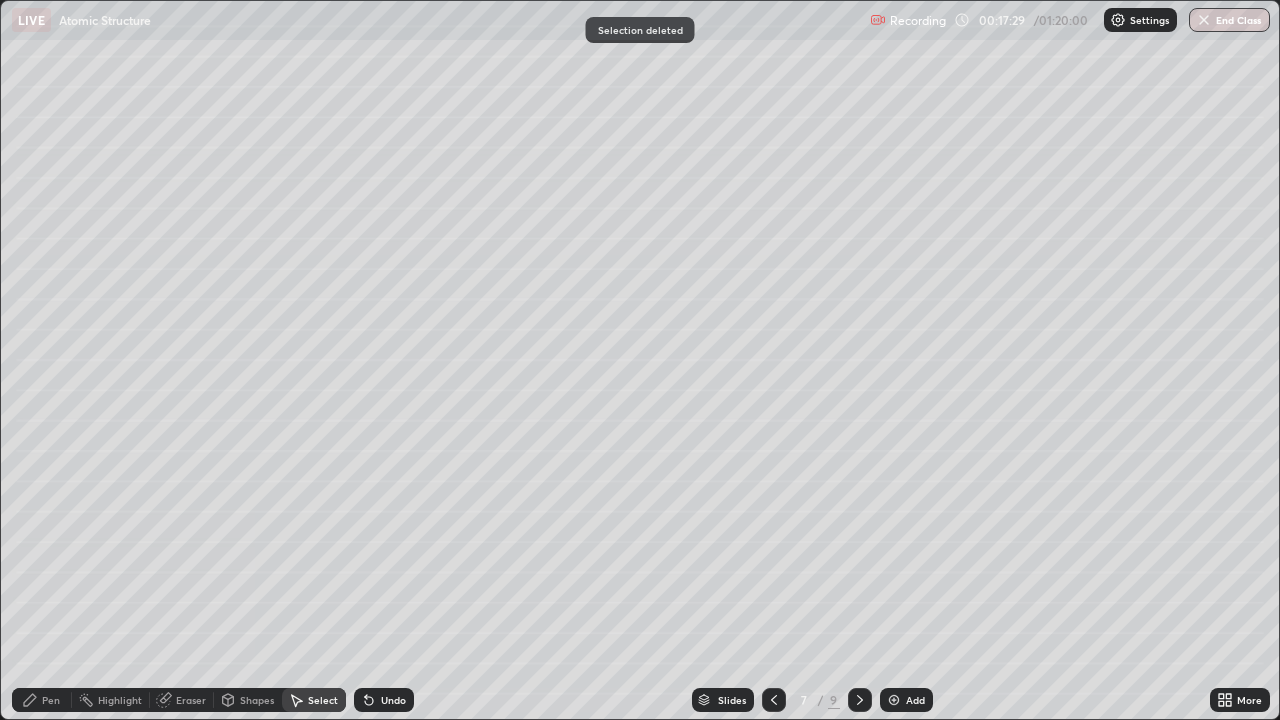 click on "Pen" at bounding box center [42, 700] 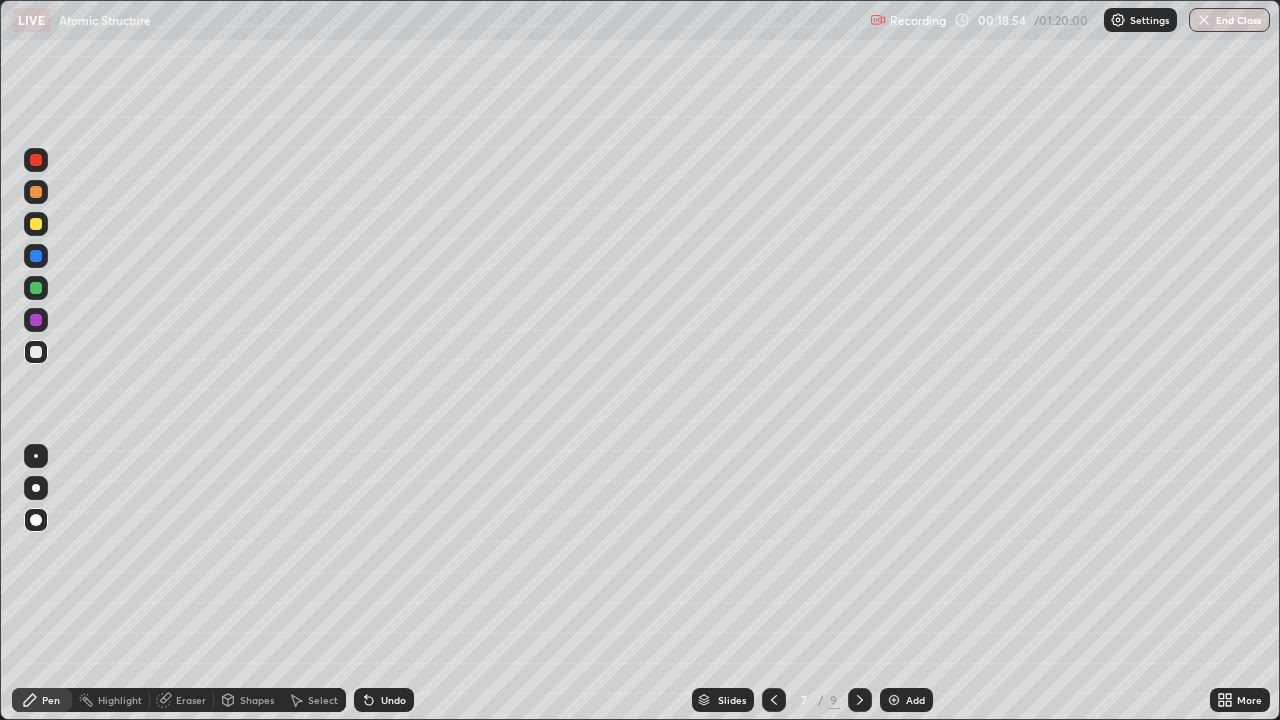 click 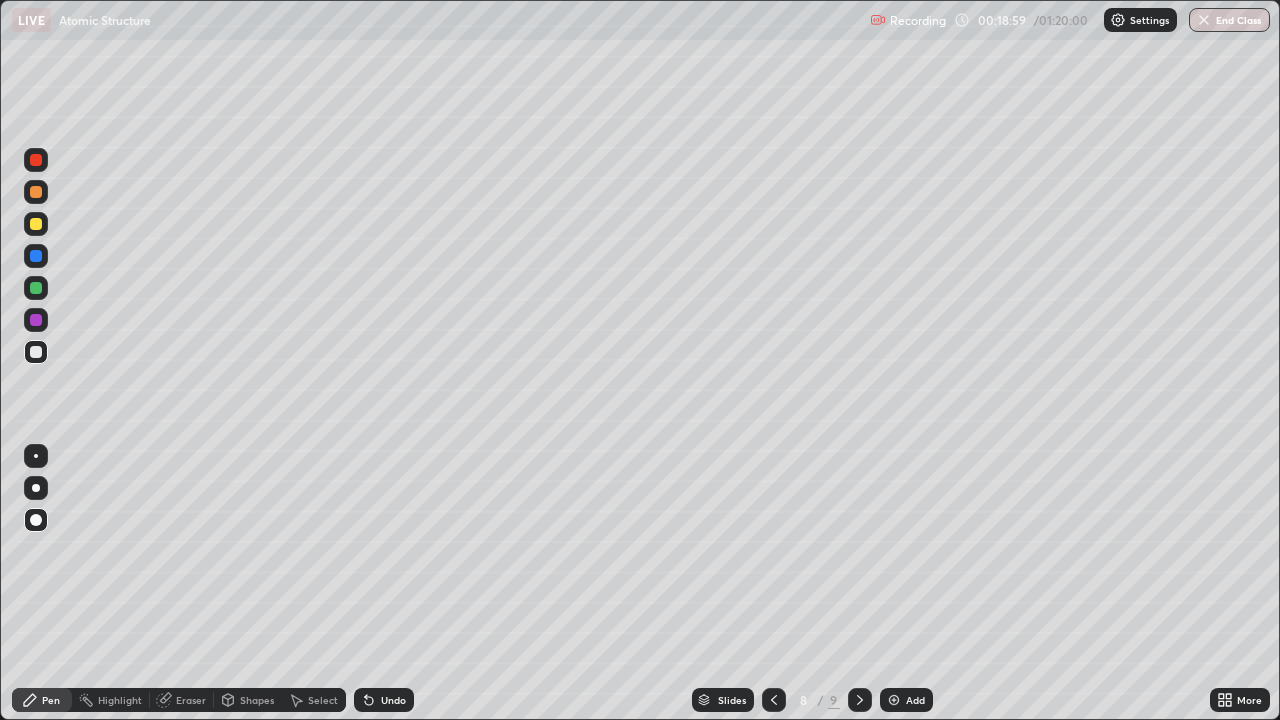 click at bounding box center (36, 320) 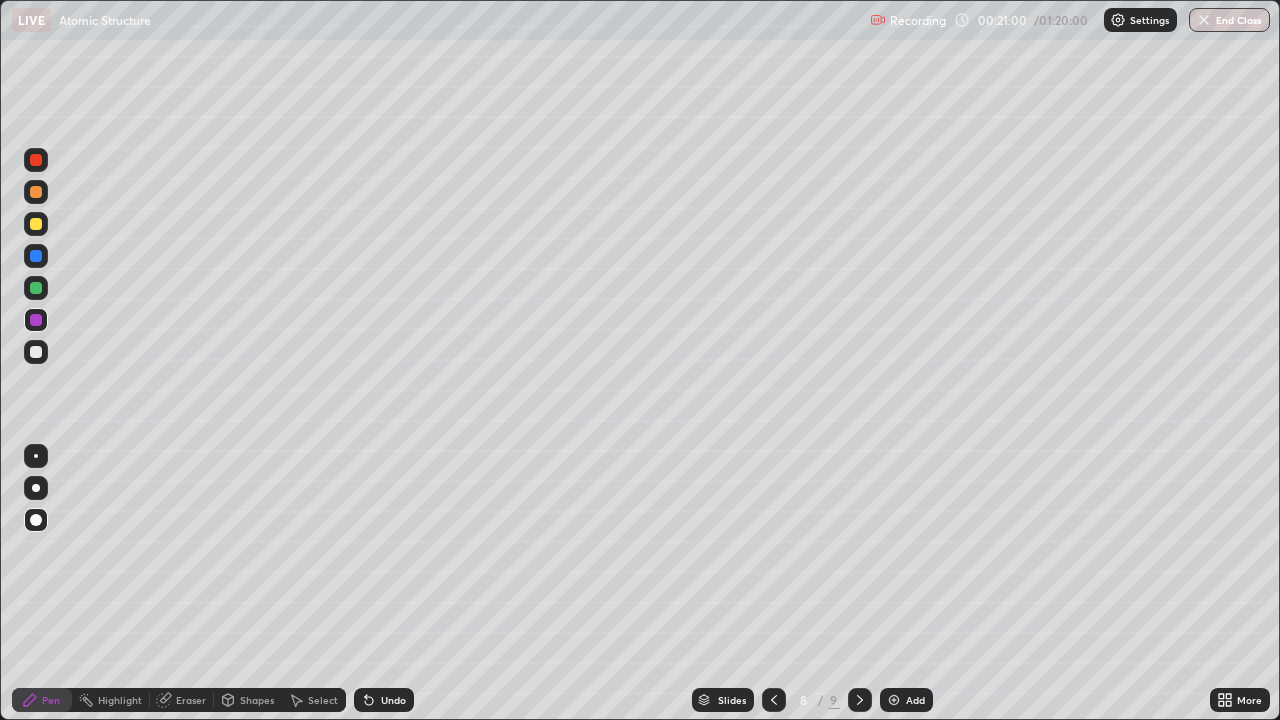 click at bounding box center [860, 700] 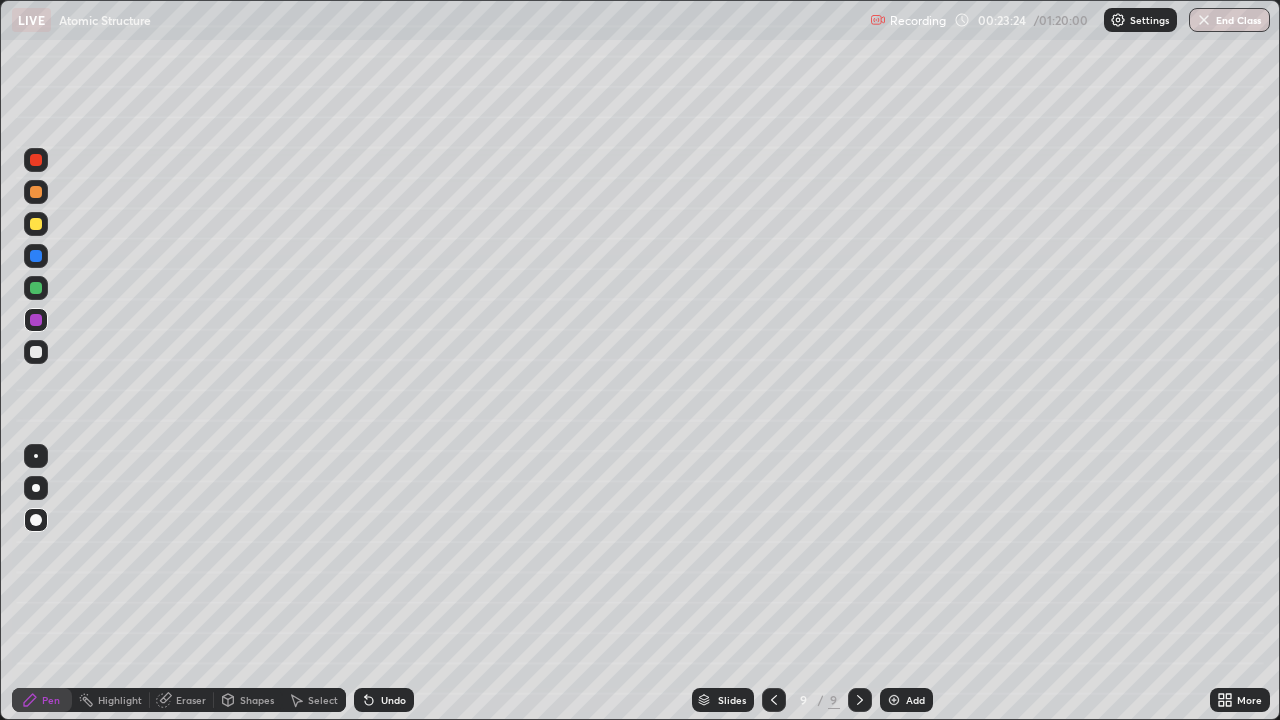 click at bounding box center (894, 700) 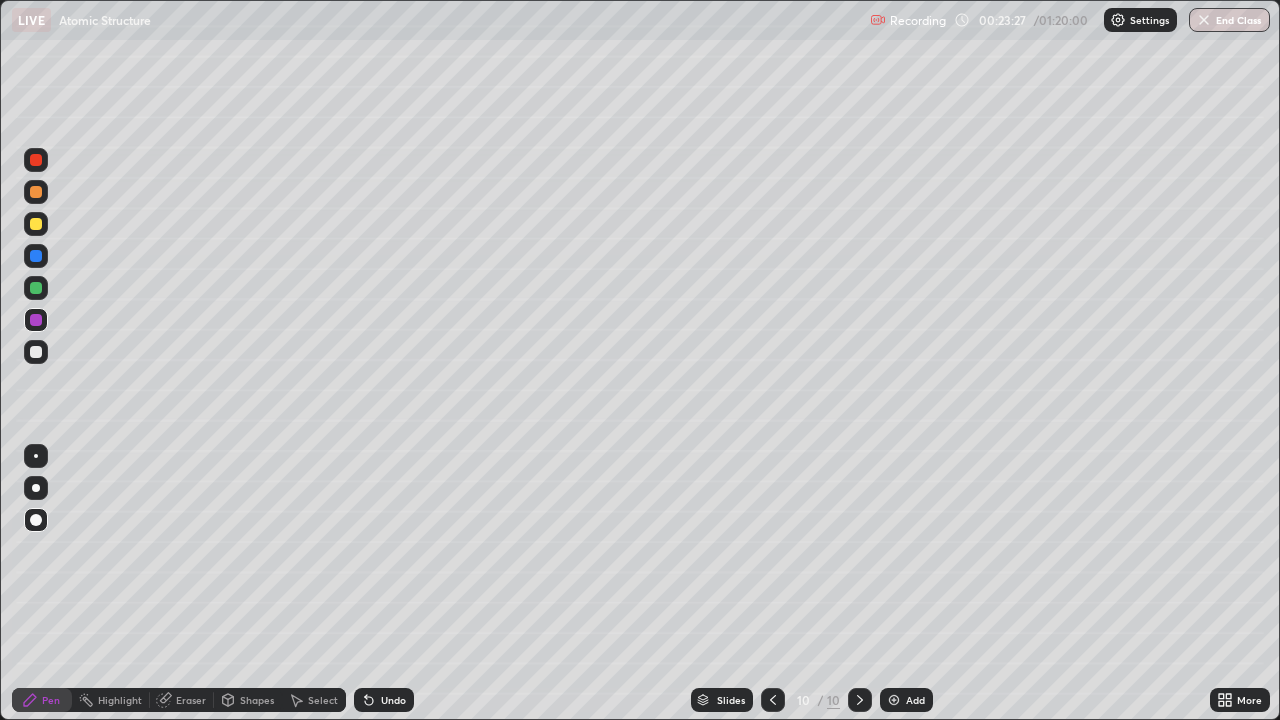 click at bounding box center (36, 352) 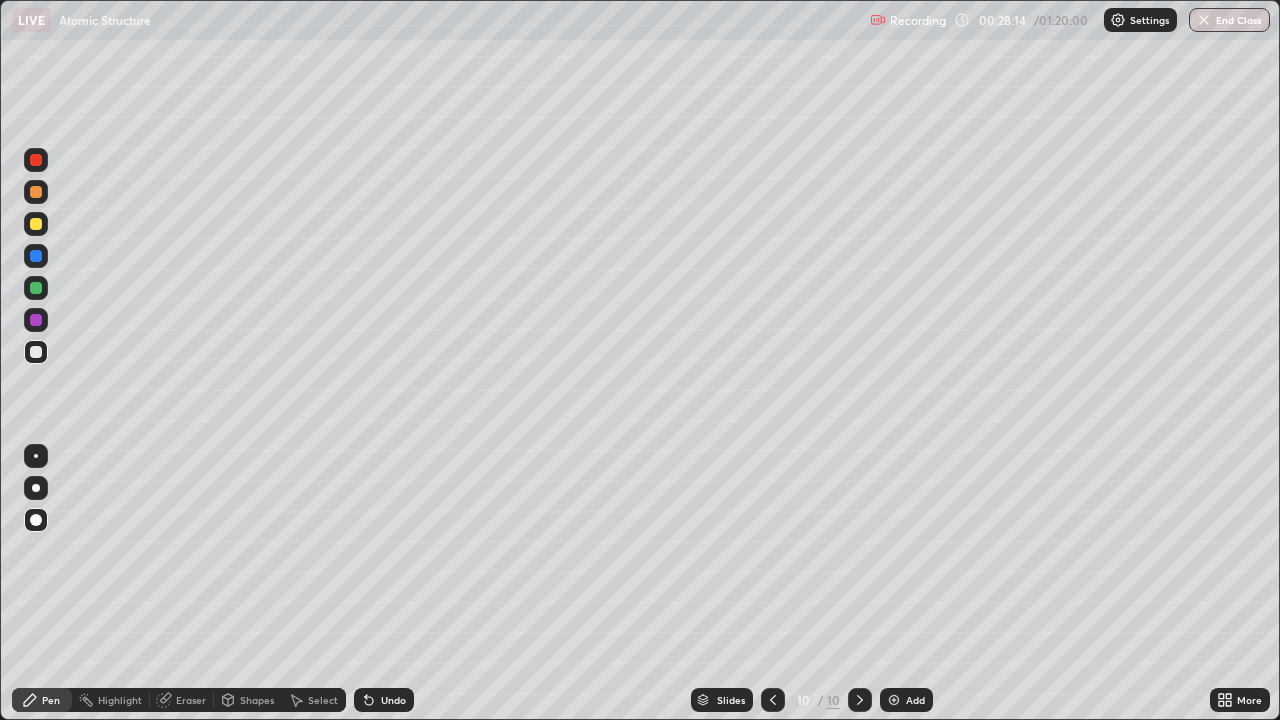 click at bounding box center (894, 700) 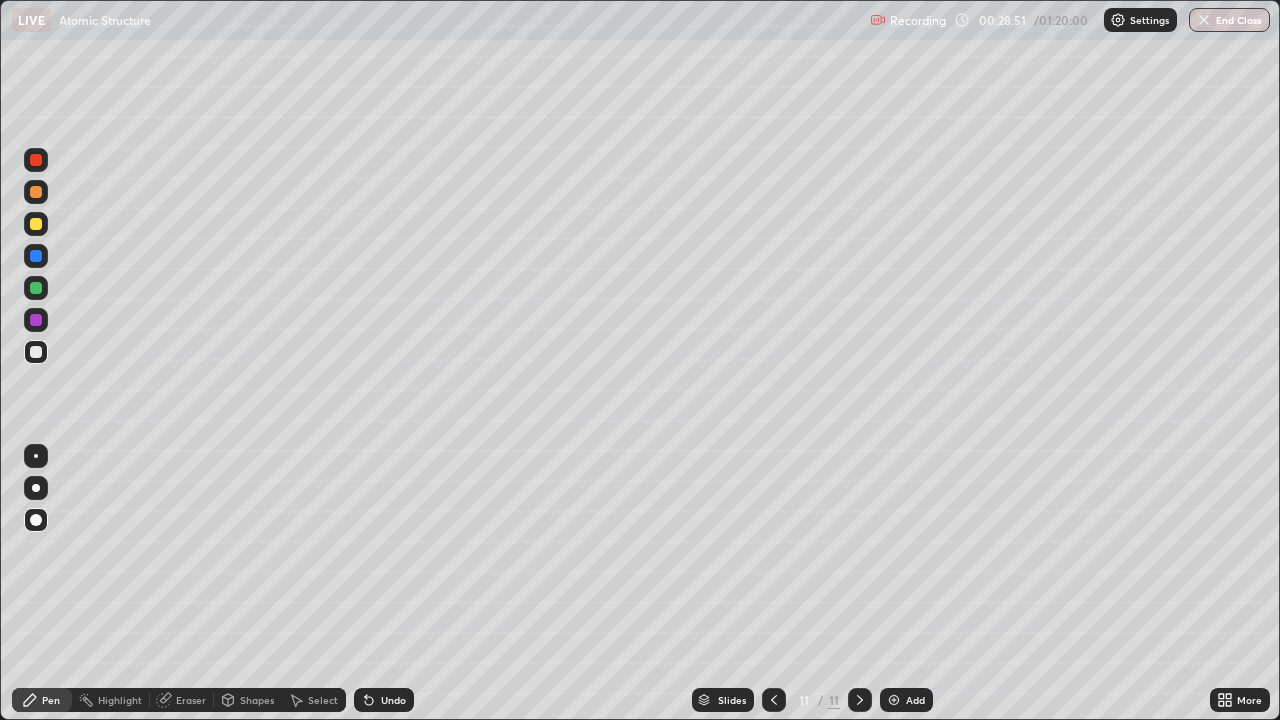 click at bounding box center [36, 320] 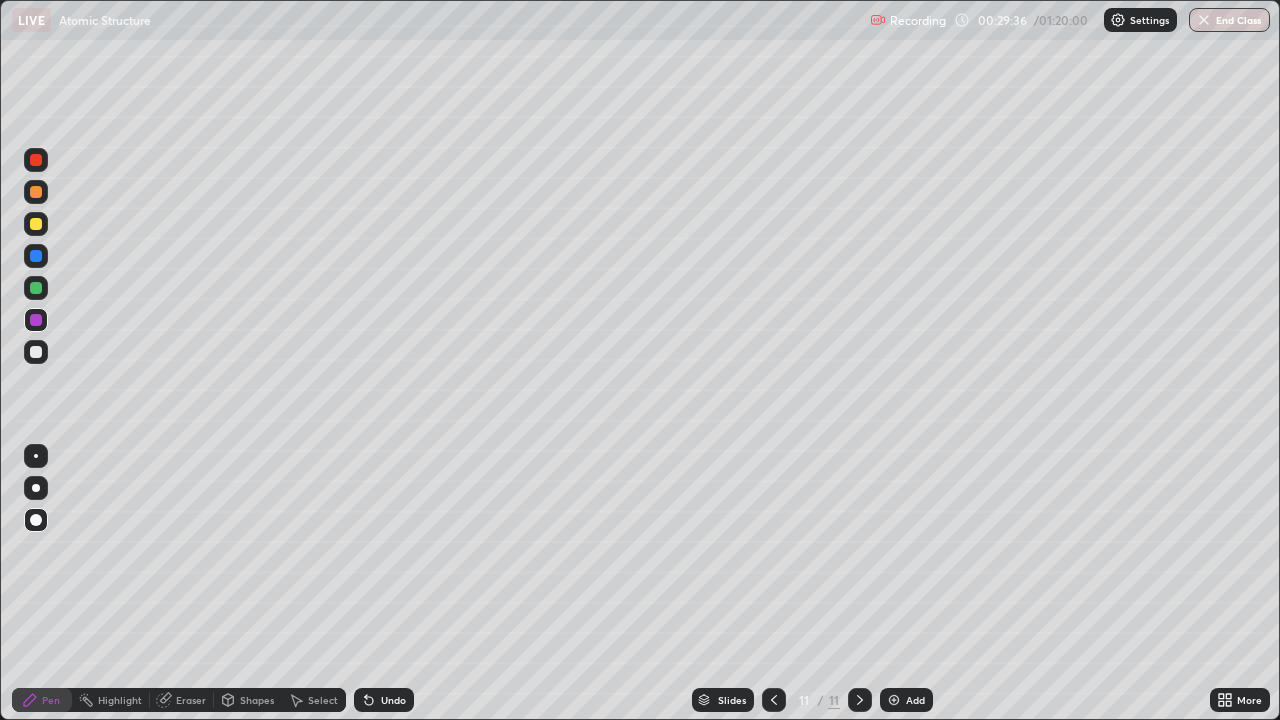 click at bounding box center (894, 700) 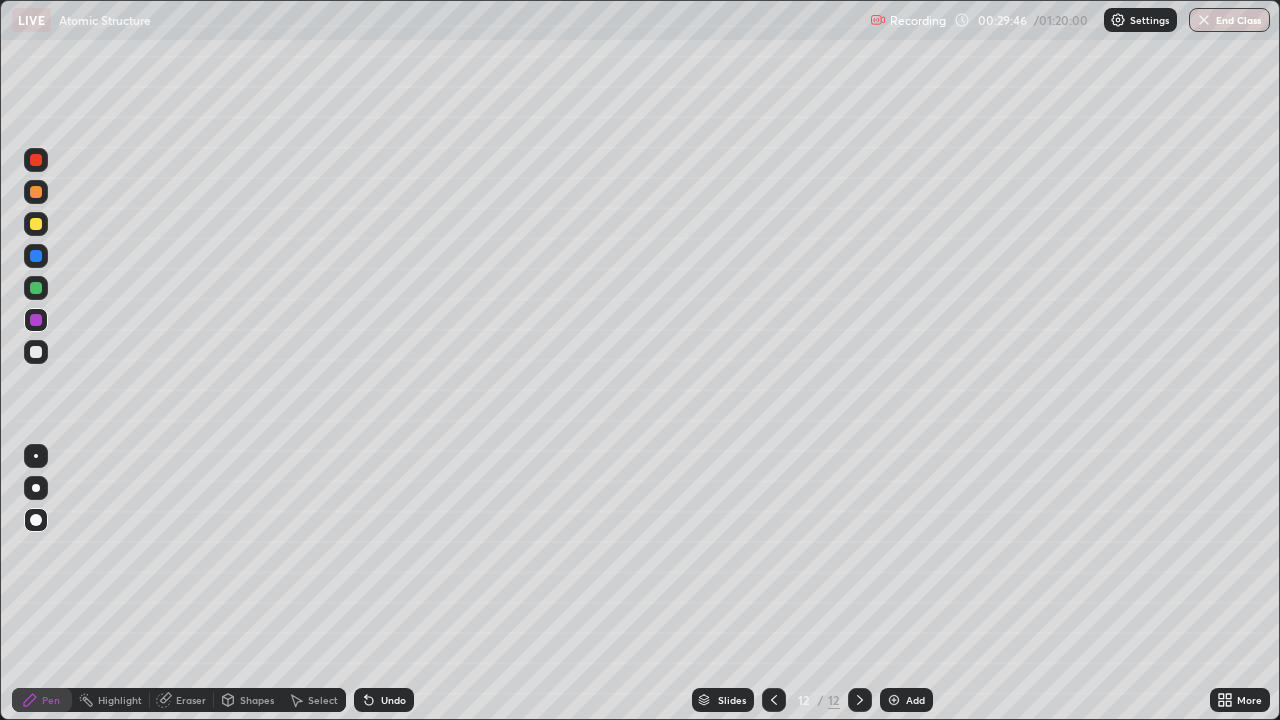 click at bounding box center (36, 352) 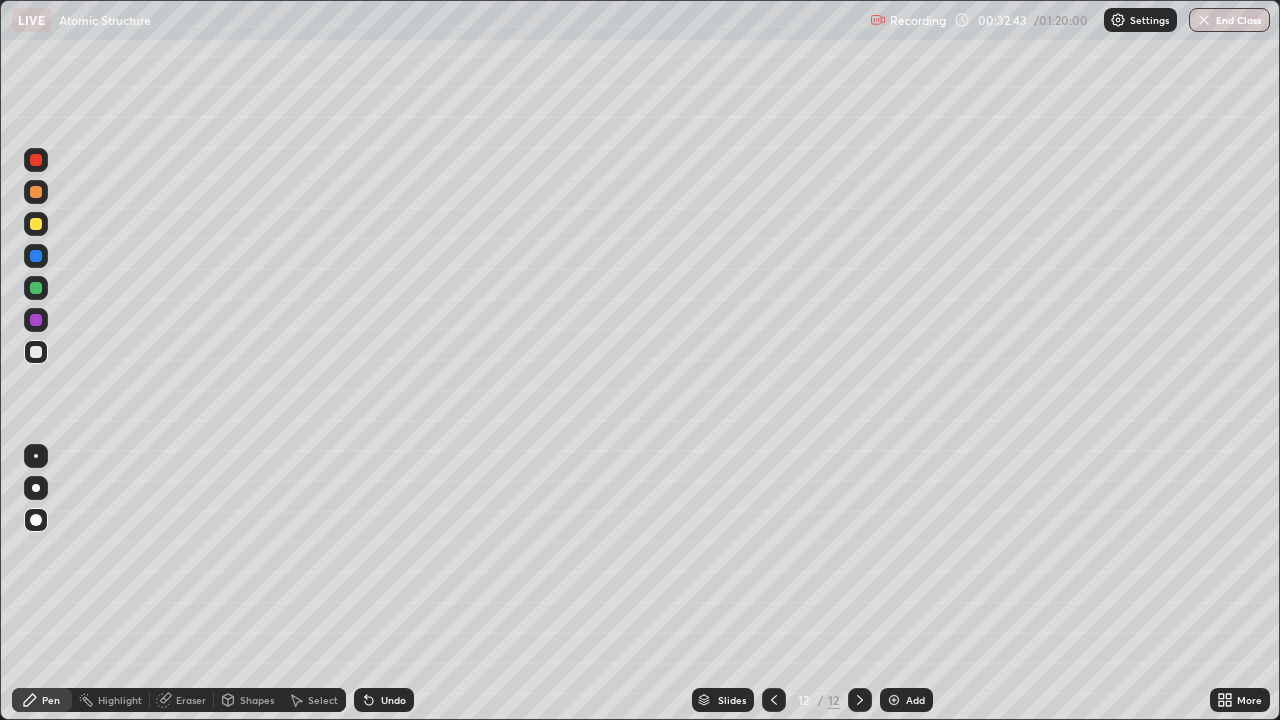 click at bounding box center [894, 700] 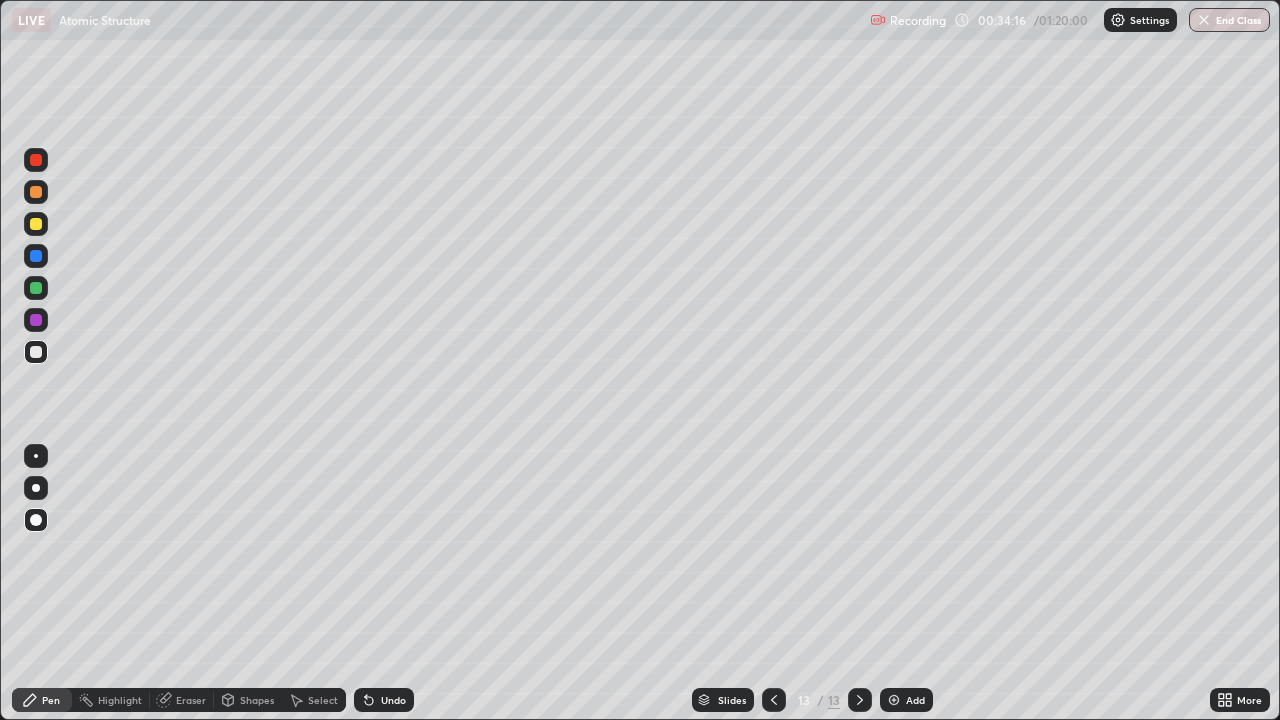 click at bounding box center (894, 700) 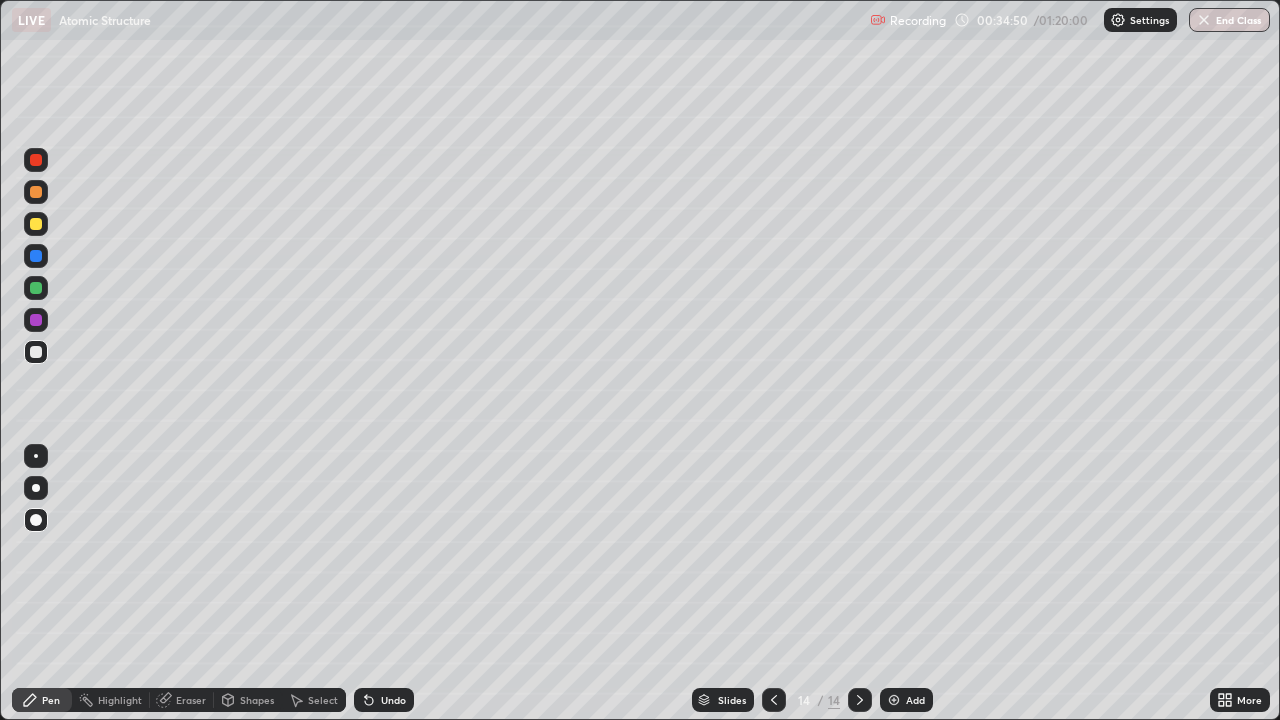 click at bounding box center [36, 320] 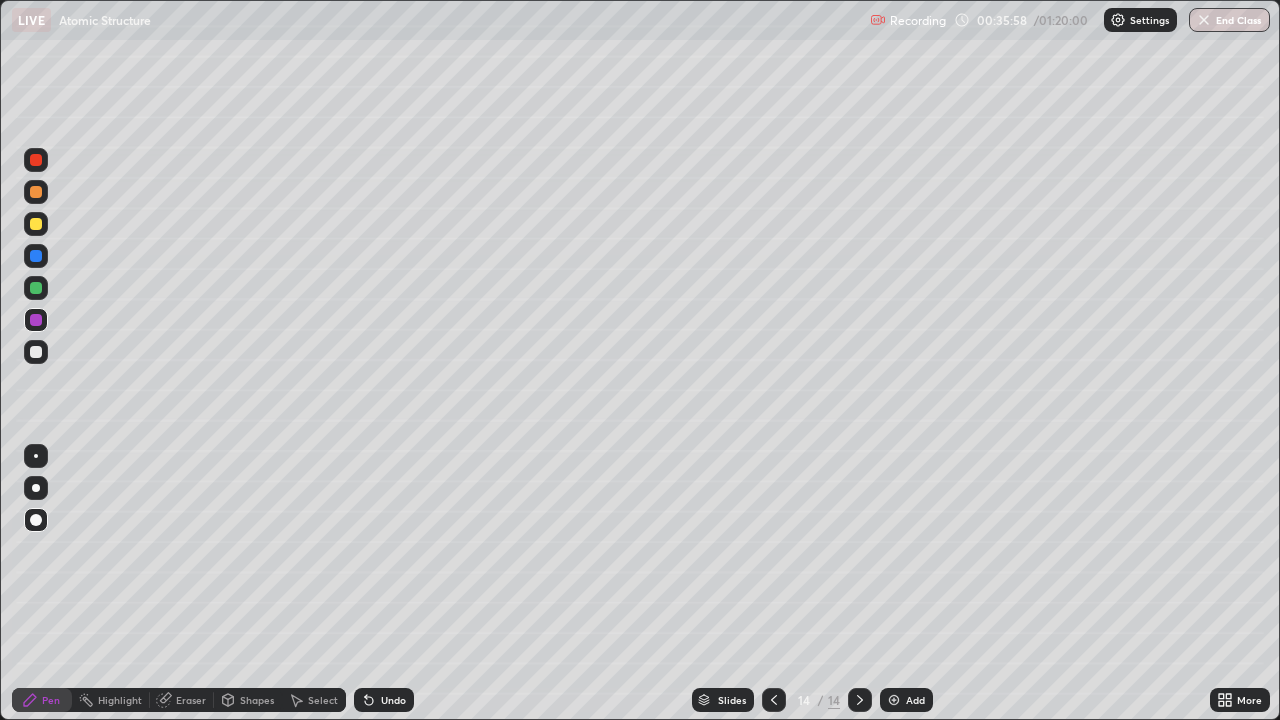 click 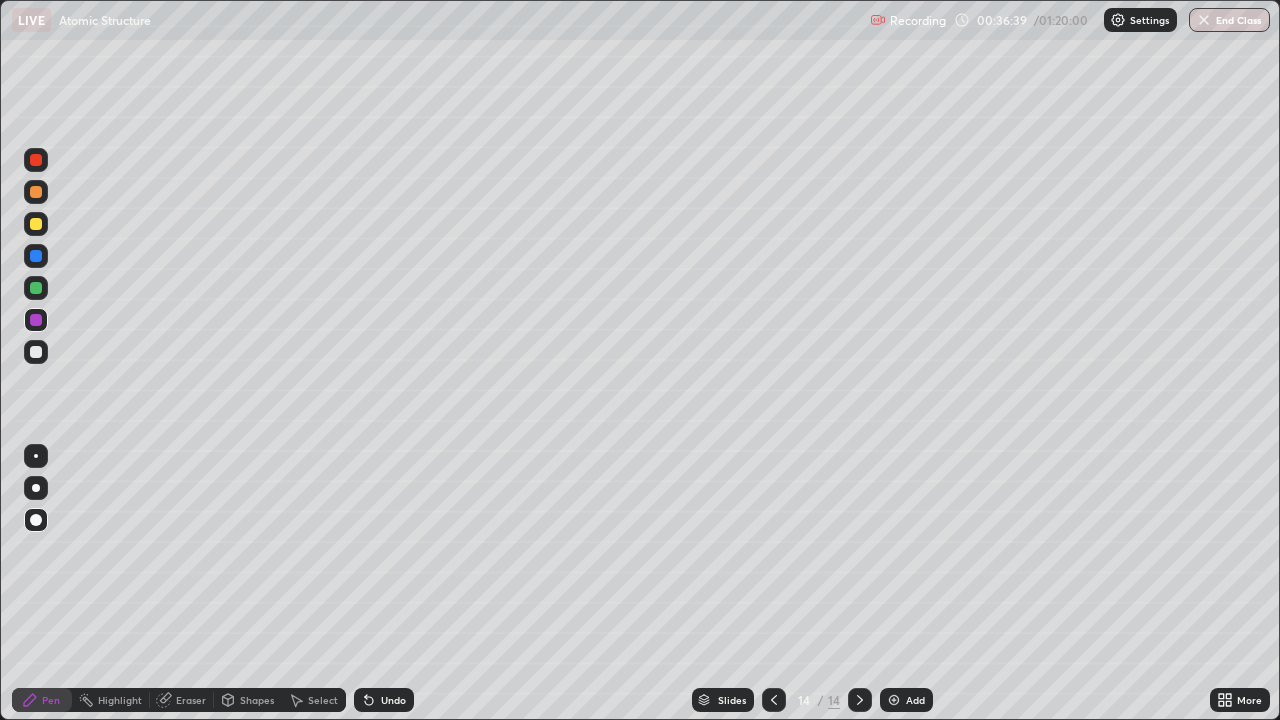 click 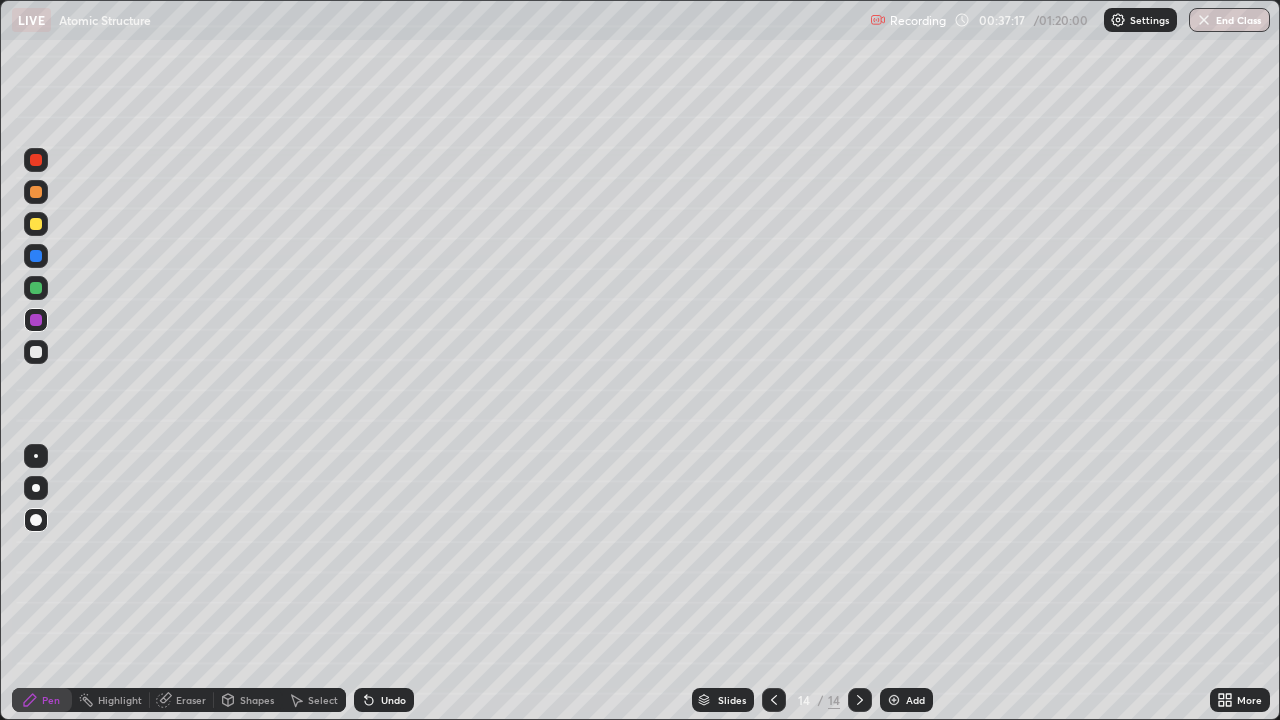 click at bounding box center [894, 700] 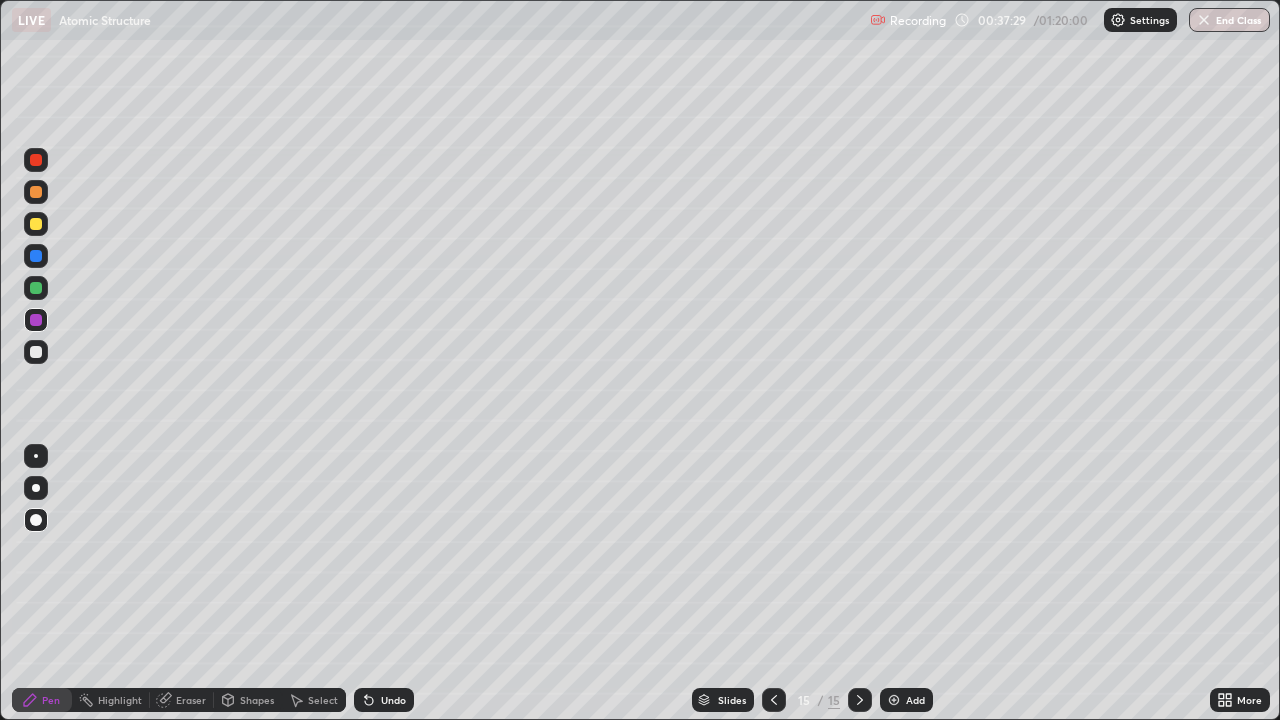 click 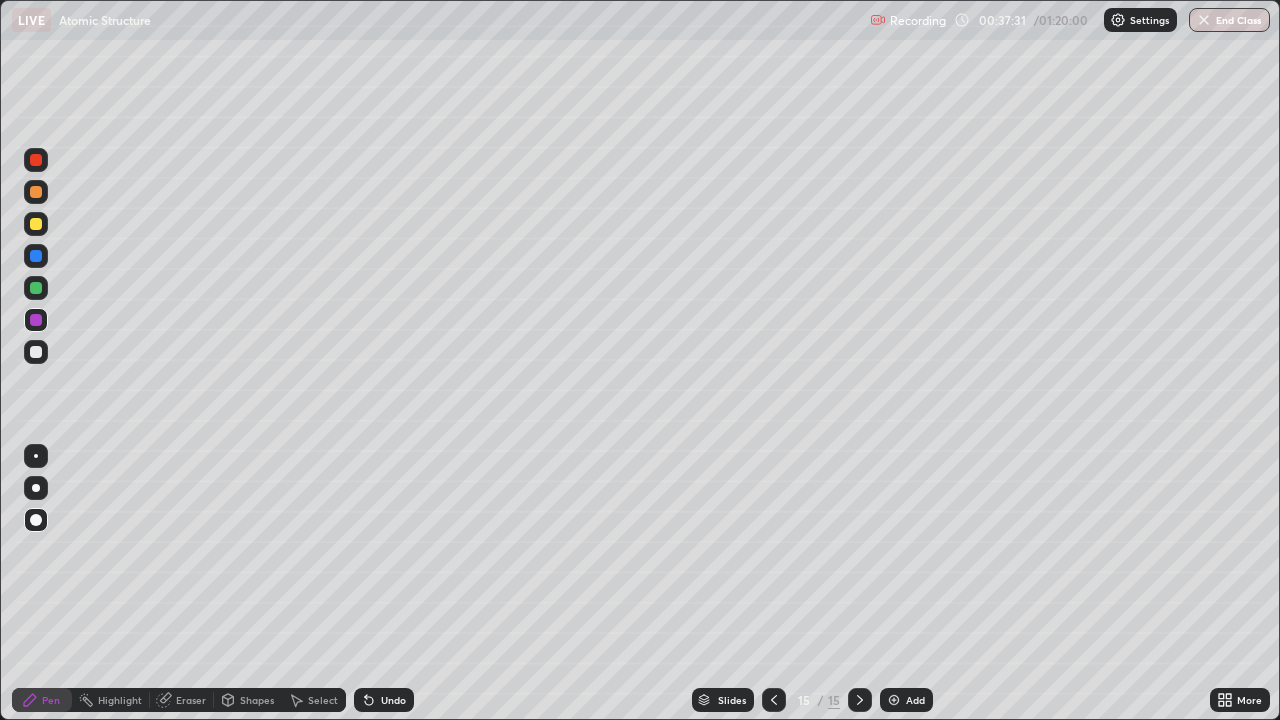 click on "Shapes" at bounding box center [257, 700] 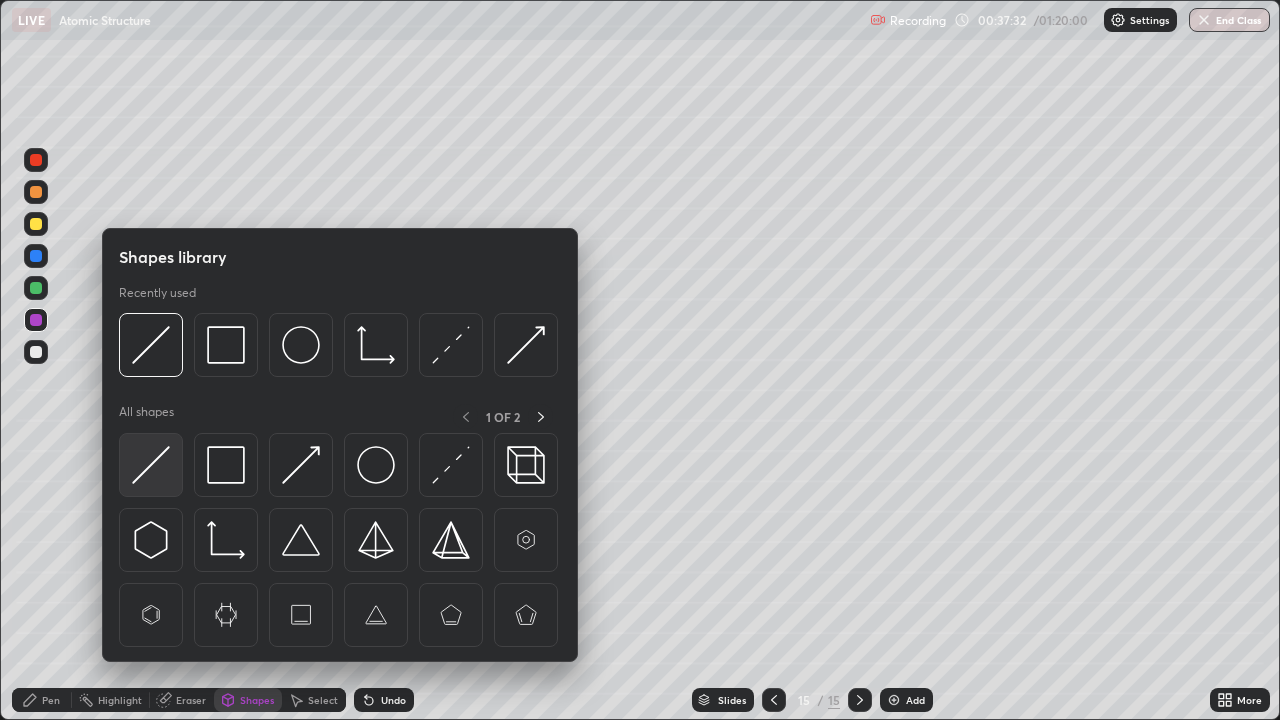 click at bounding box center [151, 465] 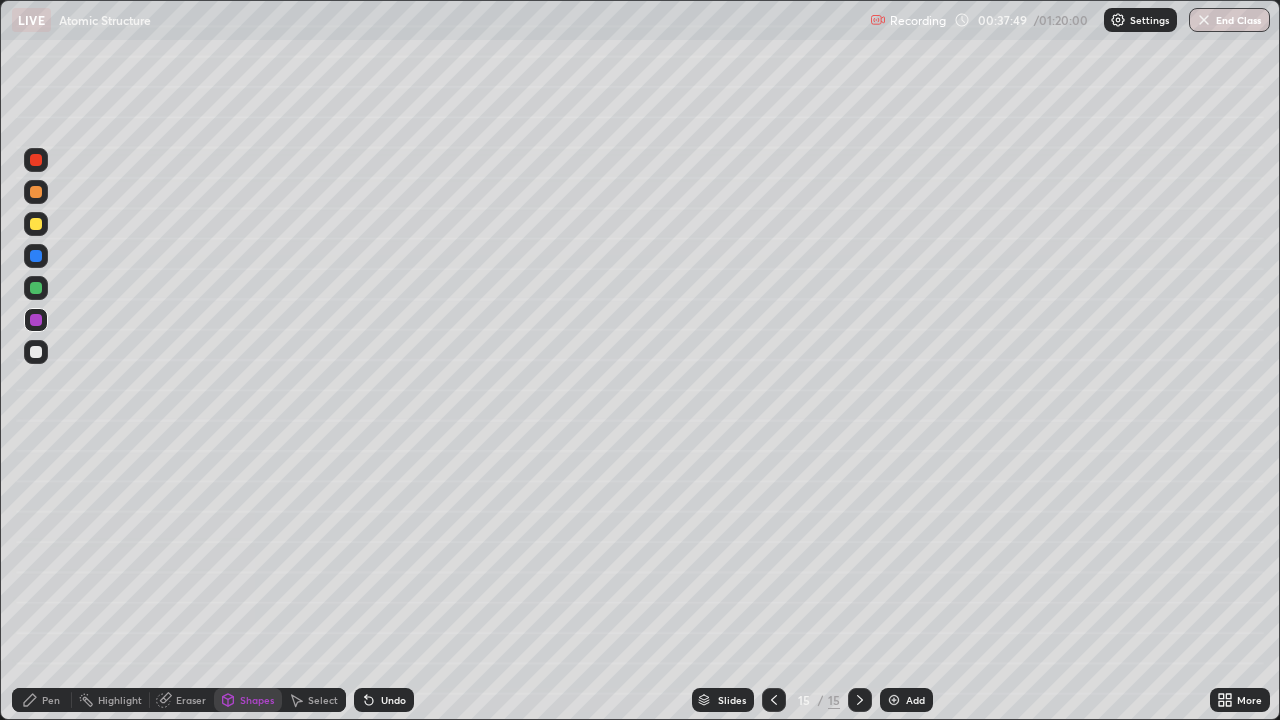 click at bounding box center (36, 352) 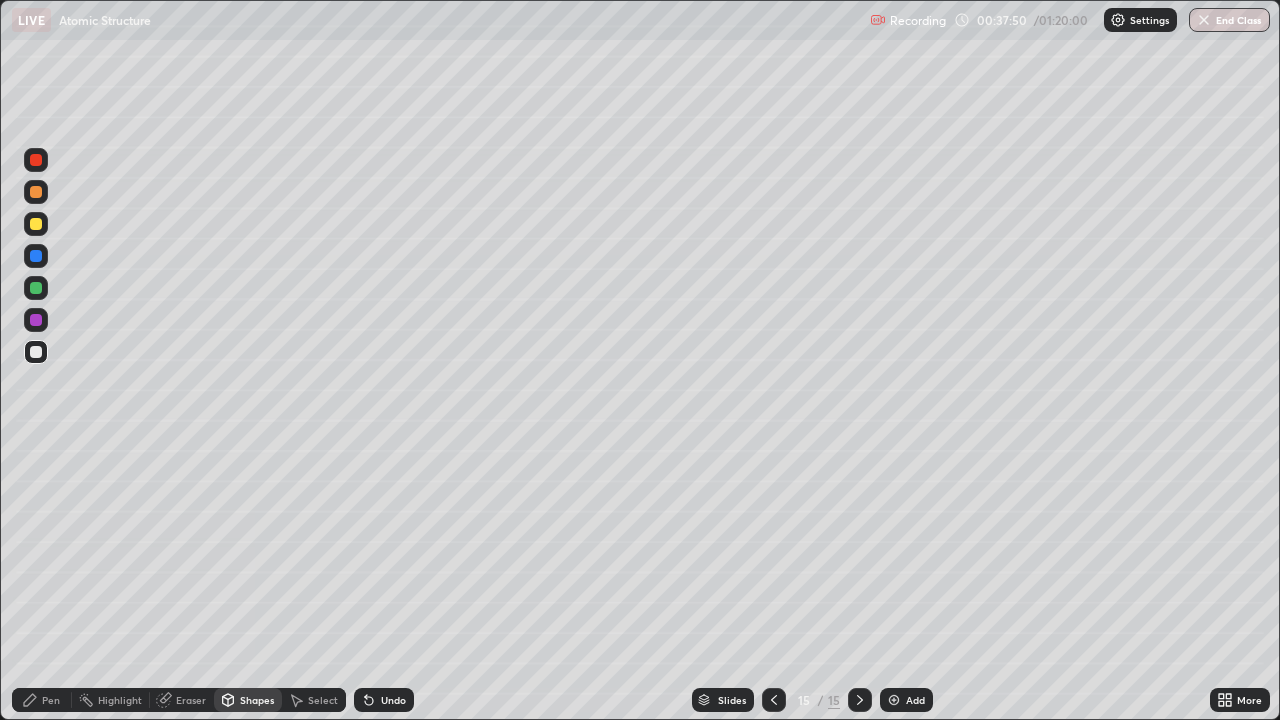 click on "Pen" at bounding box center (51, 700) 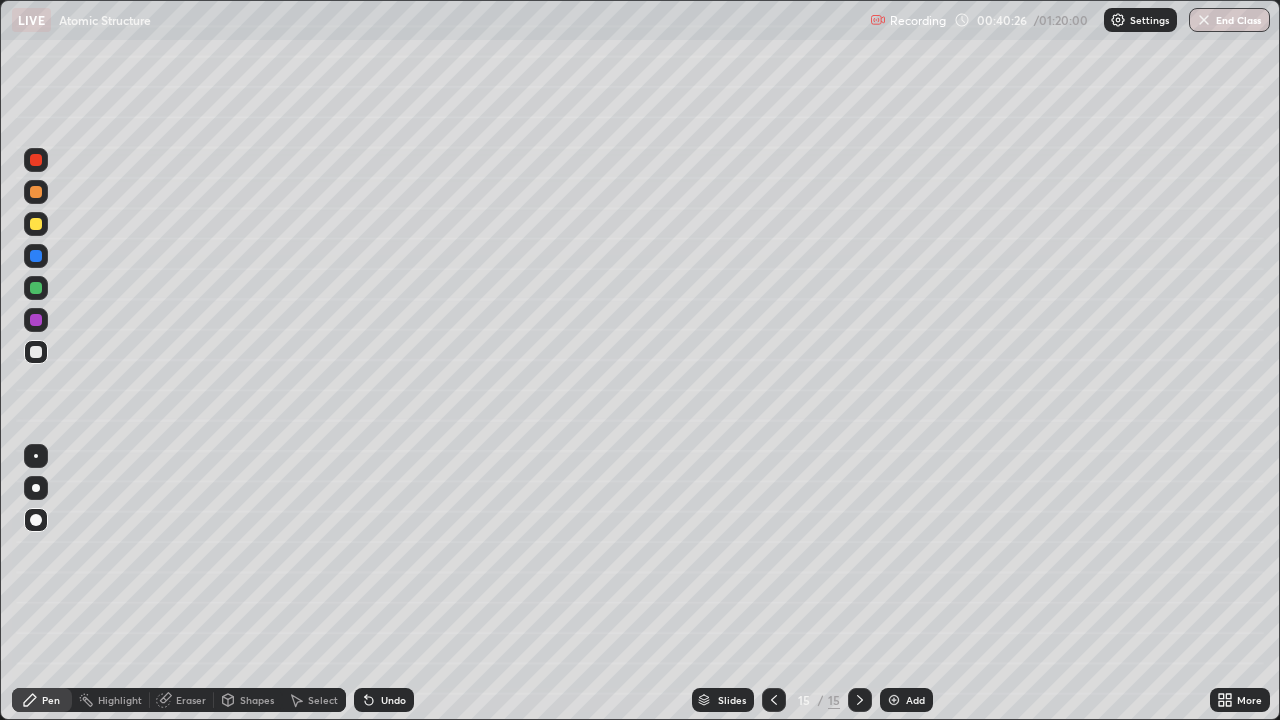 click at bounding box center [36, 560] 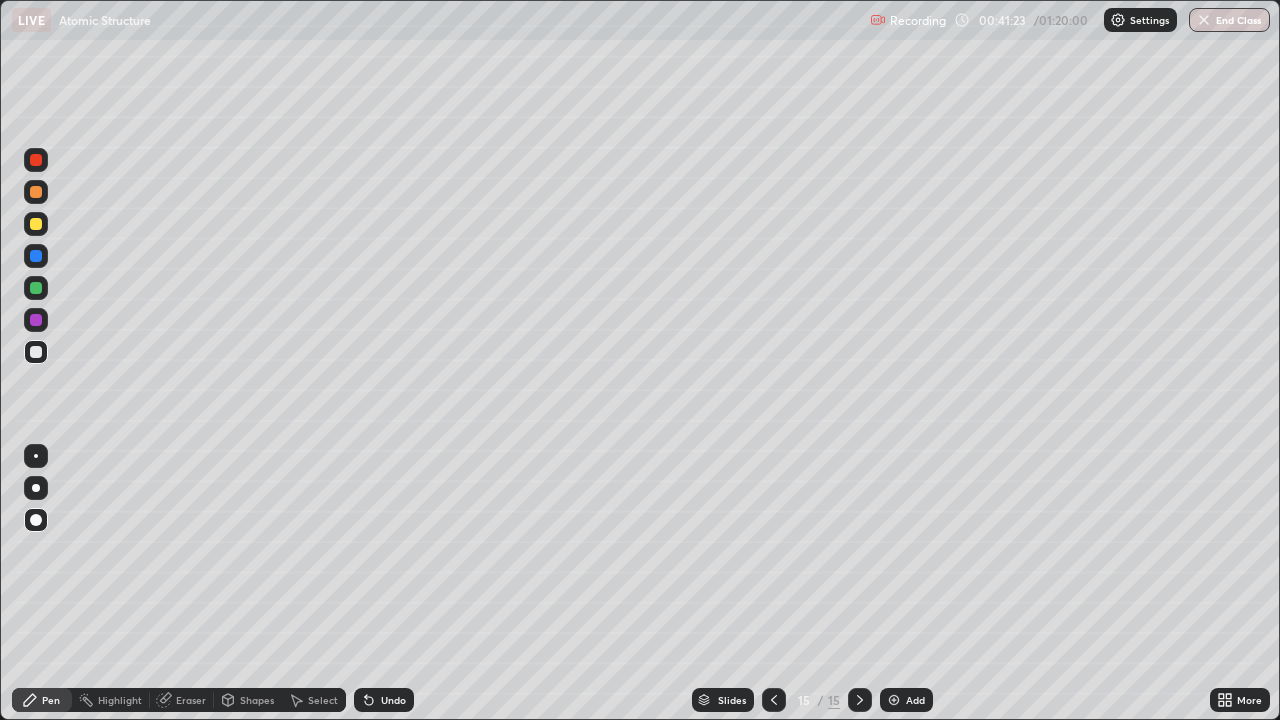 click at bounding box center (894, 700) 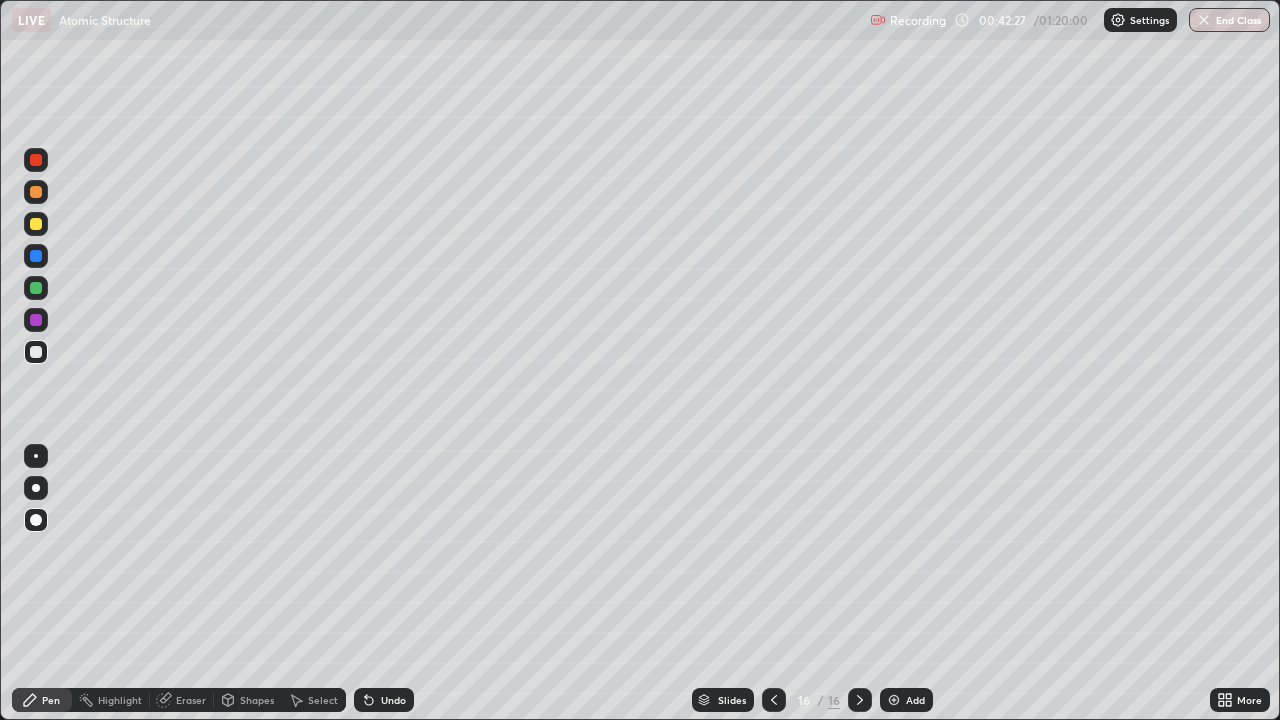 click 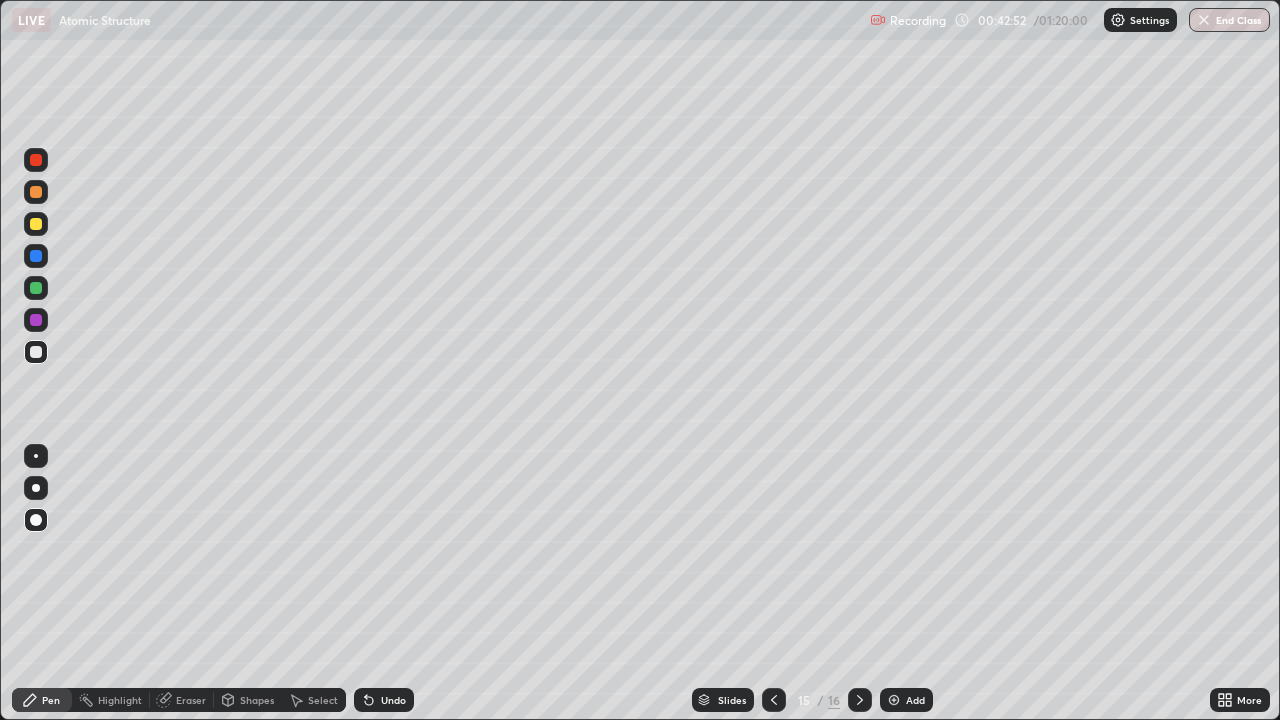 click 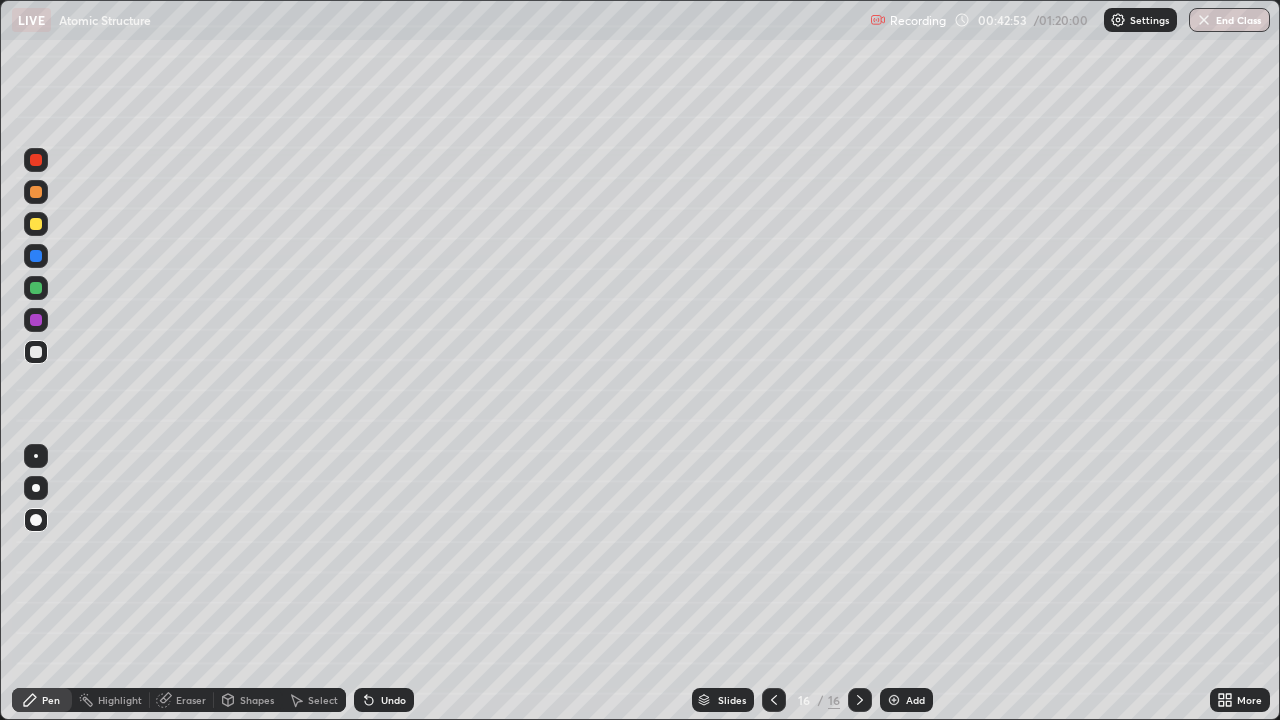 click at bounding box center (894, 700) 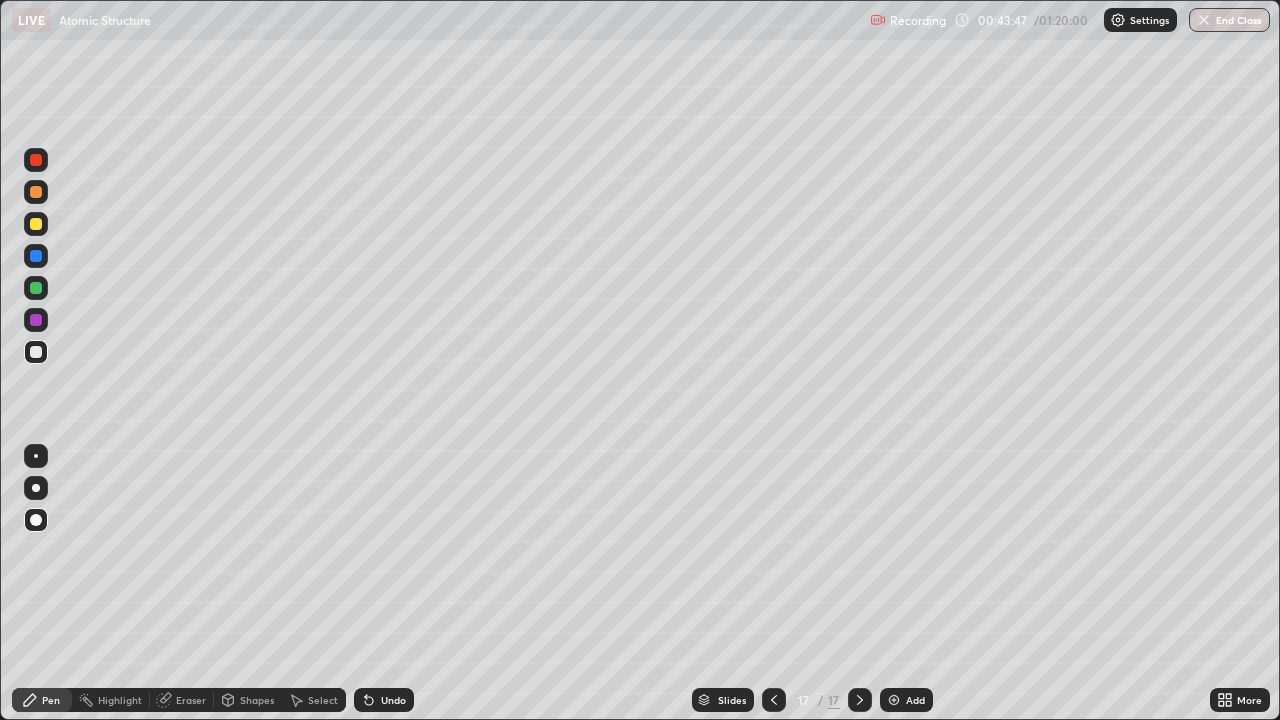 click at bounding box center [894, 700] 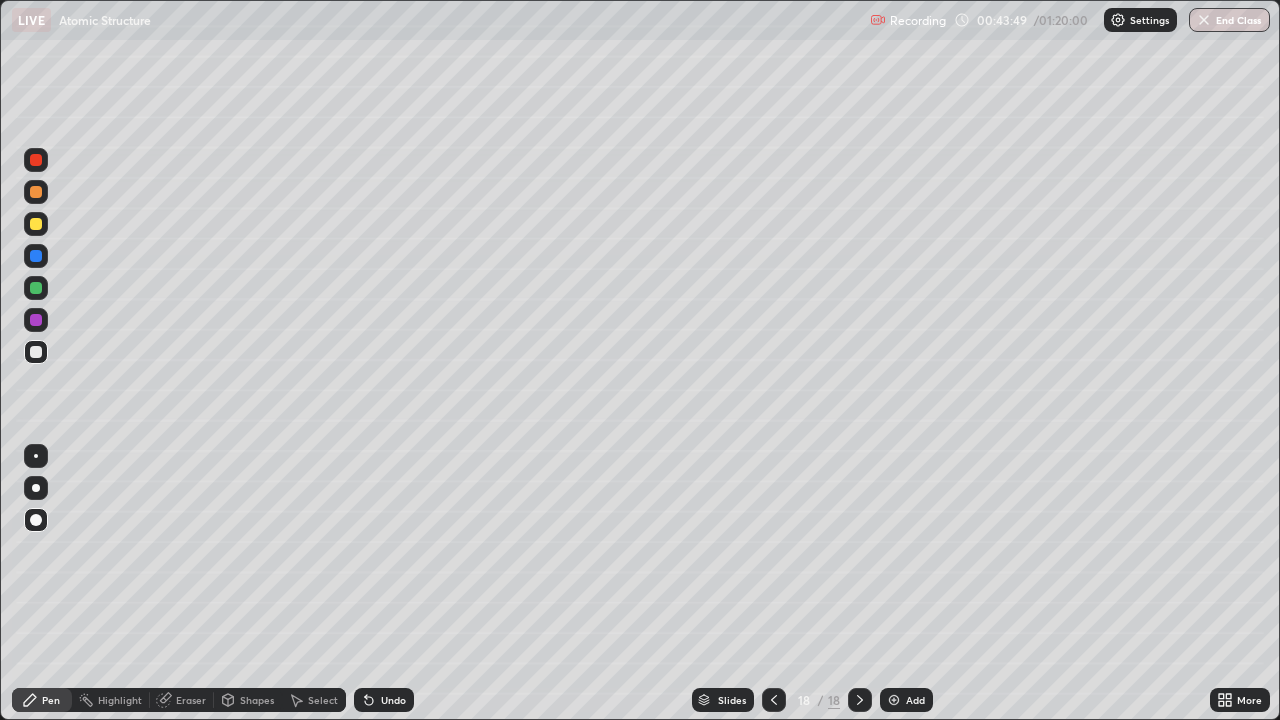 click 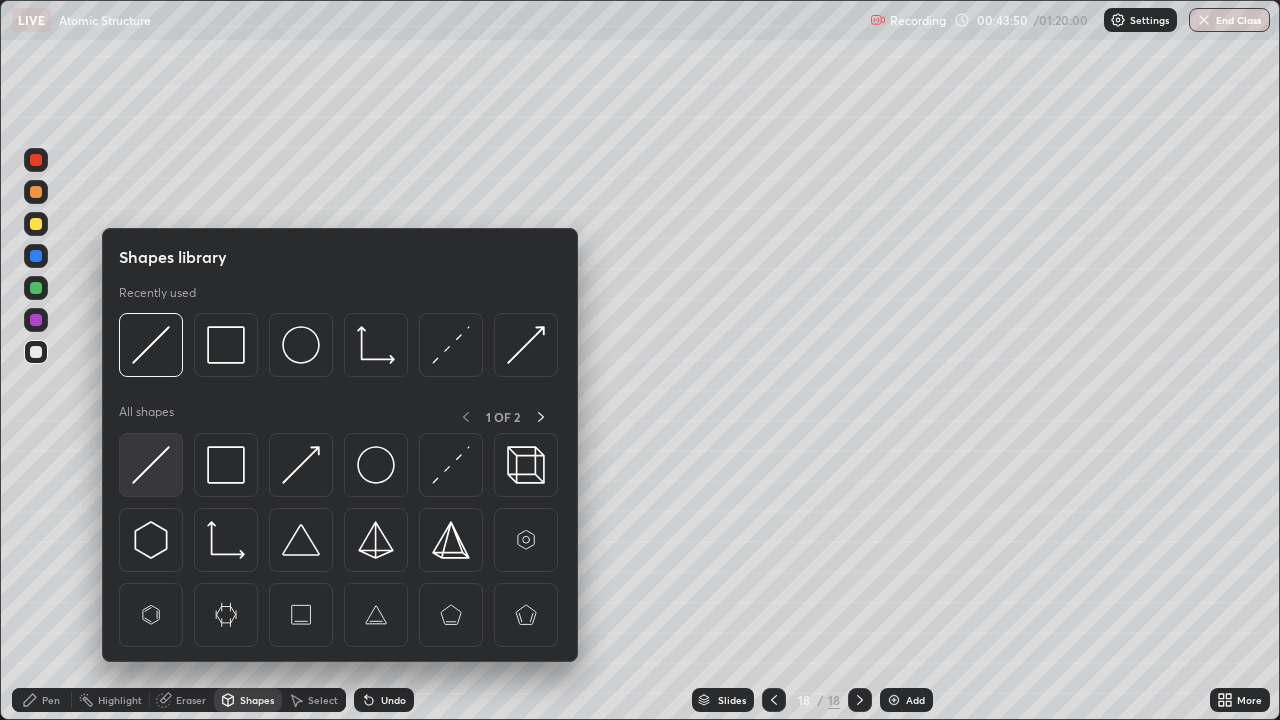 click at bounding box center [151, 465] 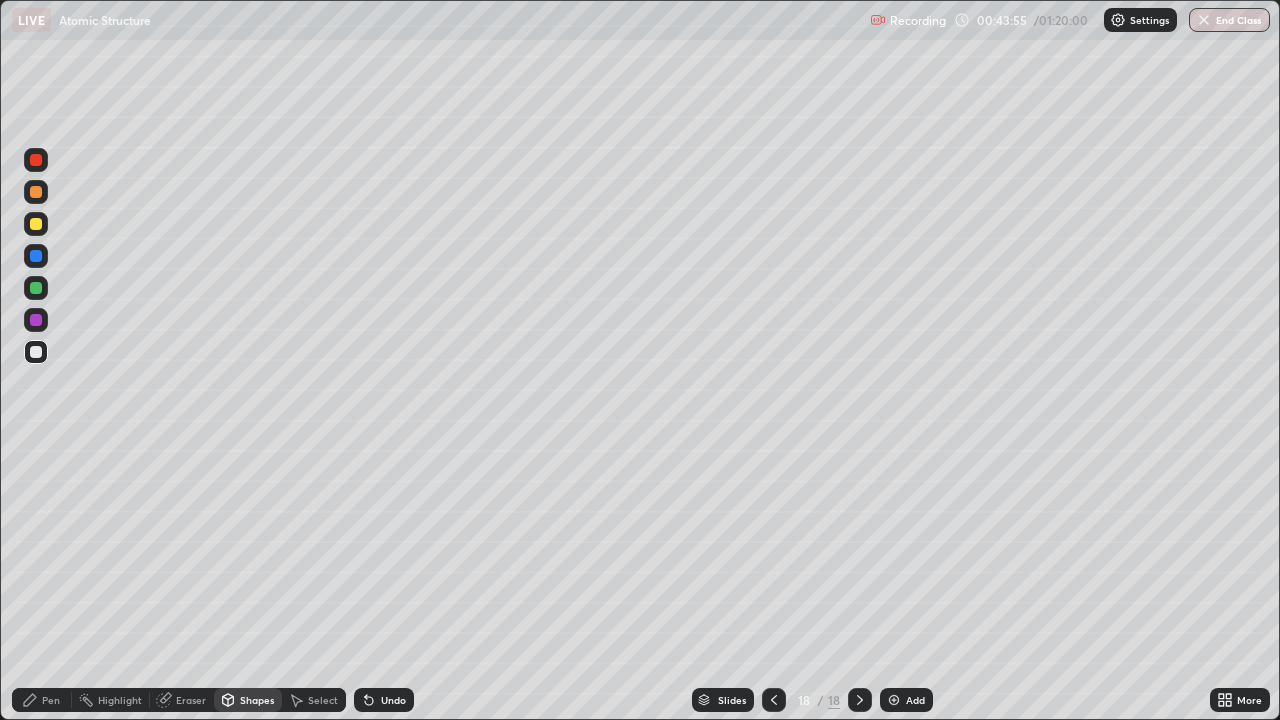 click on "Undo" at bounding box center (380, 700) 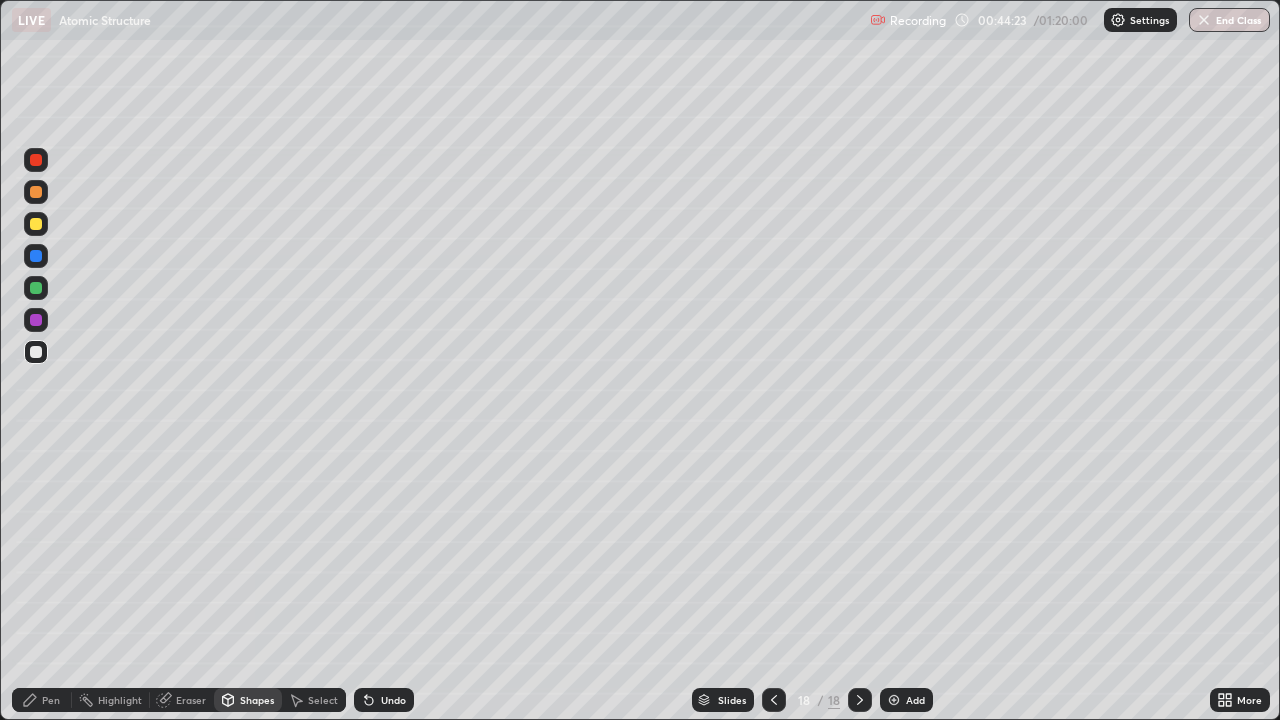 click on "Pen" at bounding box center [51, 700] 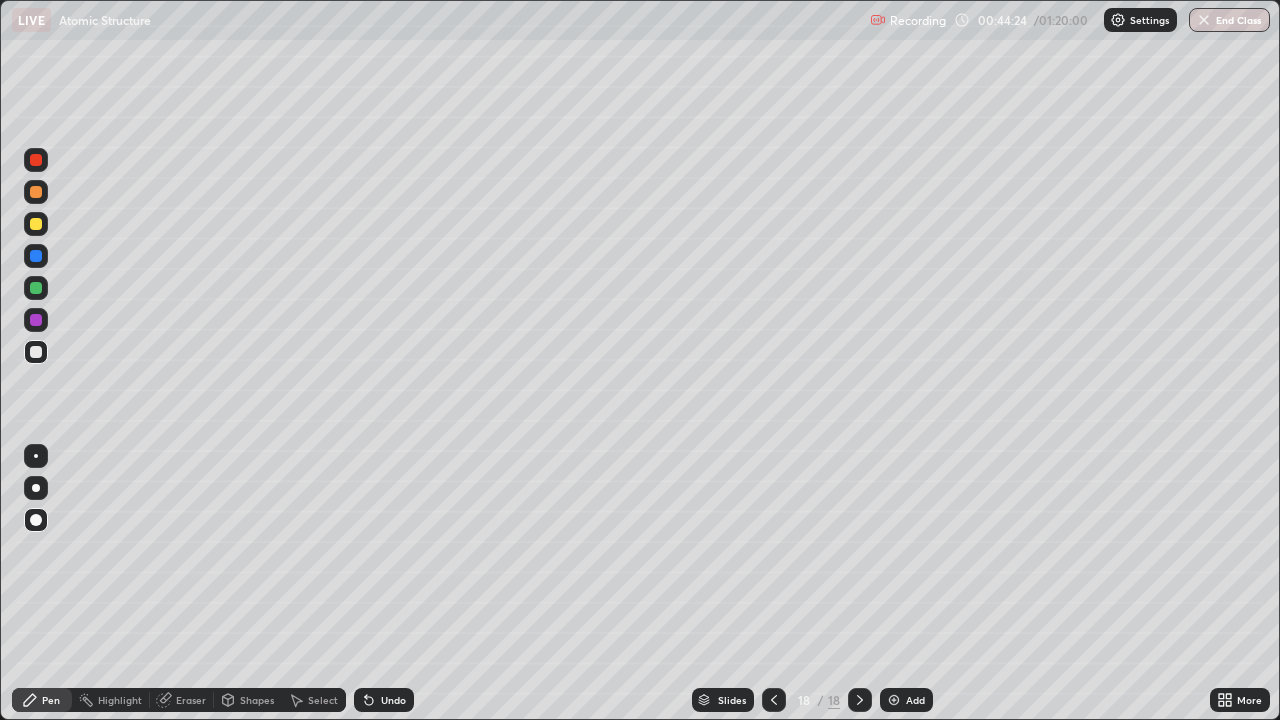 click at bounding box center [36, 320] 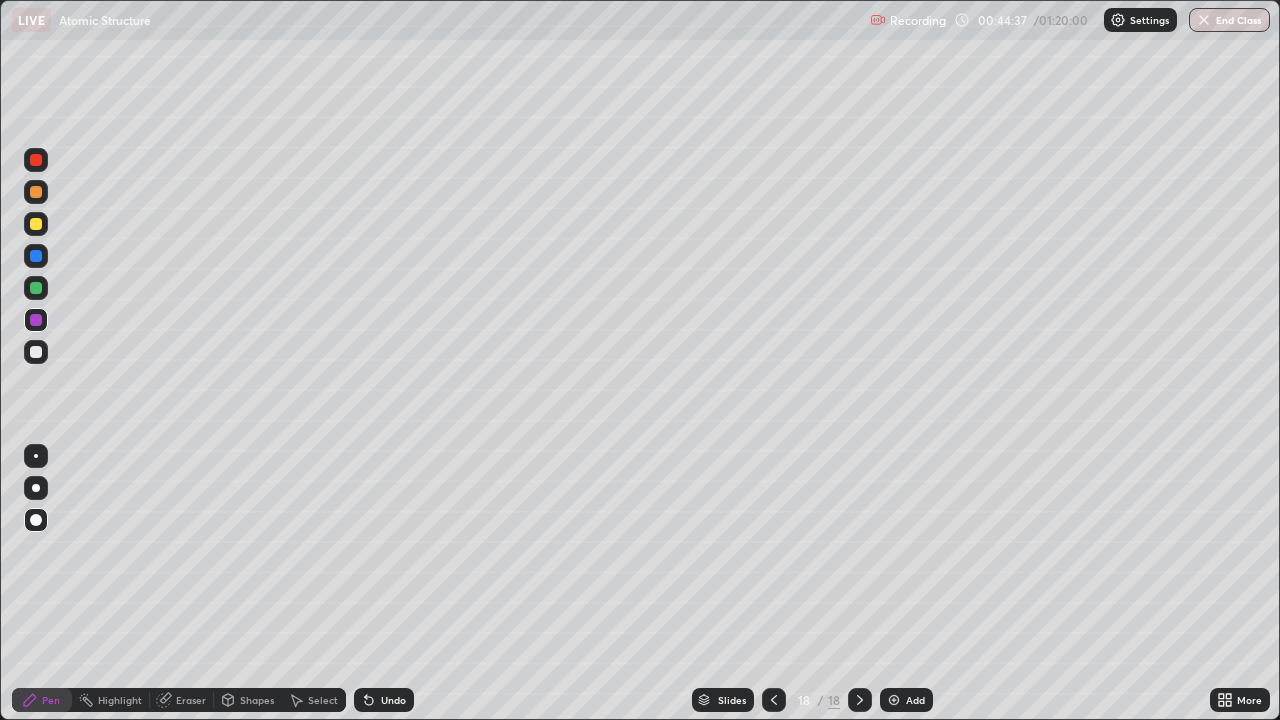 click at bounding box center [36, 160] 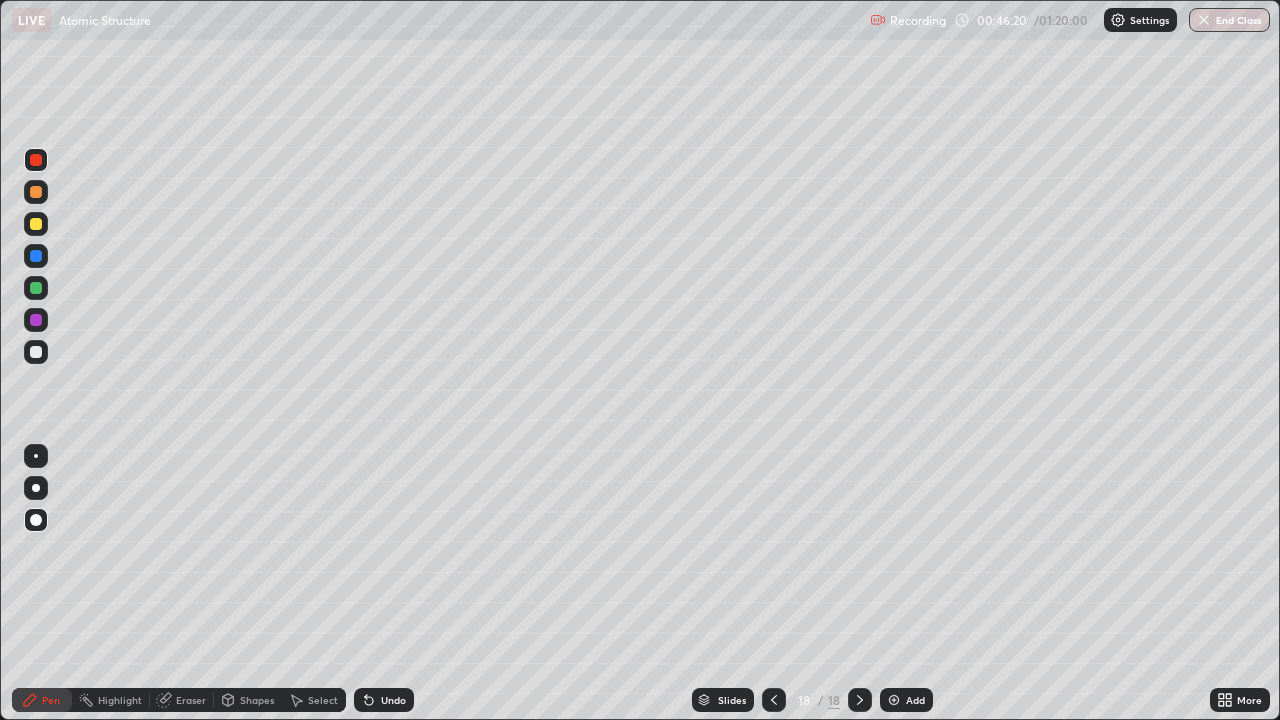 click at bounding box center (36, 320) 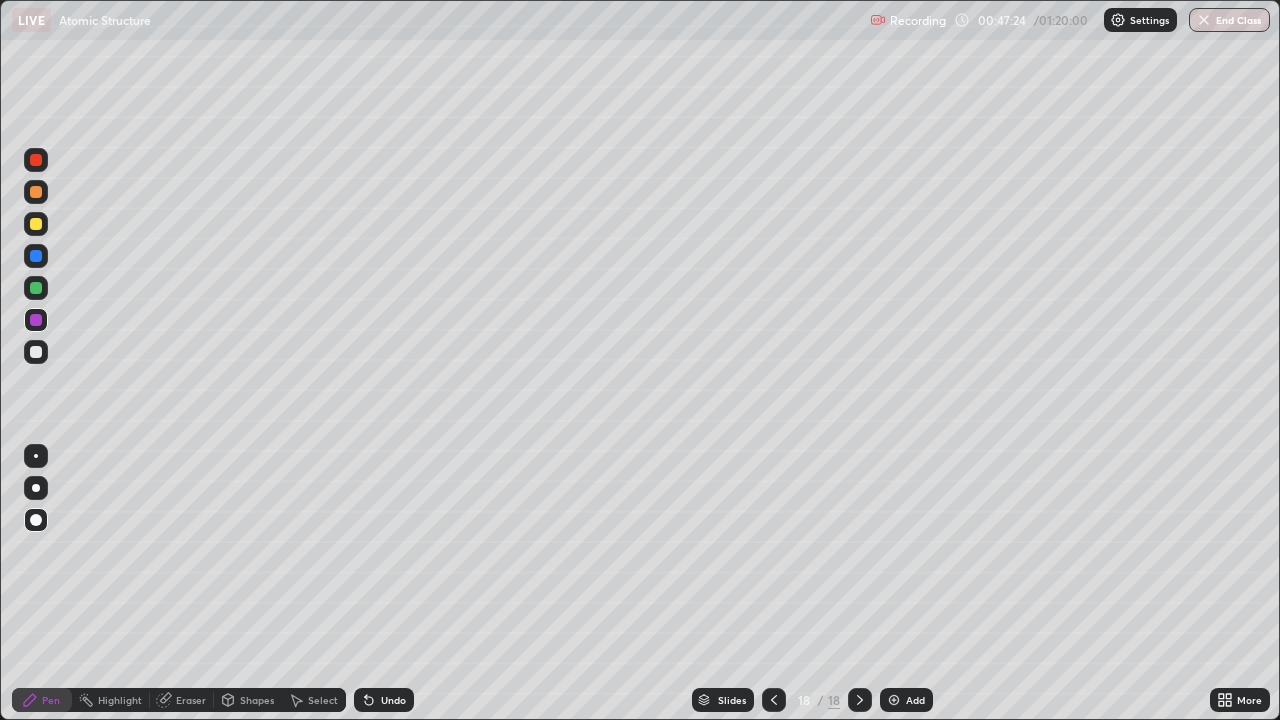 click 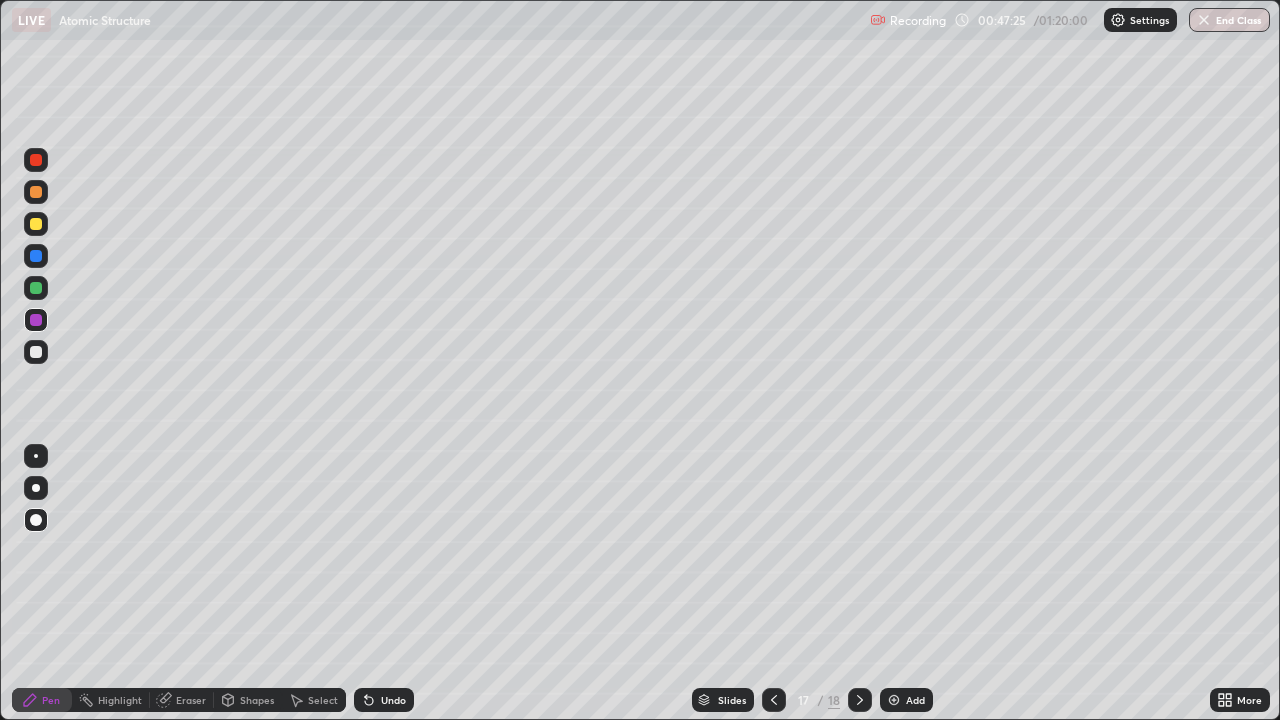 click 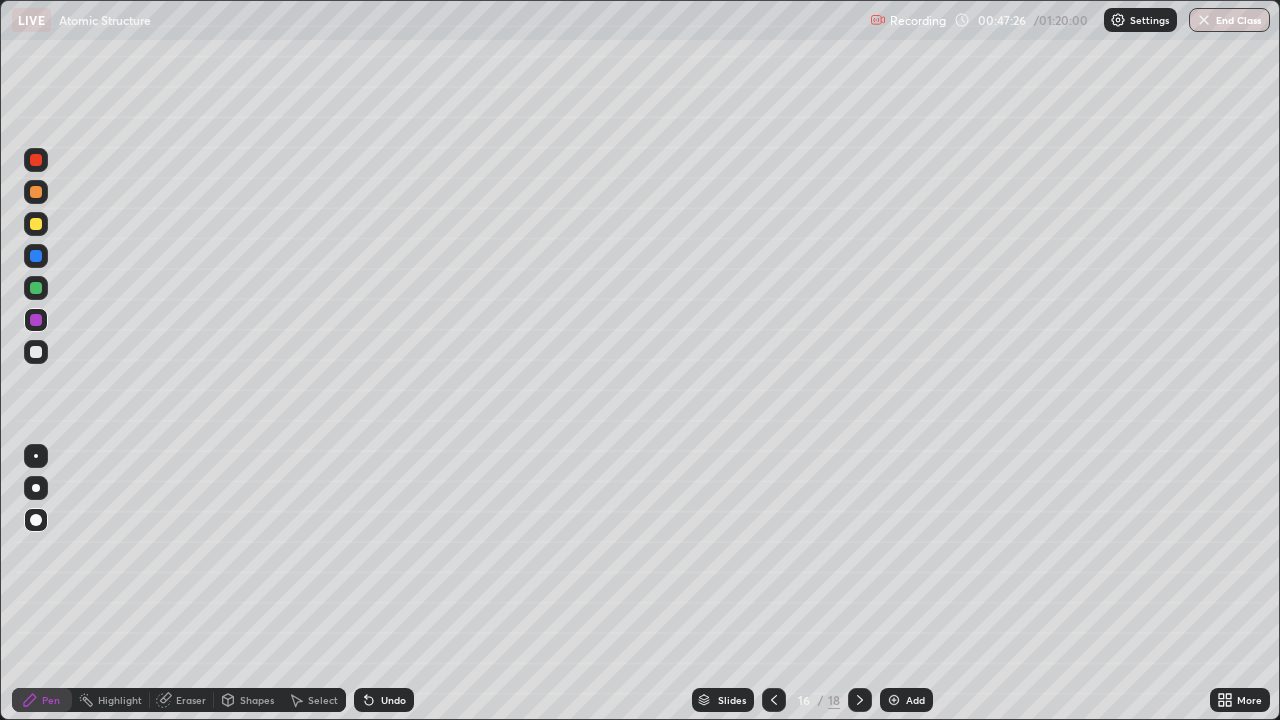 click 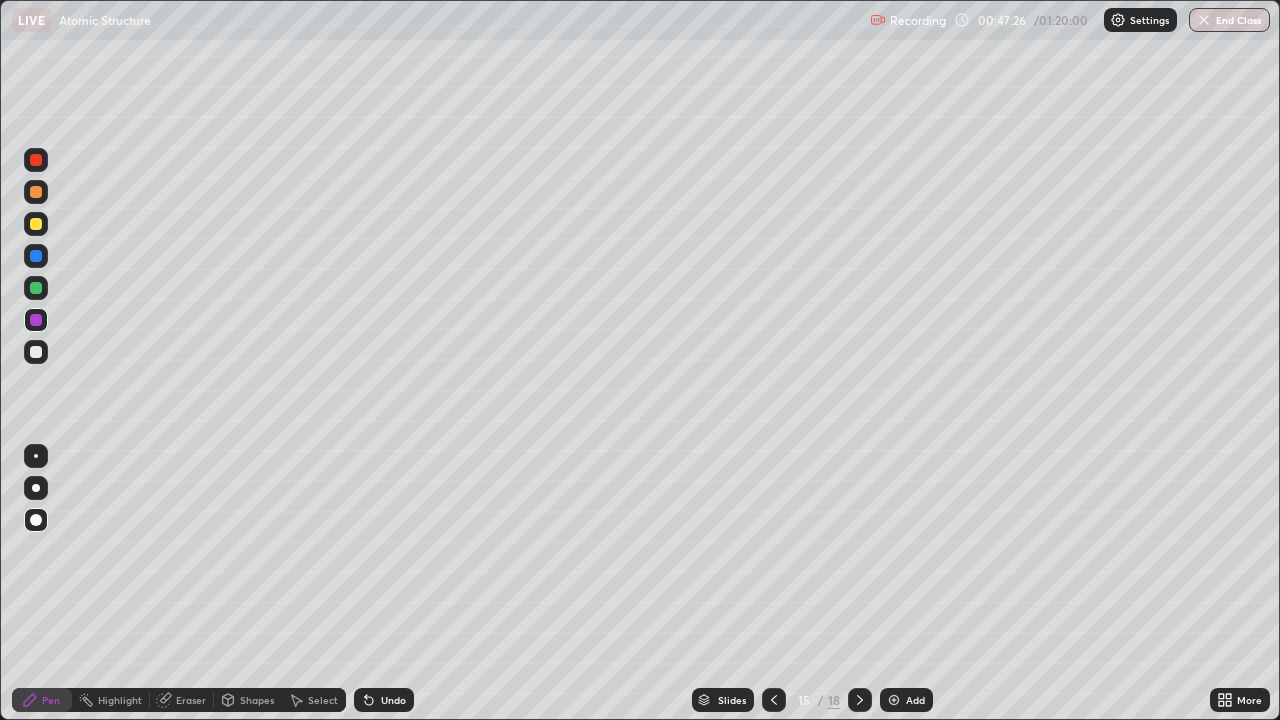 click 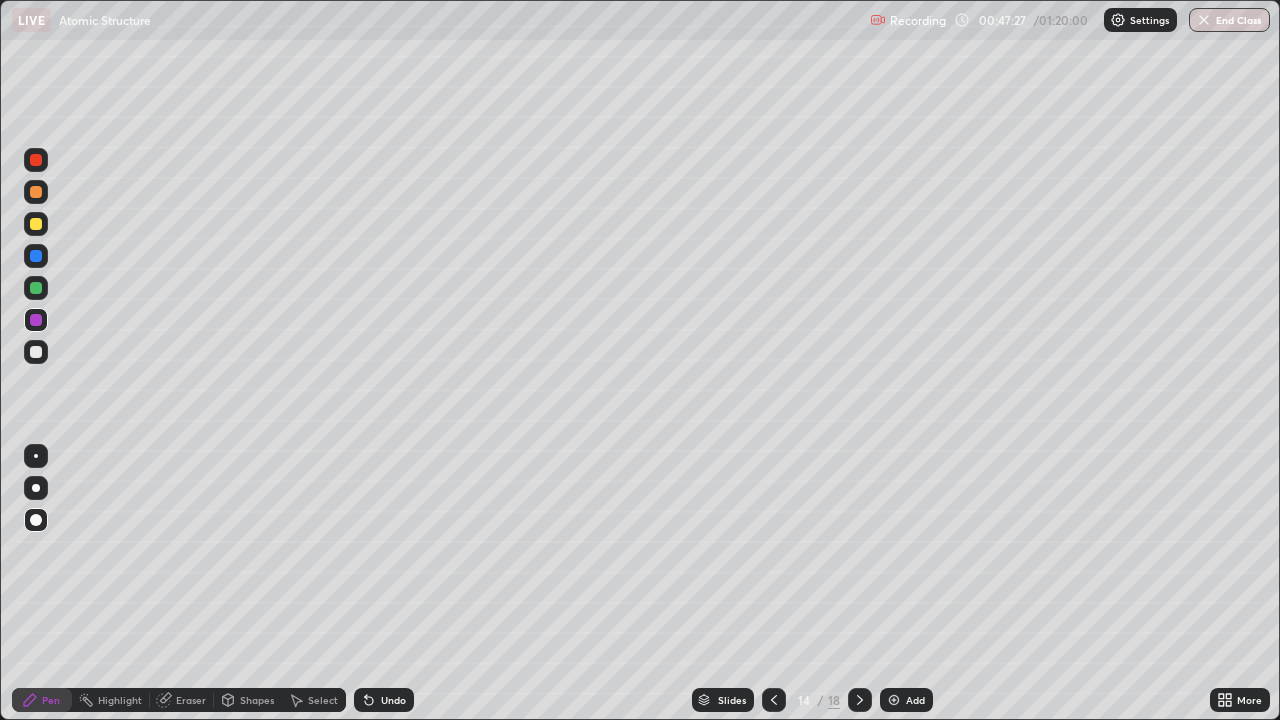 click at bounding box center [774, 700] 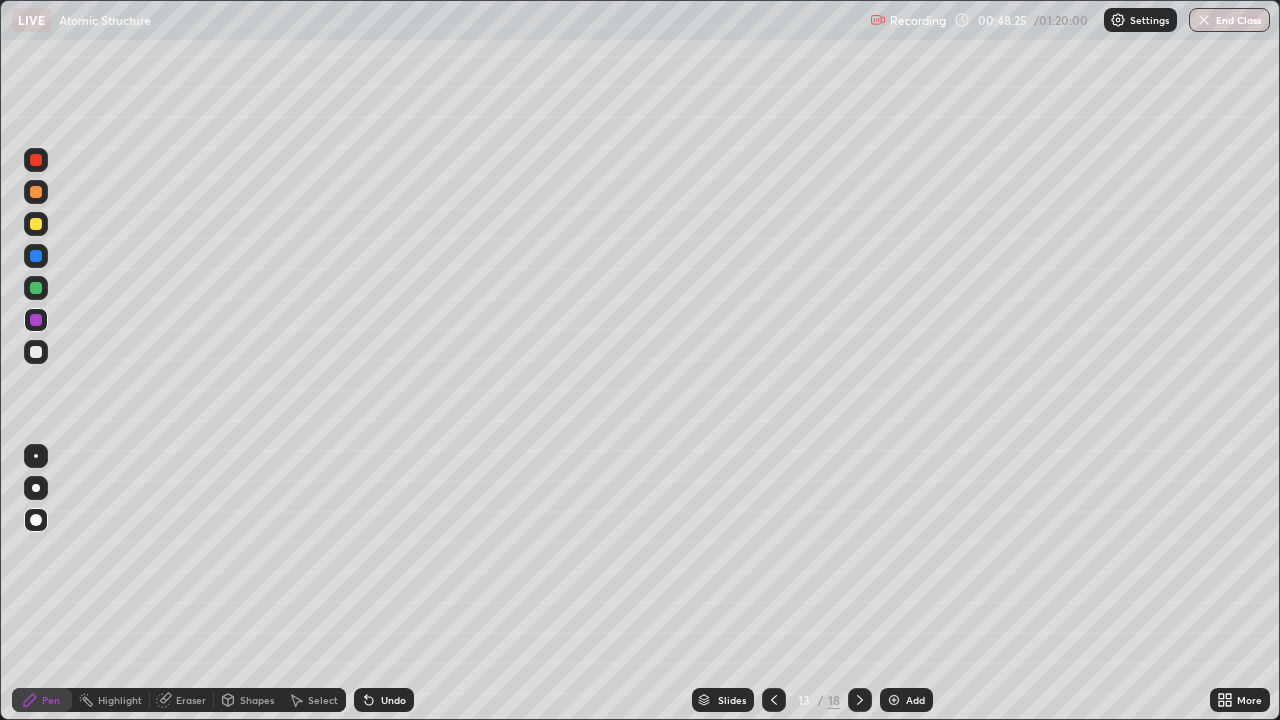 click on "Select" at bounding box center (323, 700) 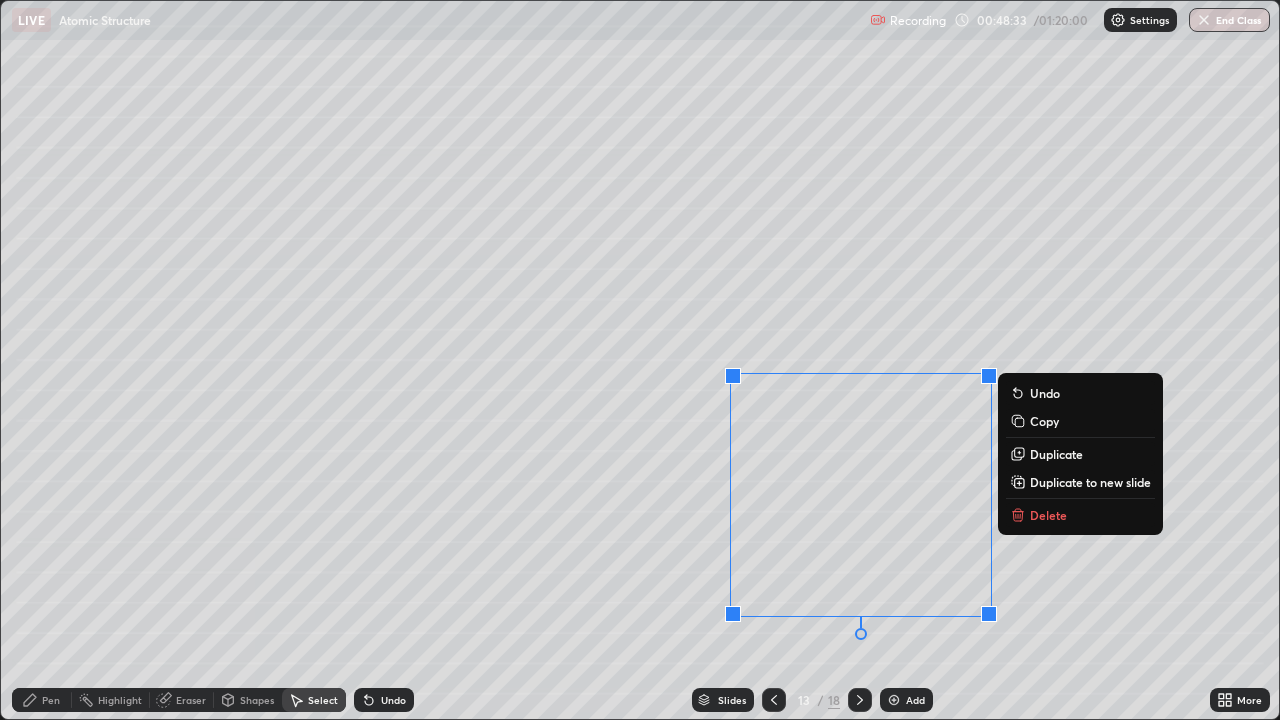 click on "Delete" at bounding box center (1048, 515) 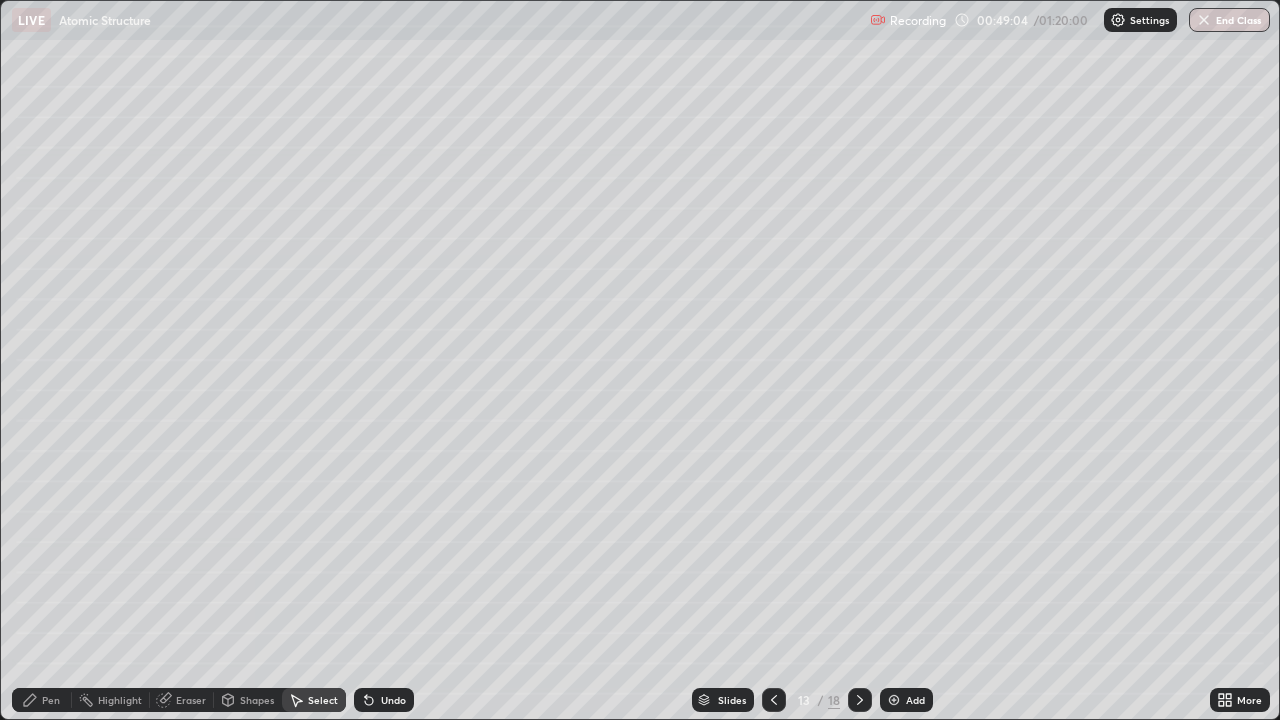 click 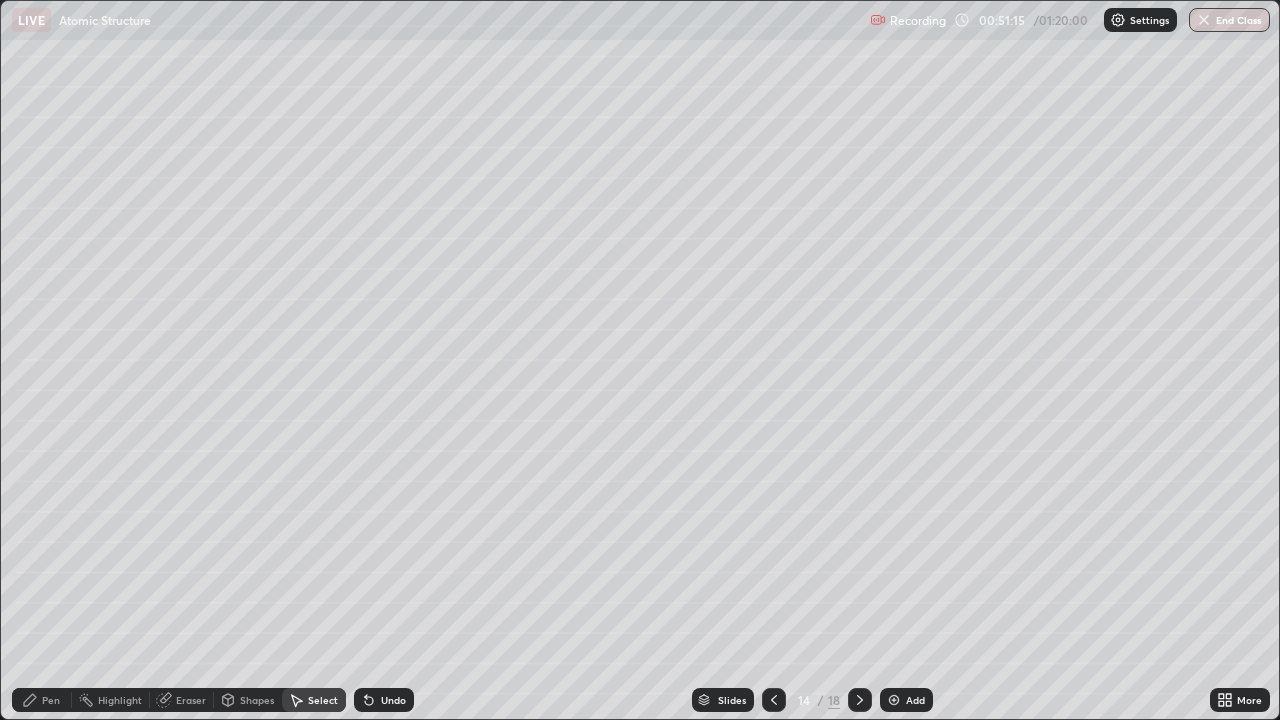 click 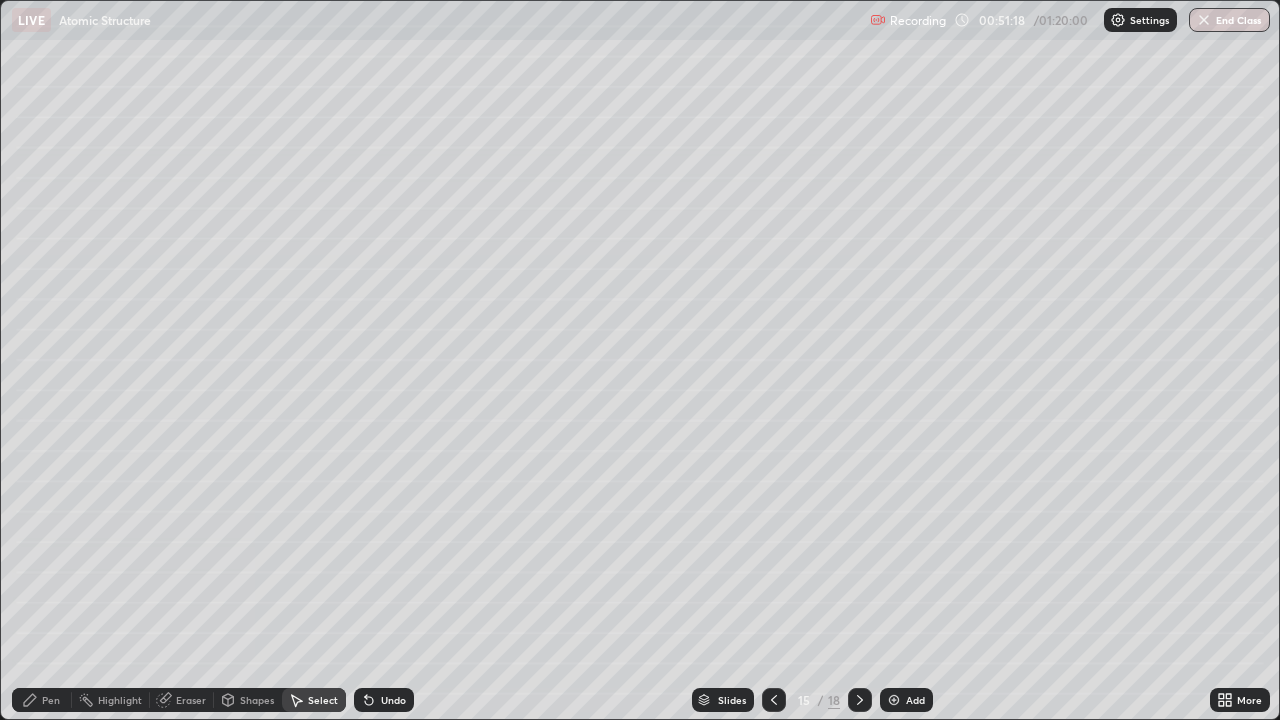 click on "Pen" at bounding box center (42, 700) 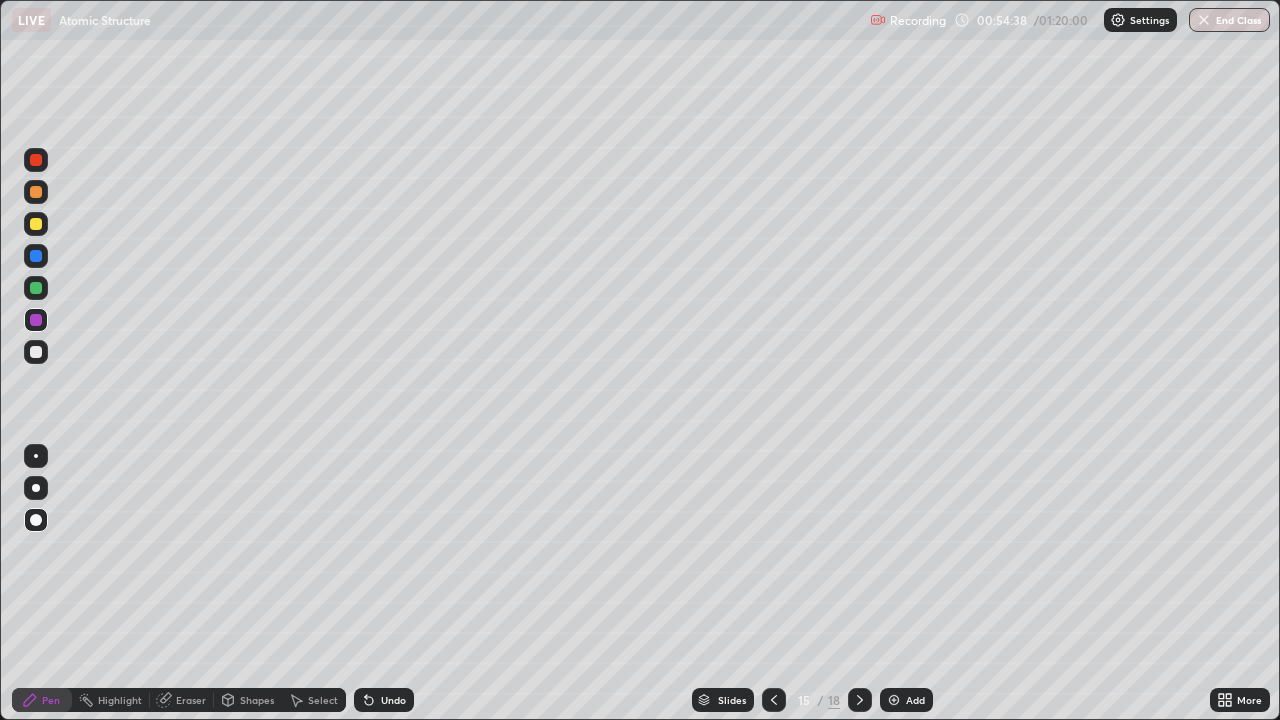 click 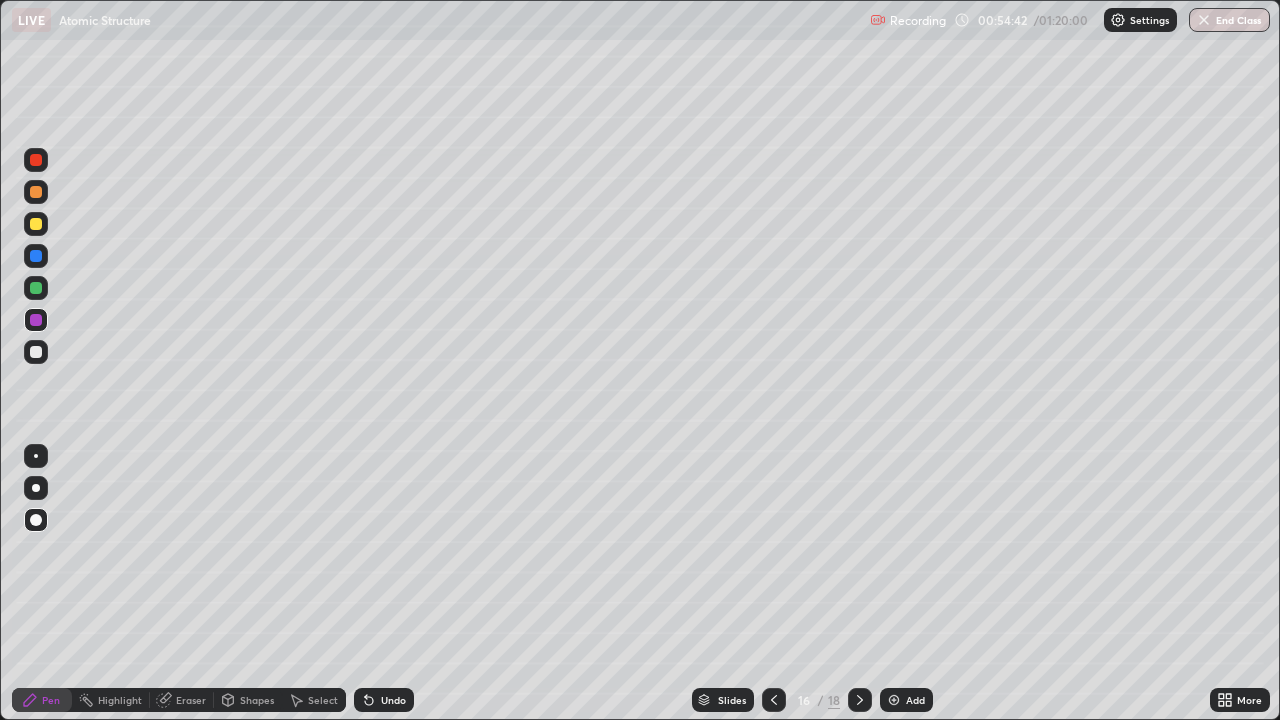 click at bounding box center [860, 700] 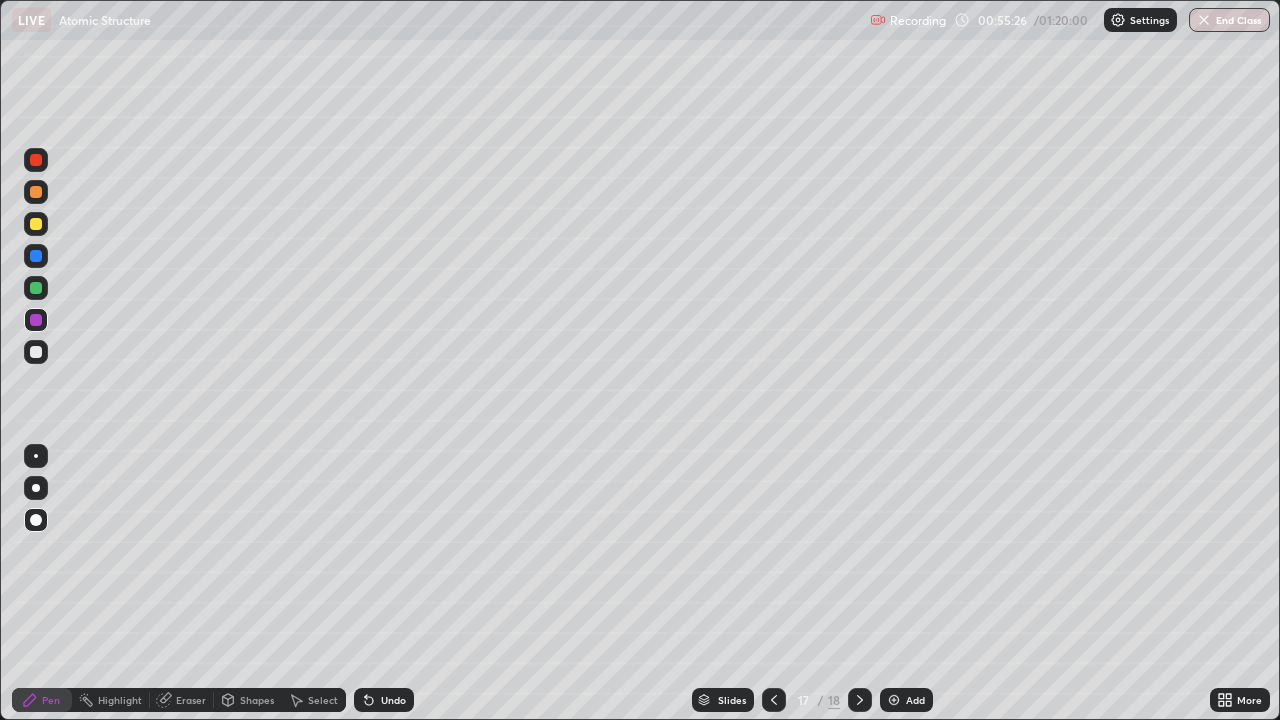 click 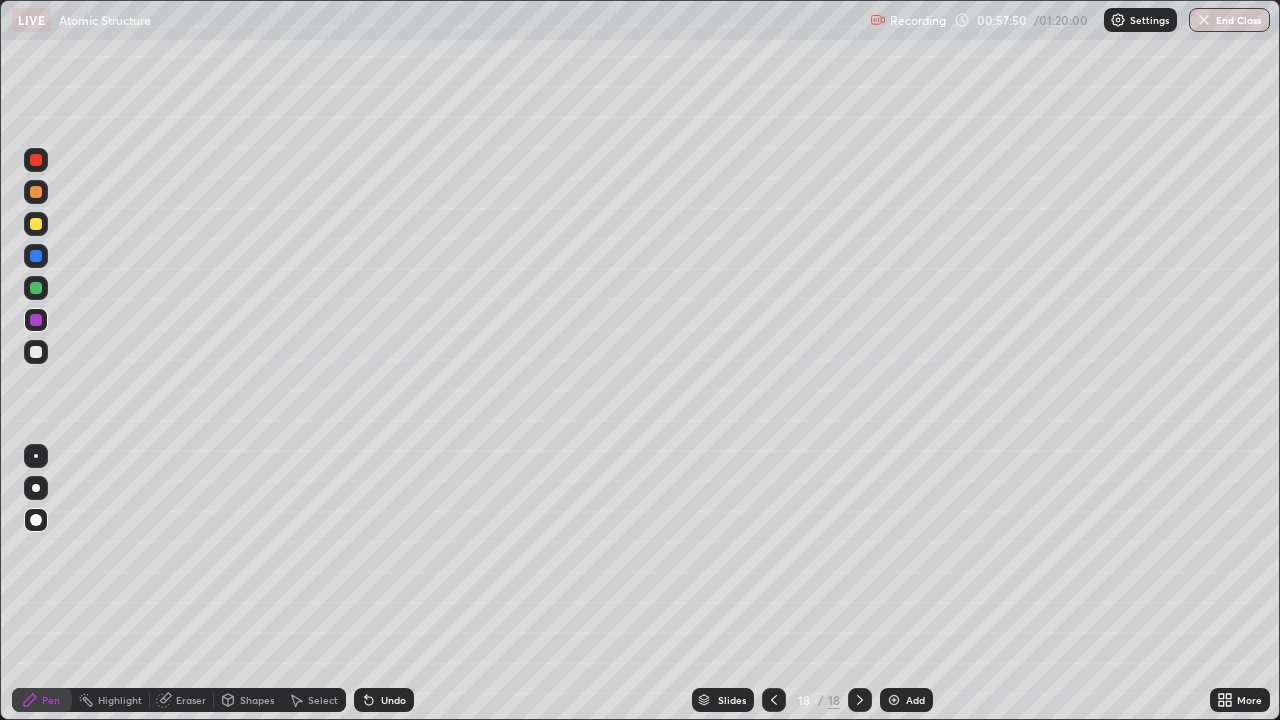 click on "Undo" at bounding box center [393, 700] 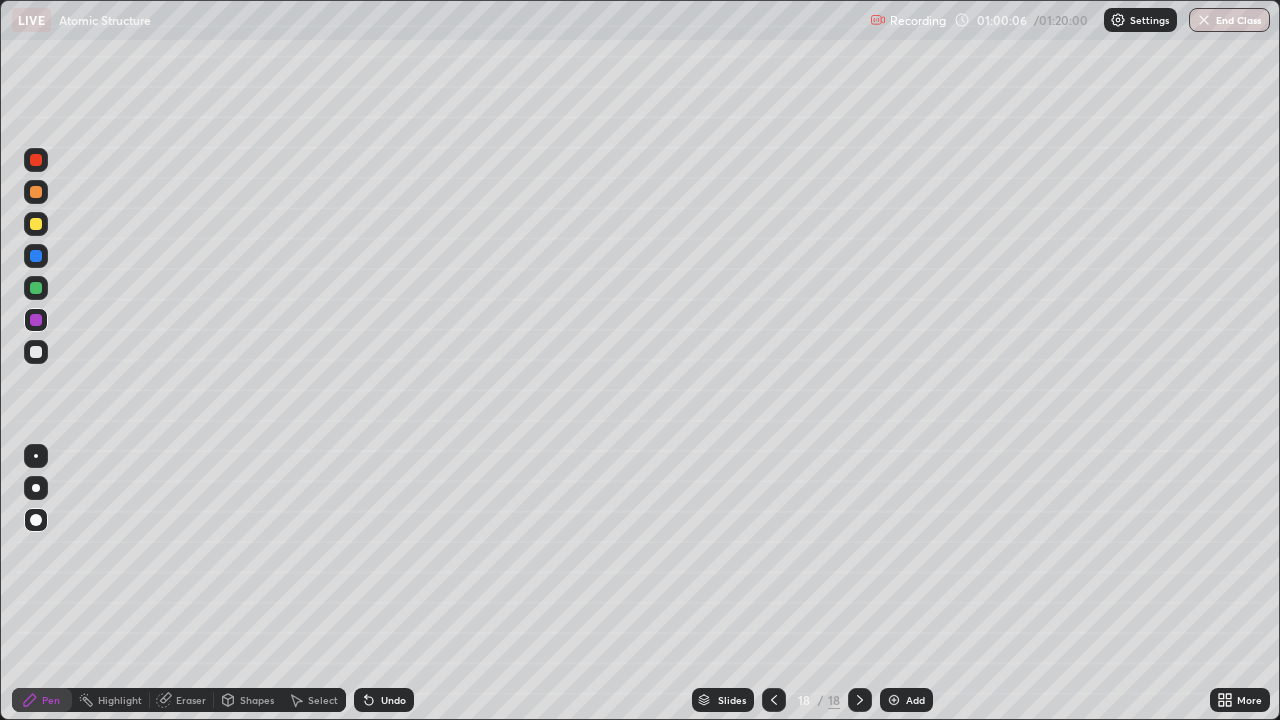 click on "Add" at bounding box center [906, 700] 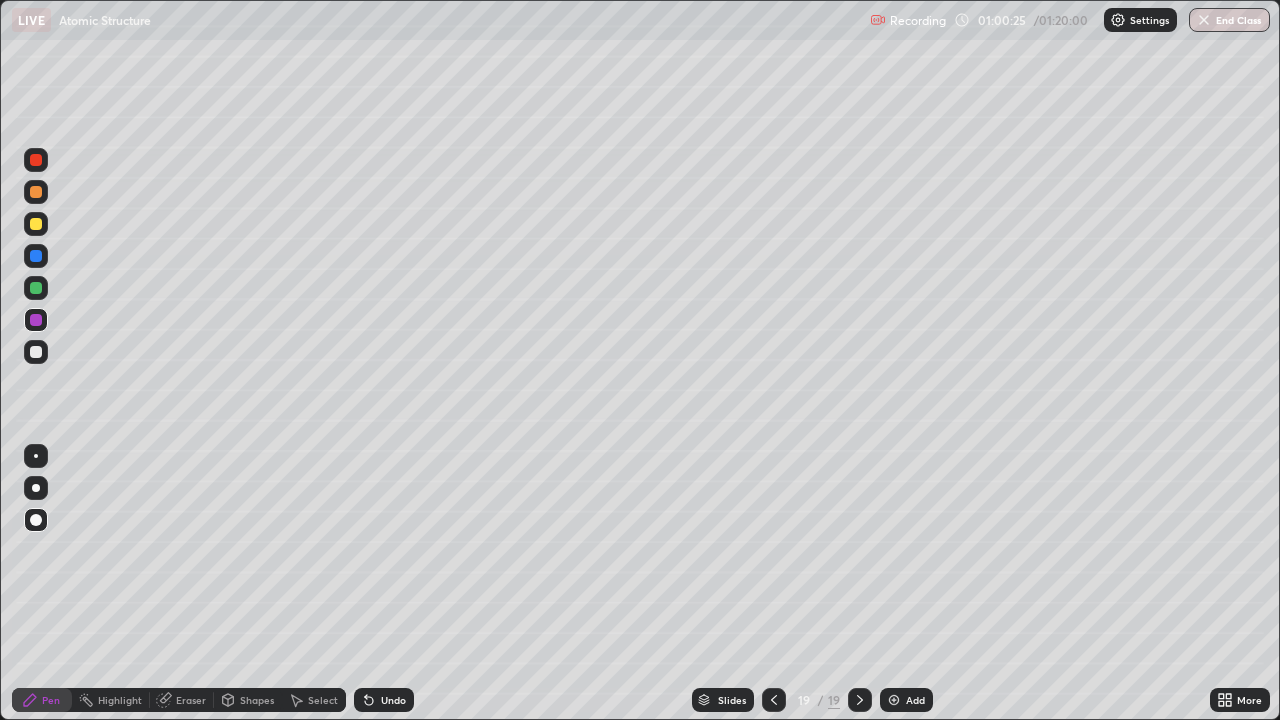 click at bounding box center [36, 520] 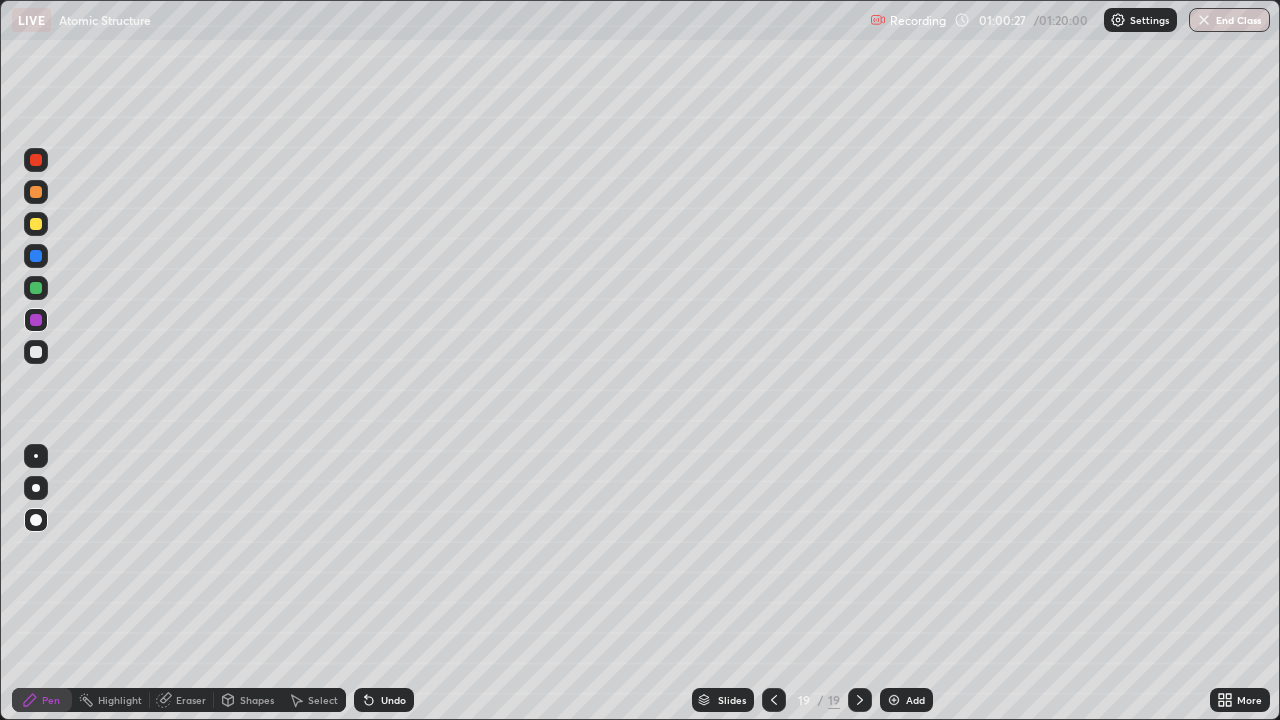 click on "Shapes" at bounding box center [248, 700] 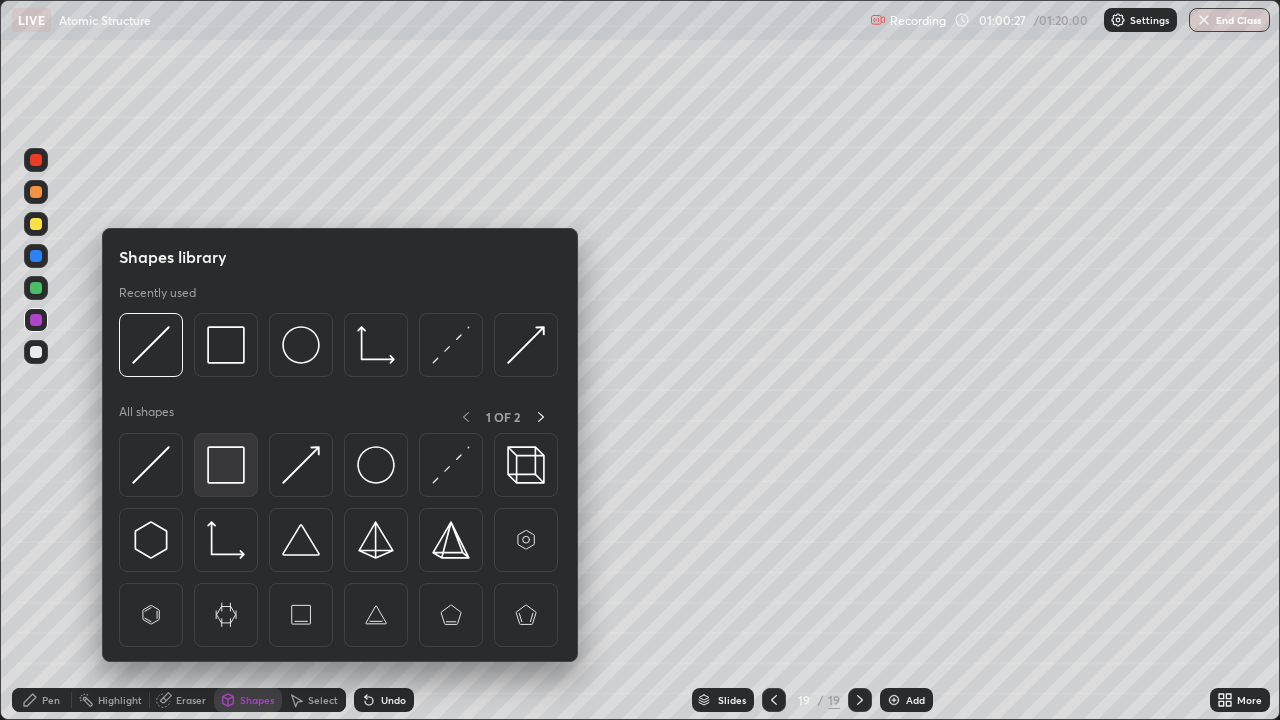 click at bounding box center (226, 465) 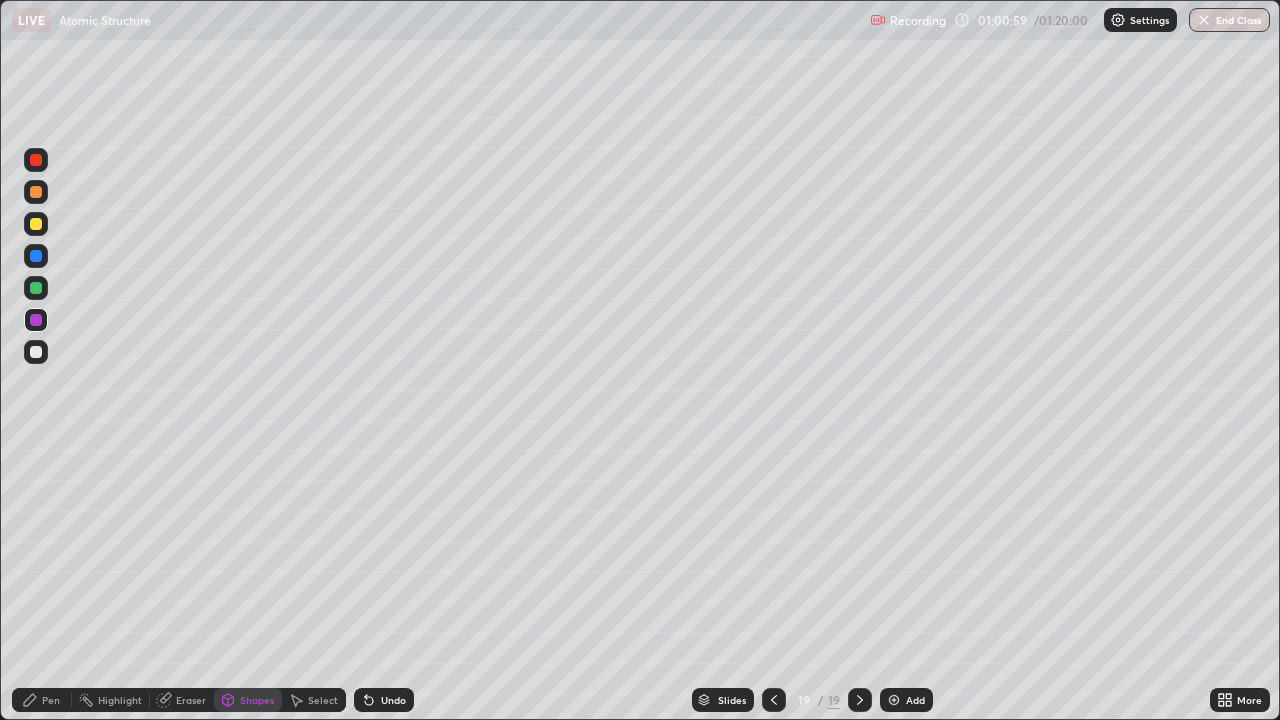 click 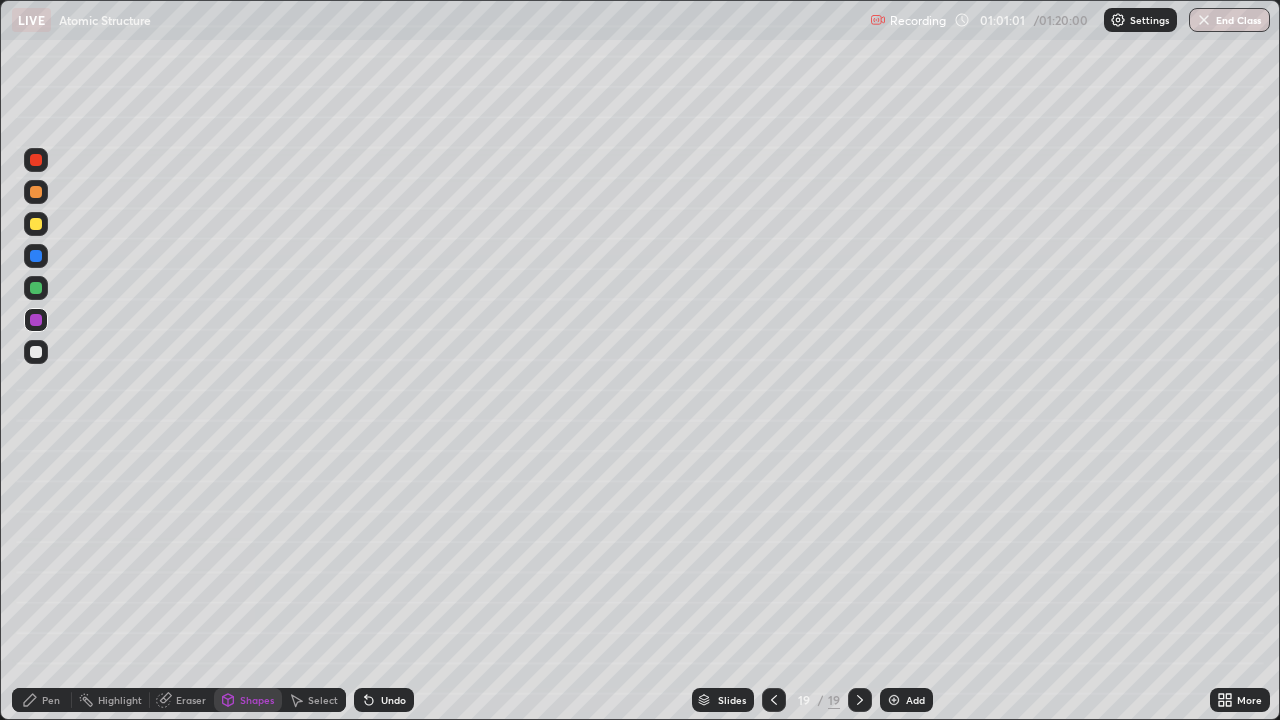 click at bounding box center (894, 700) 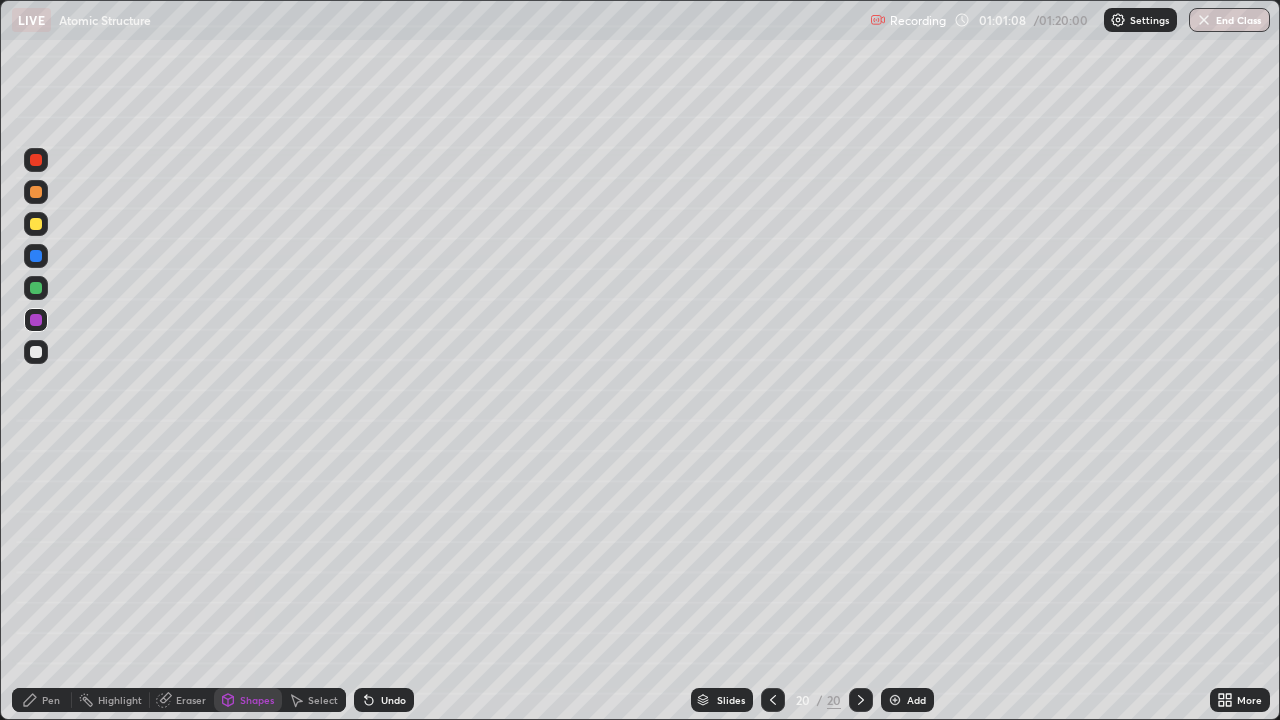 click at bounding box center (36, 352) 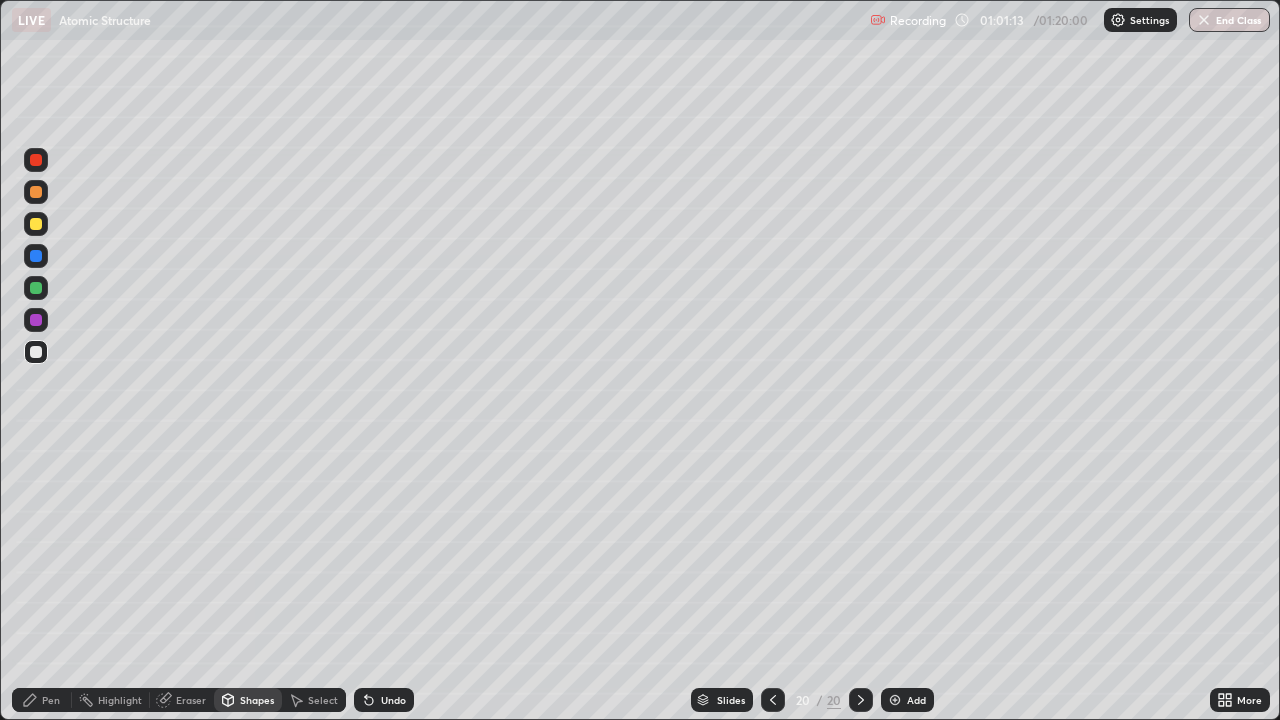 click on "Pen" at bounding box center (51, 700) 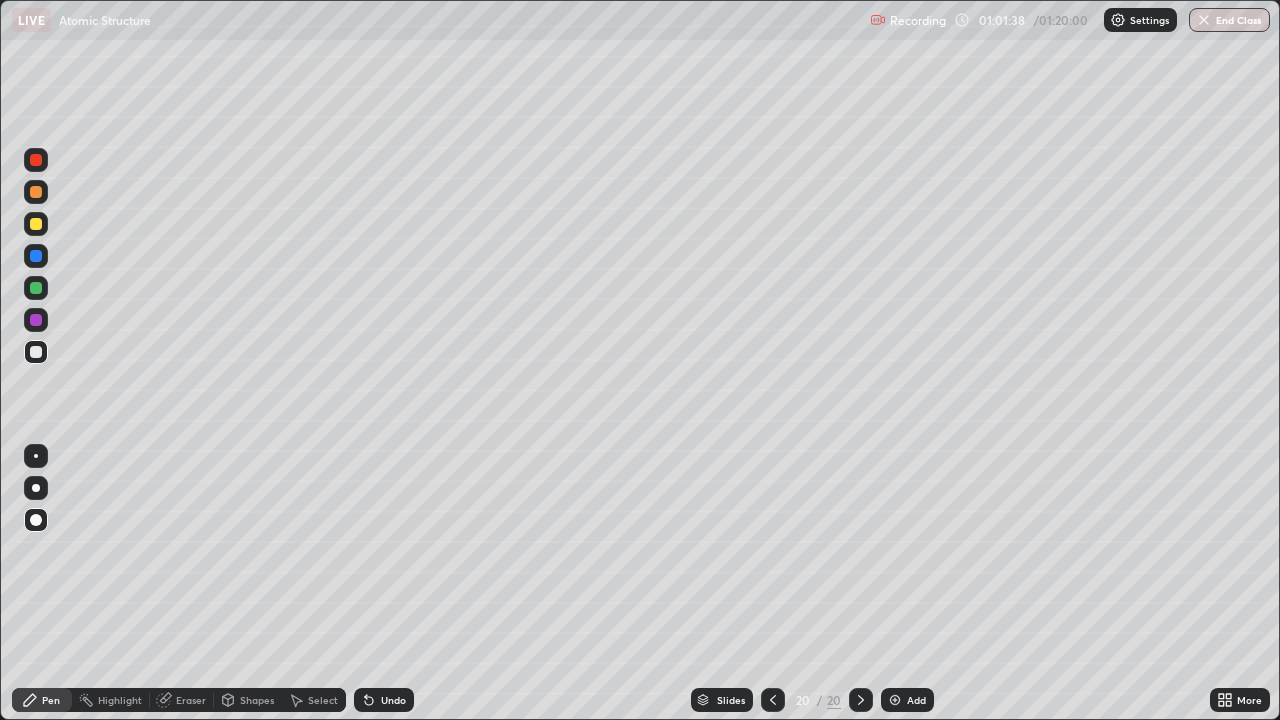click at bounding box center [36, 320] 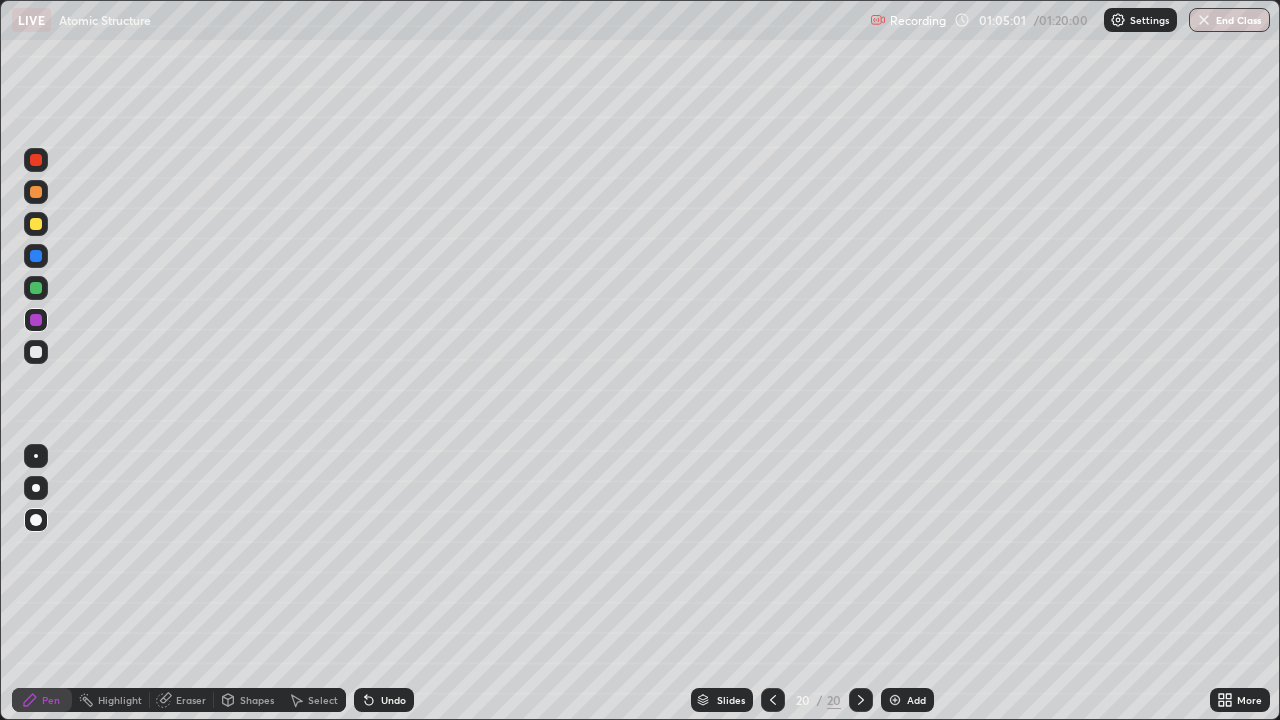 click at bounding box center [36, 352] 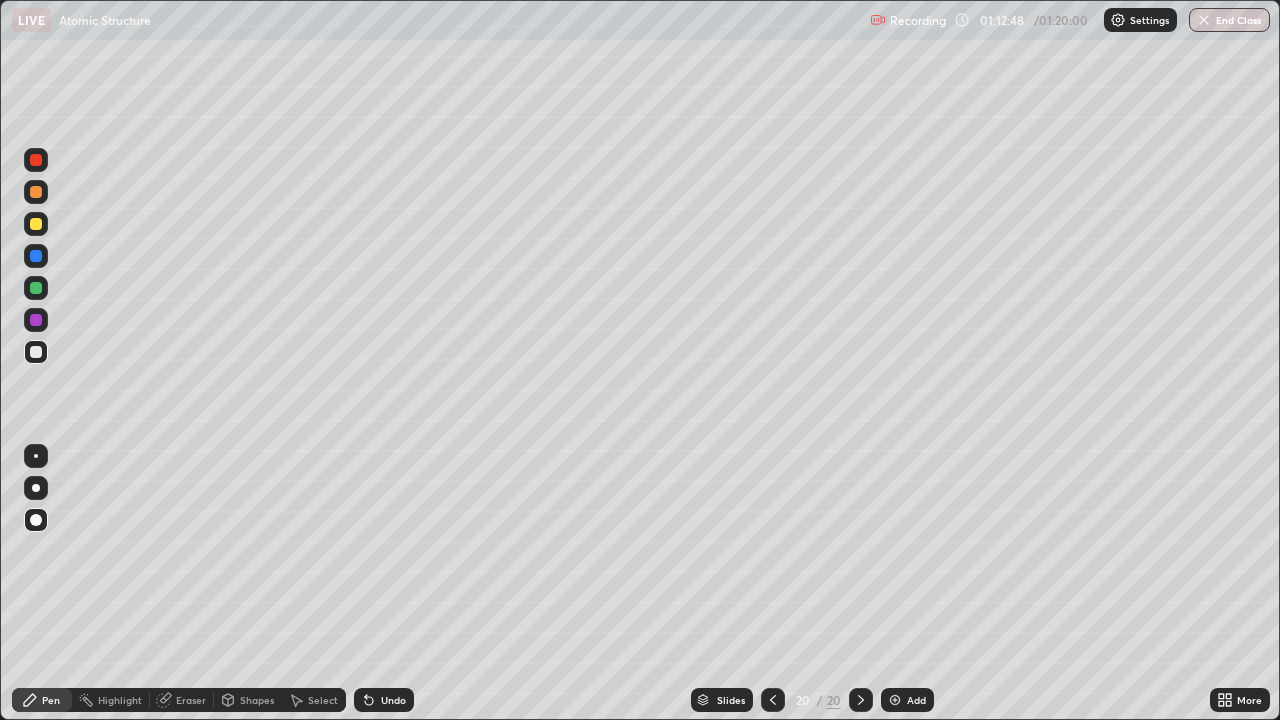 click at bounding box center (895, 700) 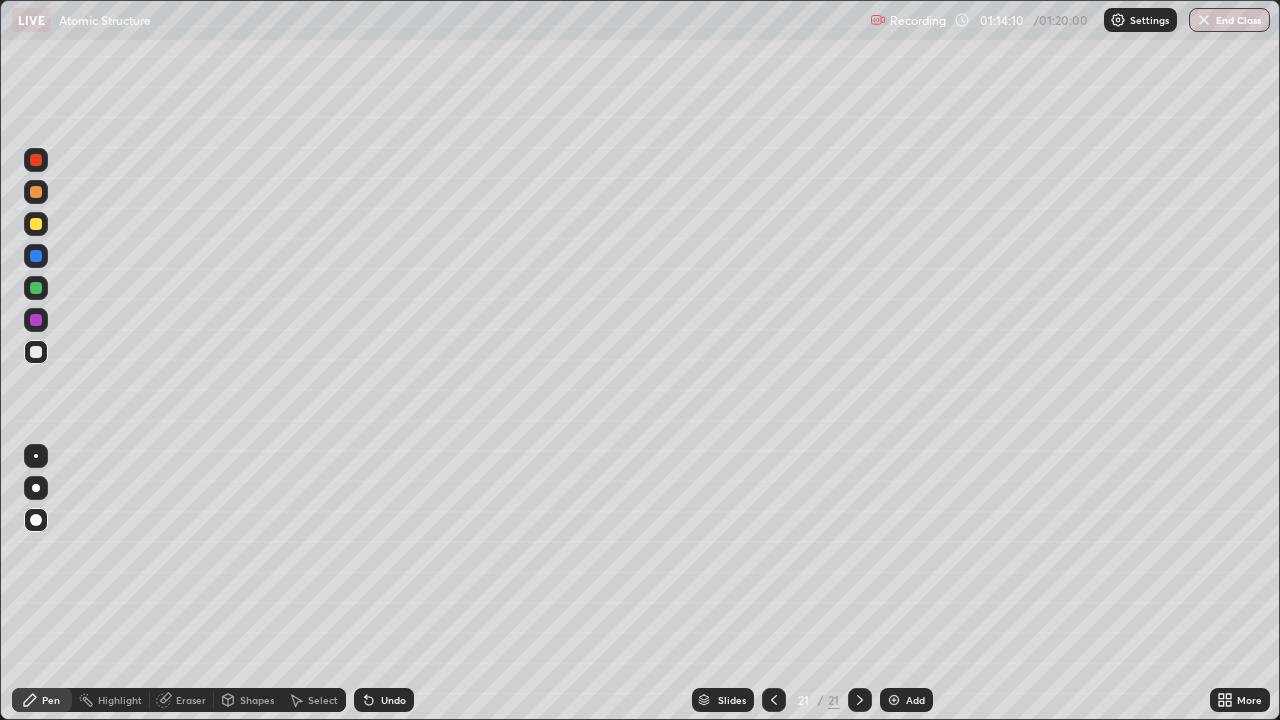 click on "Eraser" at bounding box center (191, 700) 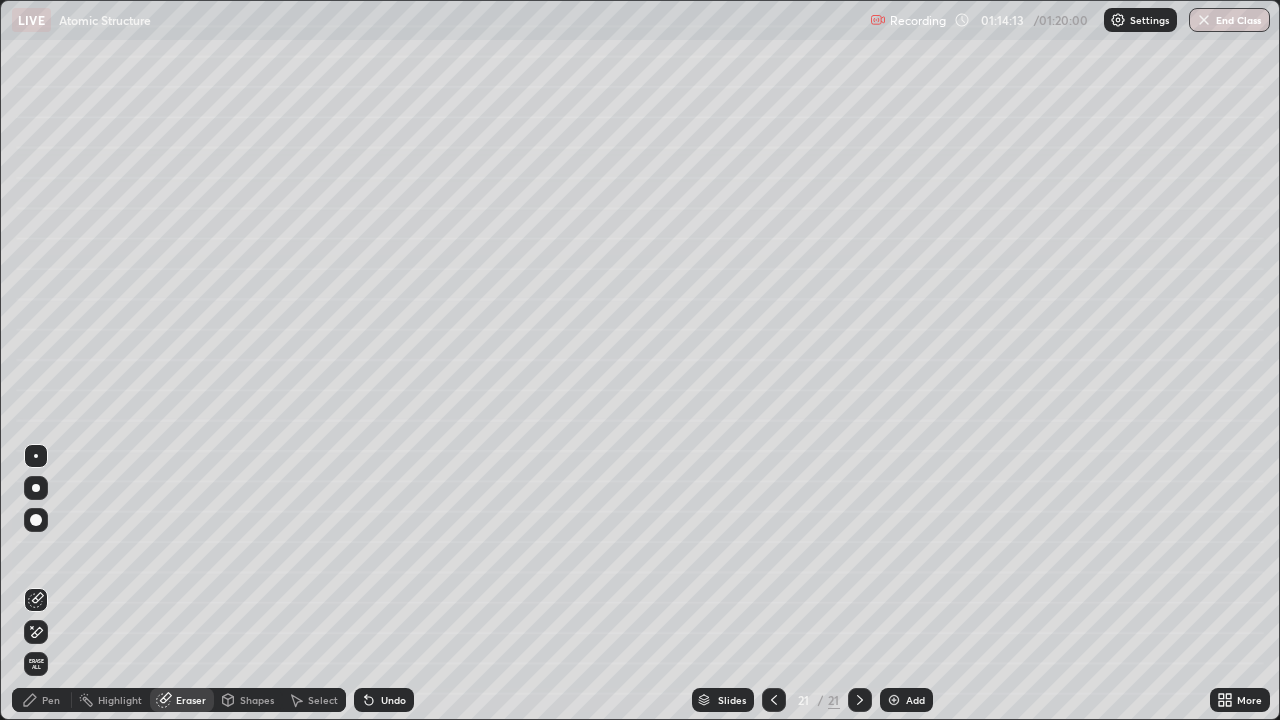 click on "Pen" at bounding box center [42, 700] 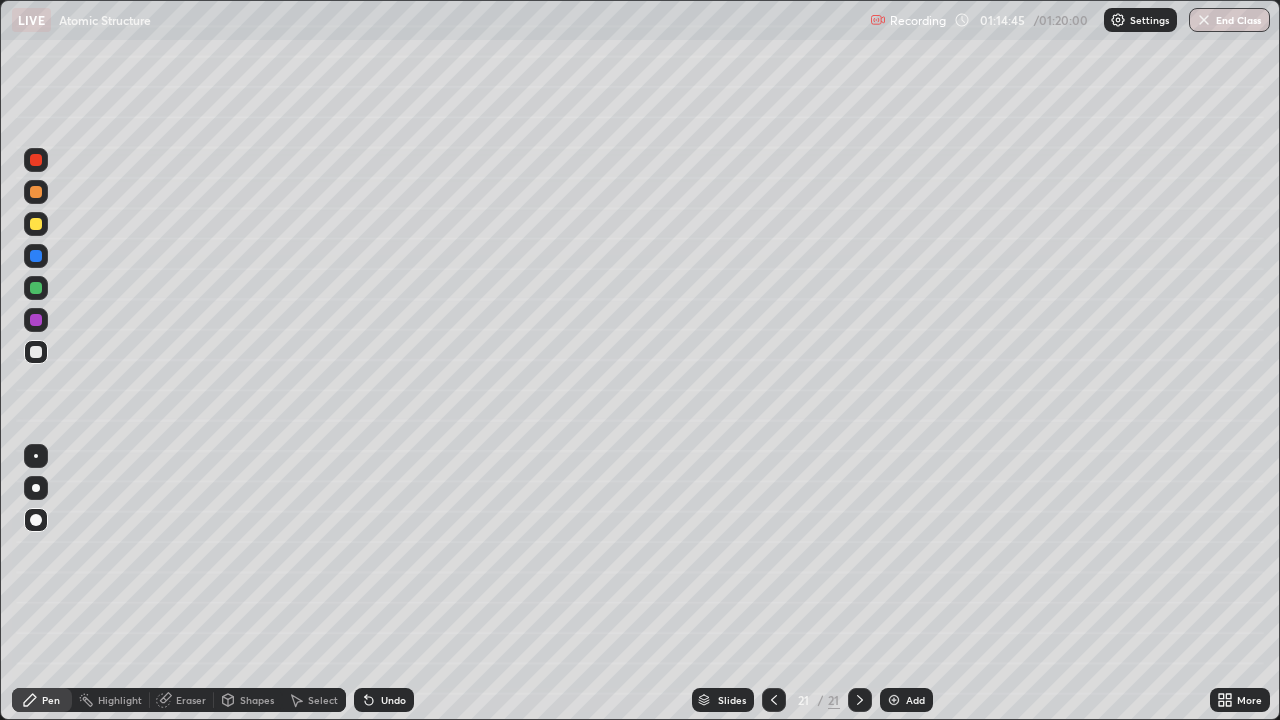 click on "Slides 21 / 21 Add" at bounding box center (812, 700) 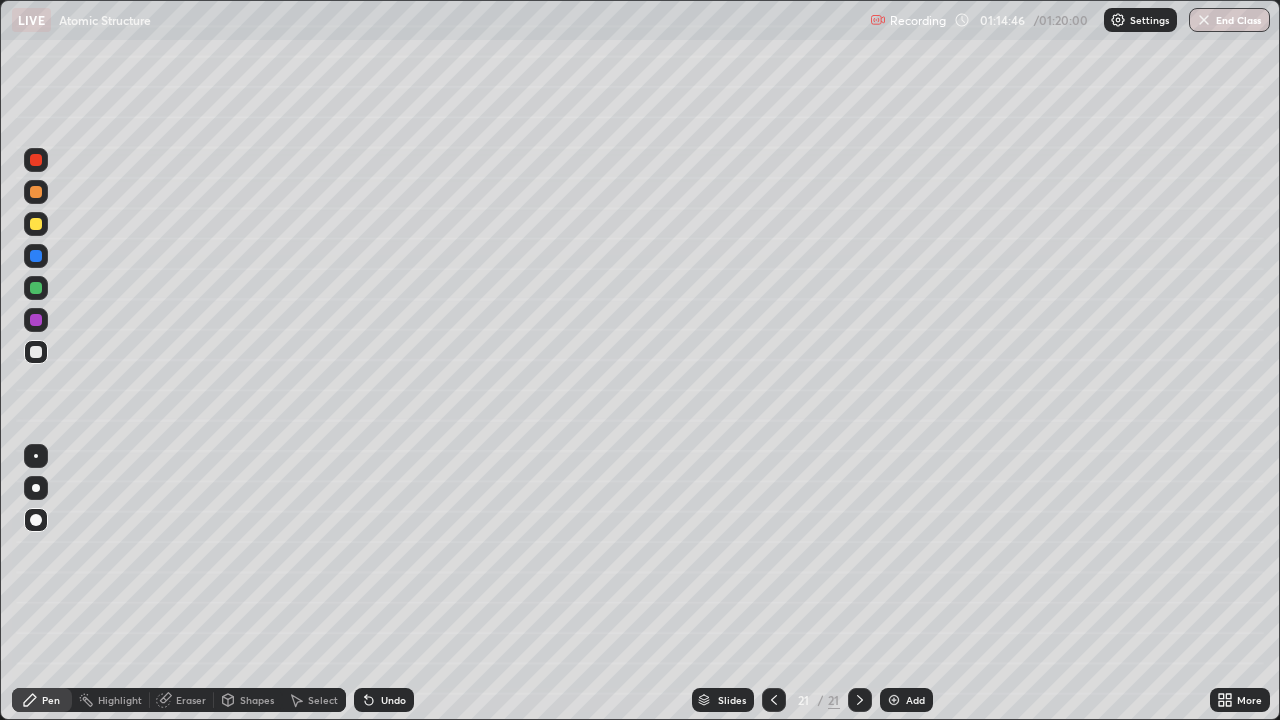 click on "Slides 21 / 21 Add" at bounding box center (812, 700) 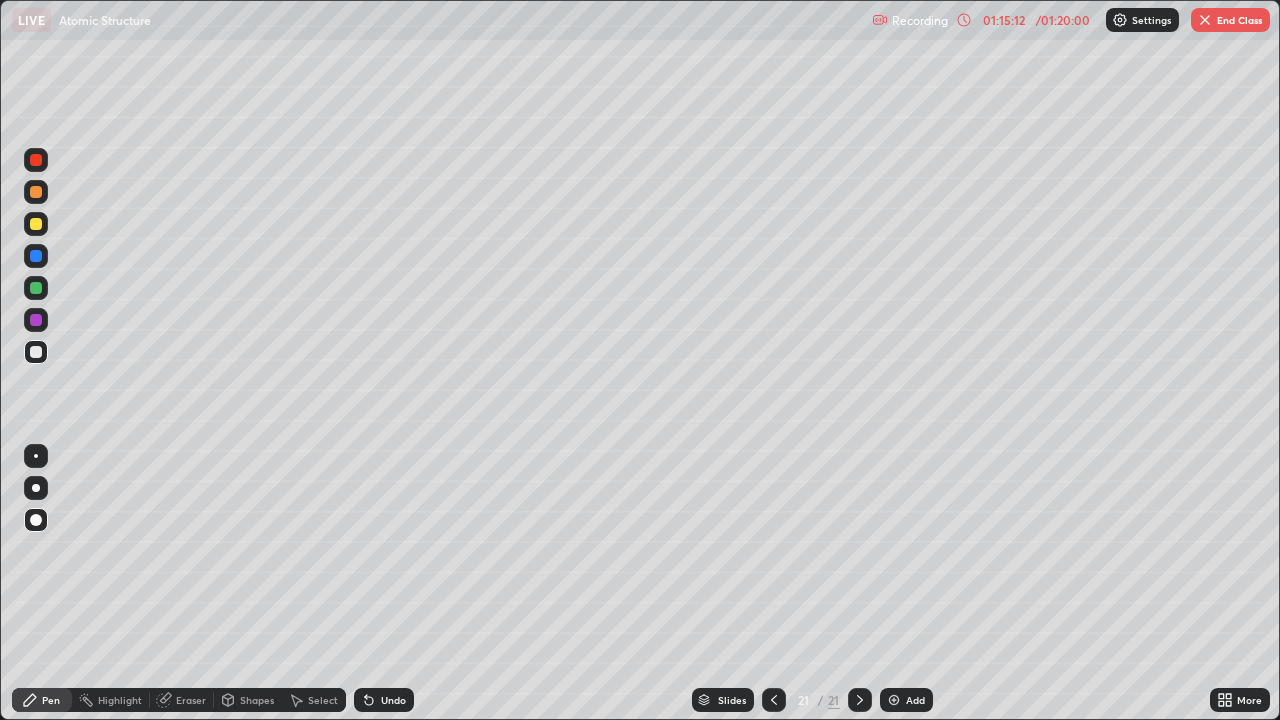 click at bounding box center (894, 700) 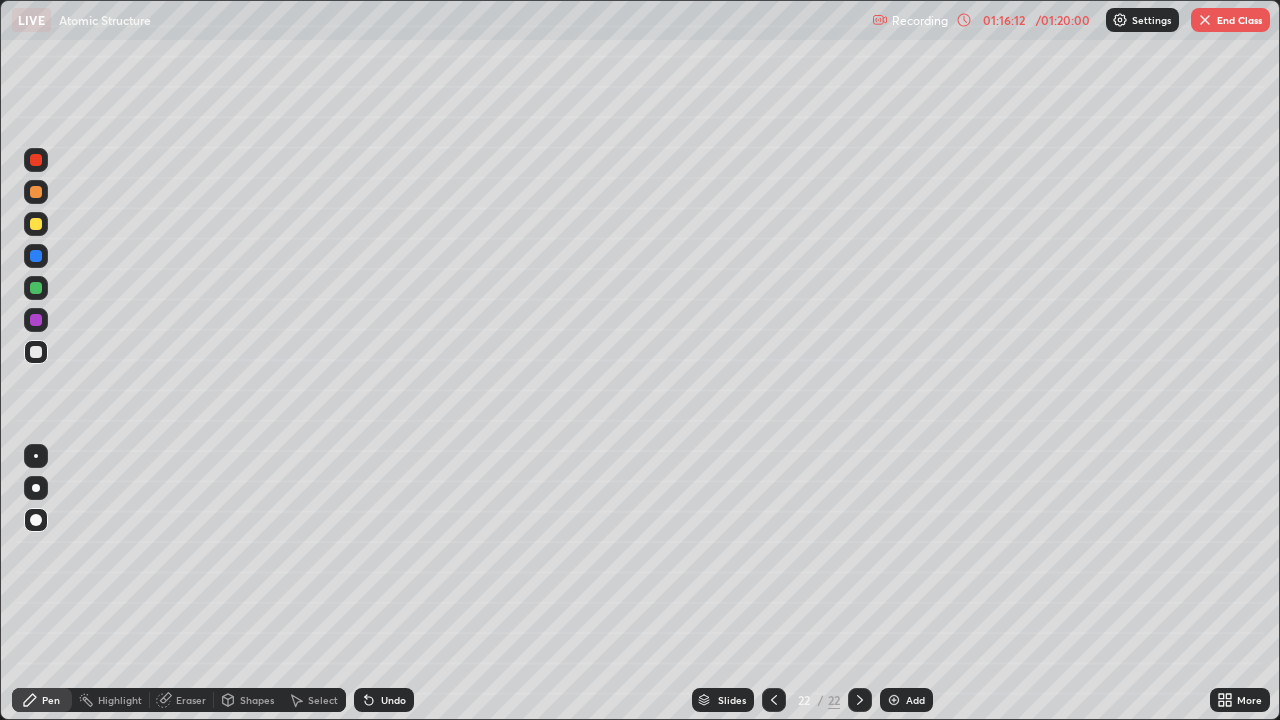 click 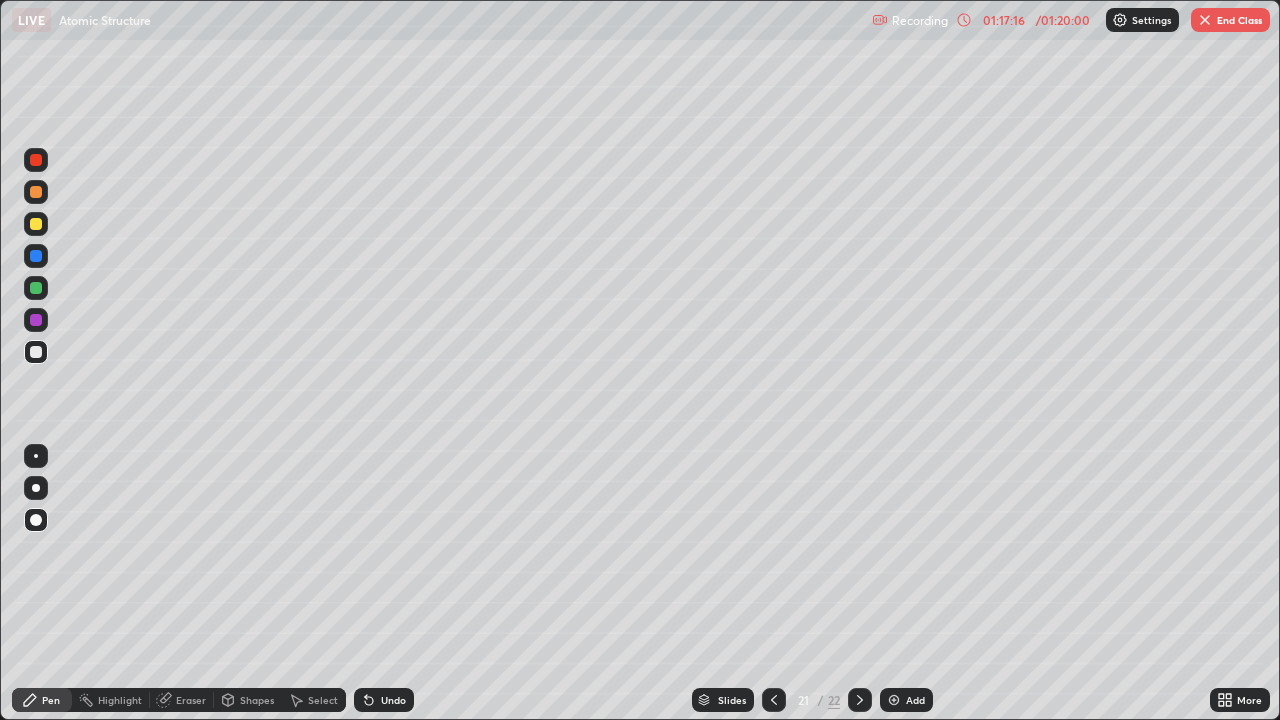click 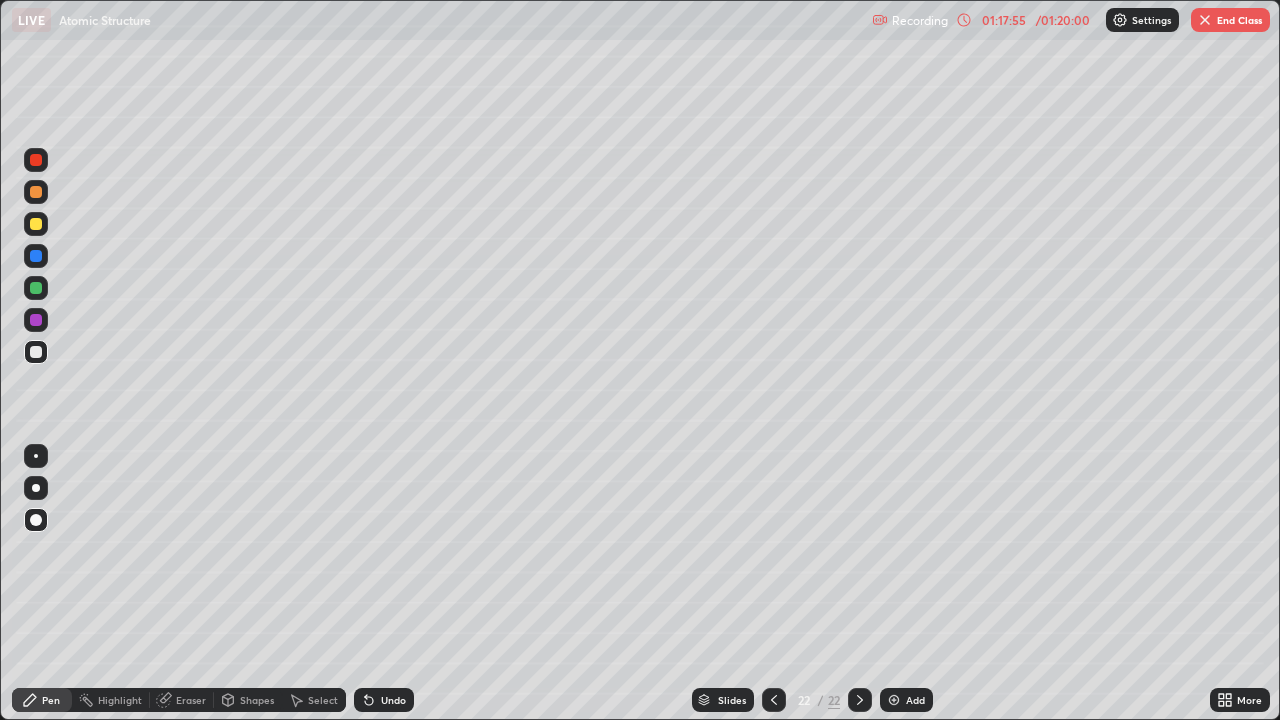 click on "End Class" at bounding box center (1230, 20) 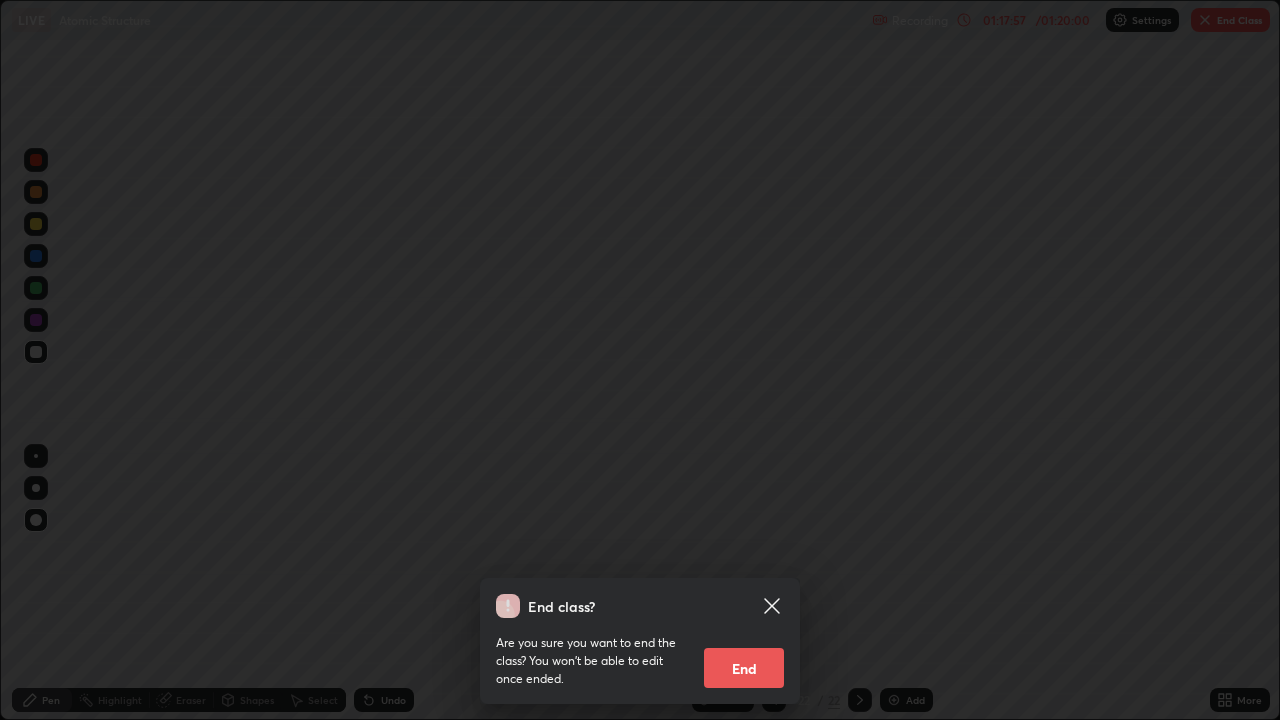 click on "End" at bounding box center (744, 668) 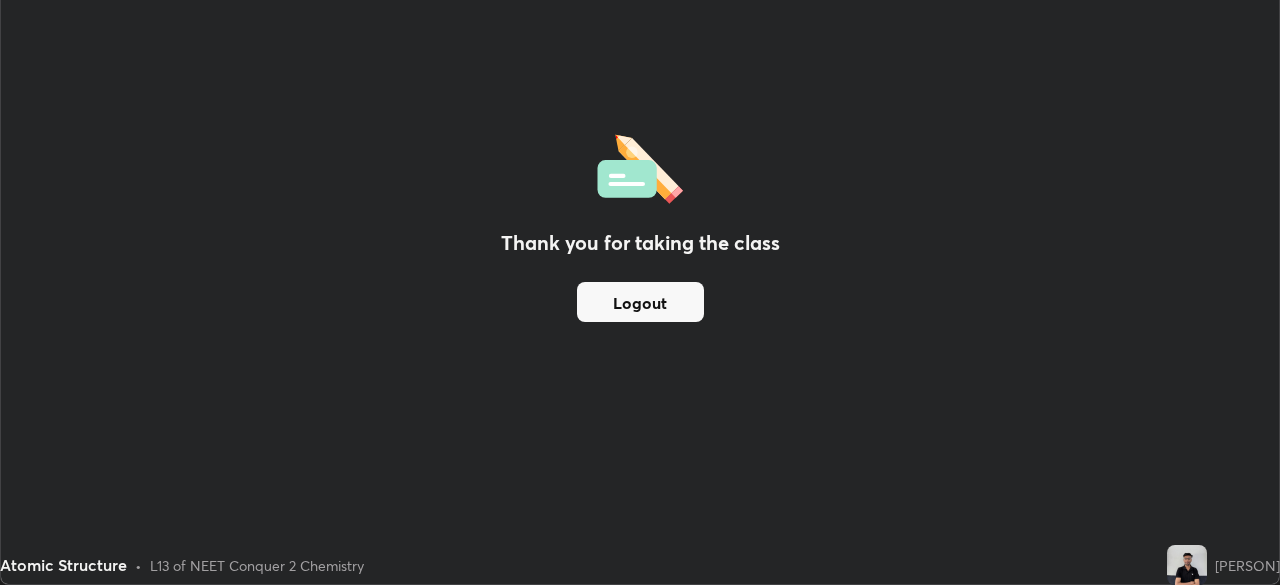 scroll, scrollTop: 585, scrollLeft: 1280, axis: both 